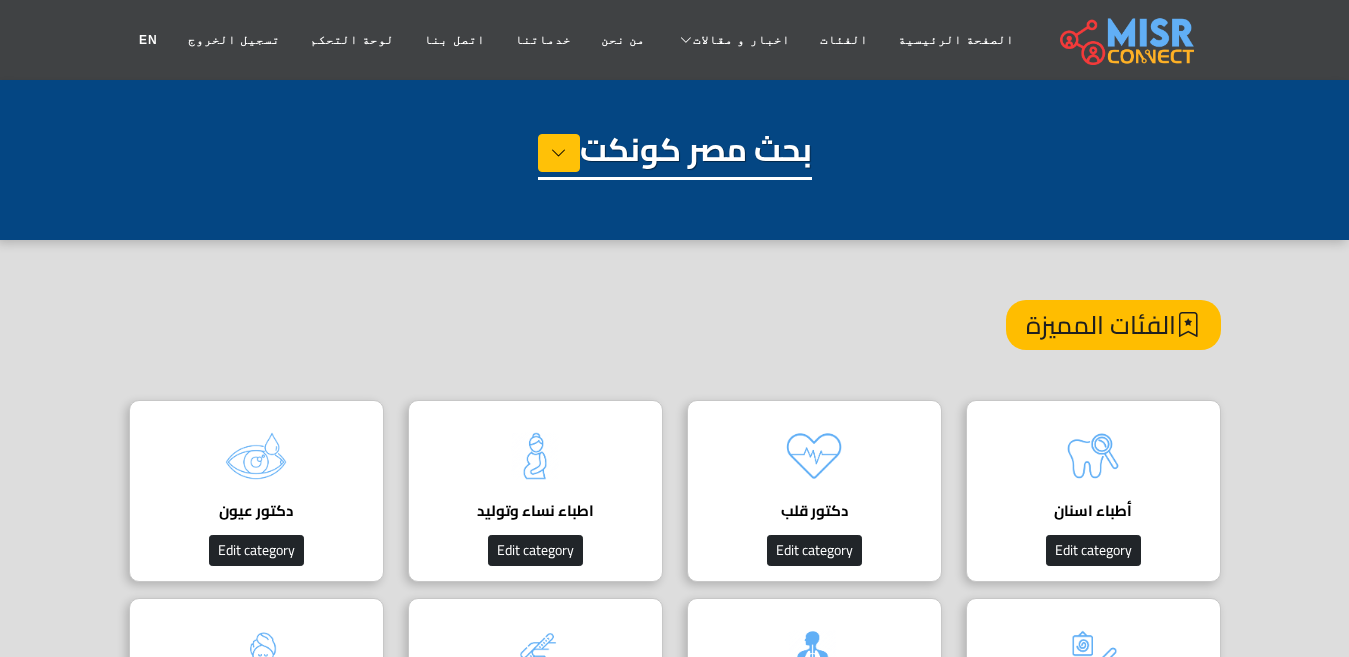 scroll, scrollTop: 200, scrollLeft: 0, axis: vertical 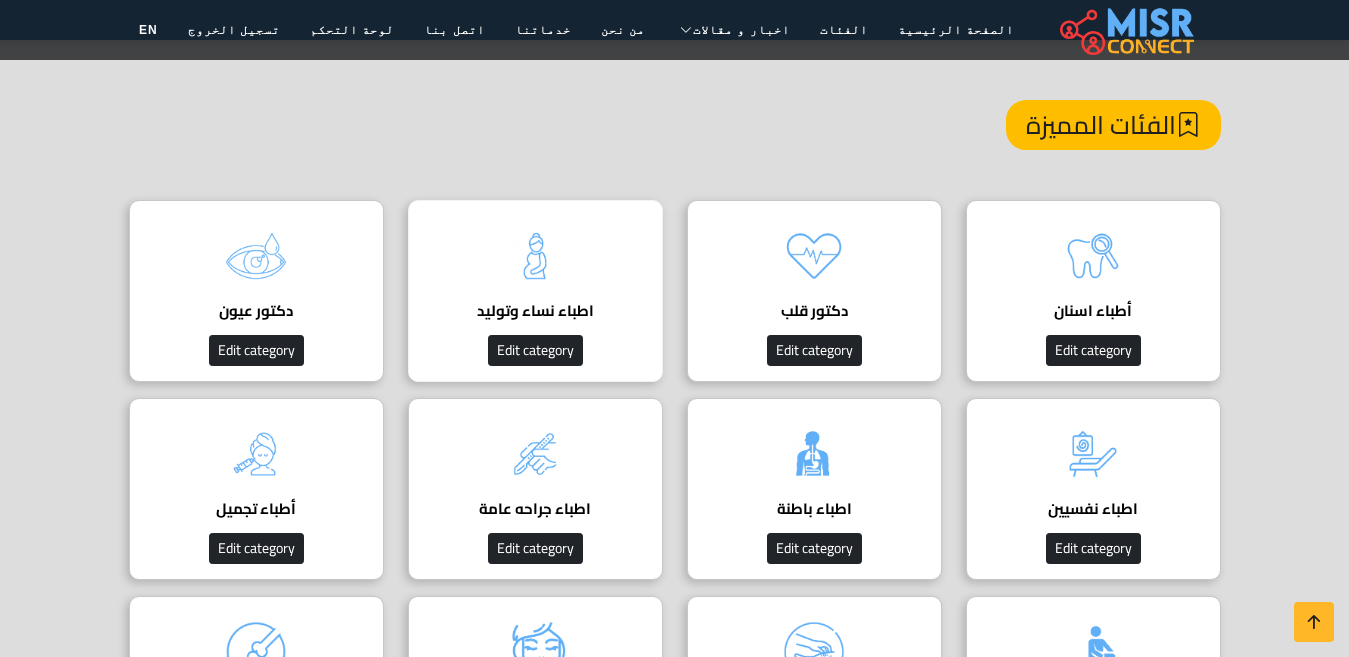 click on "اطباء نساء وتوليد
دليل اطباء نساء وتوليد
Edit category" at bounding box center (535, 291) 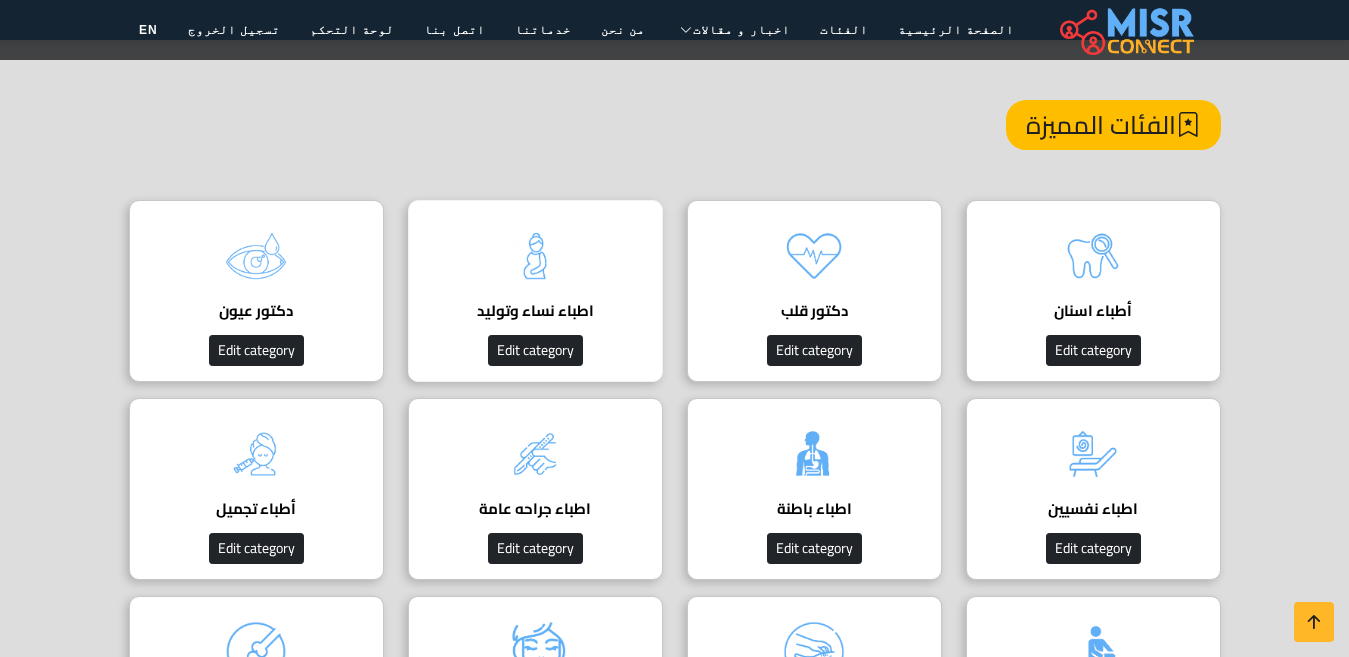 click at bounding box center (535, 256) 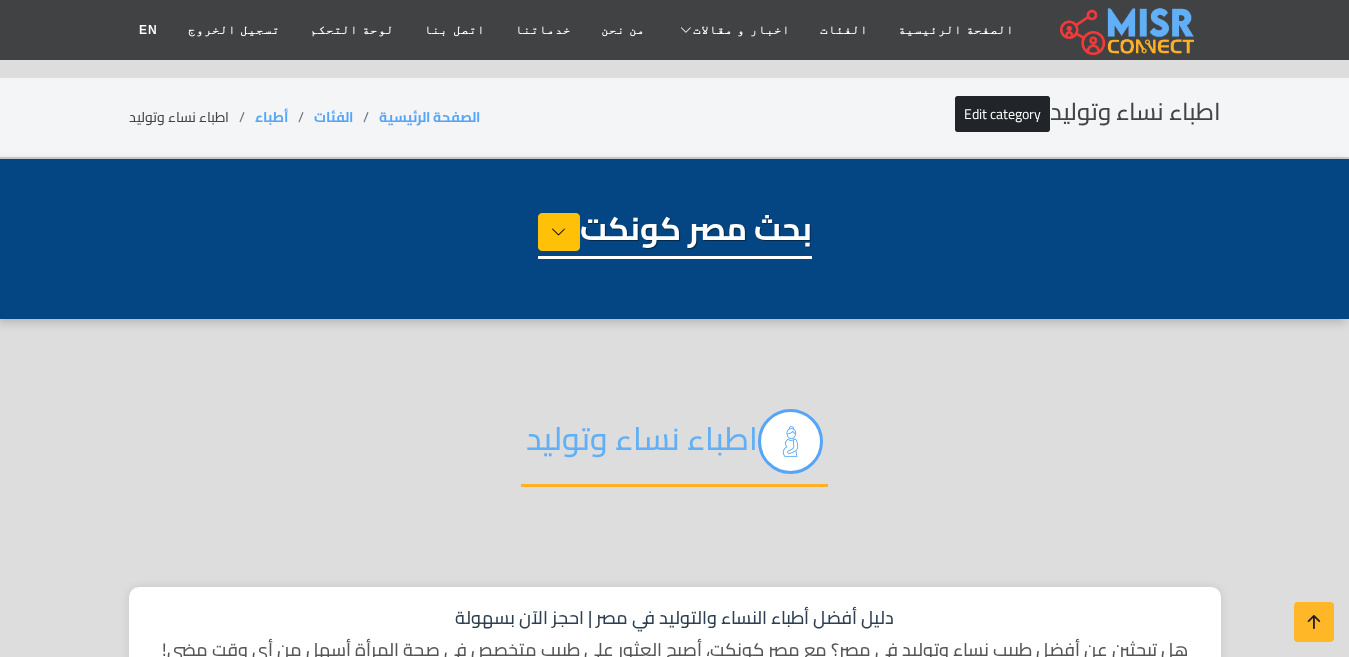 select on "*****" 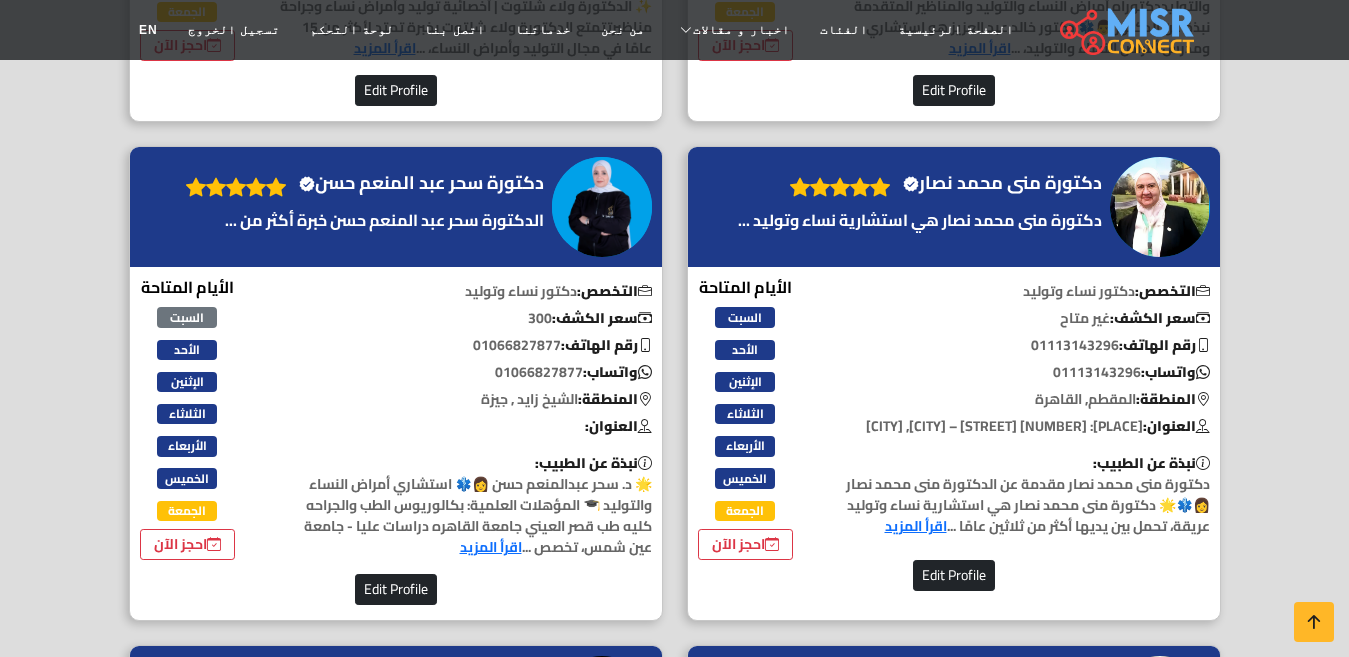 scroll, scrollTop: 2300, scrollLeft: 0, axis: vertical 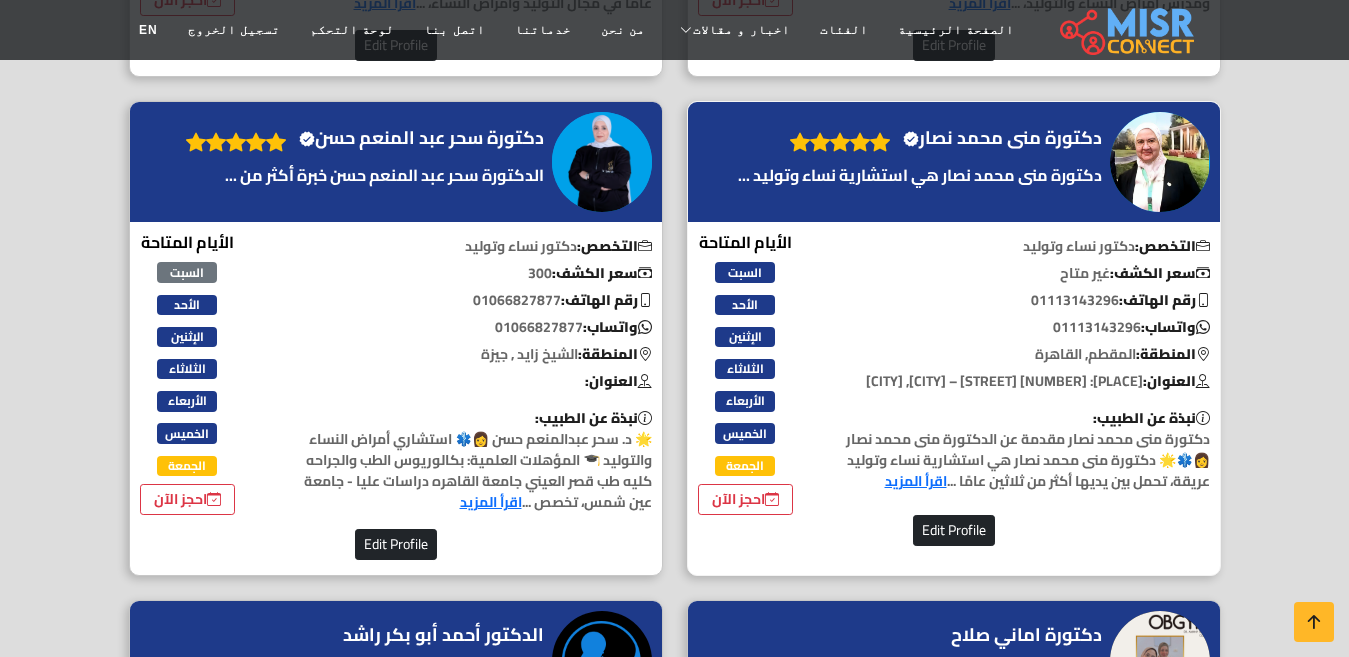 click on "دكتورة منى محمد نصار
Verified account" at bounding box center [1002, 138] 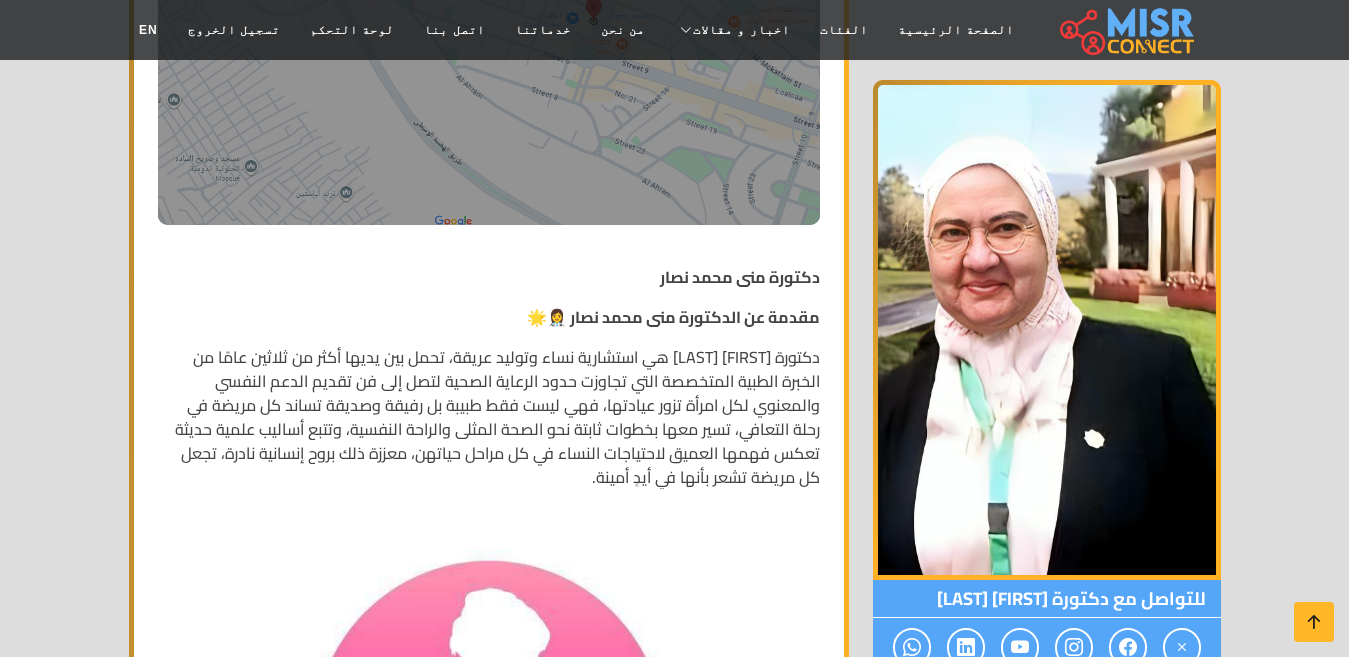 scroll, scrollTop: 900, scrollLeft: 0, axis: vertical 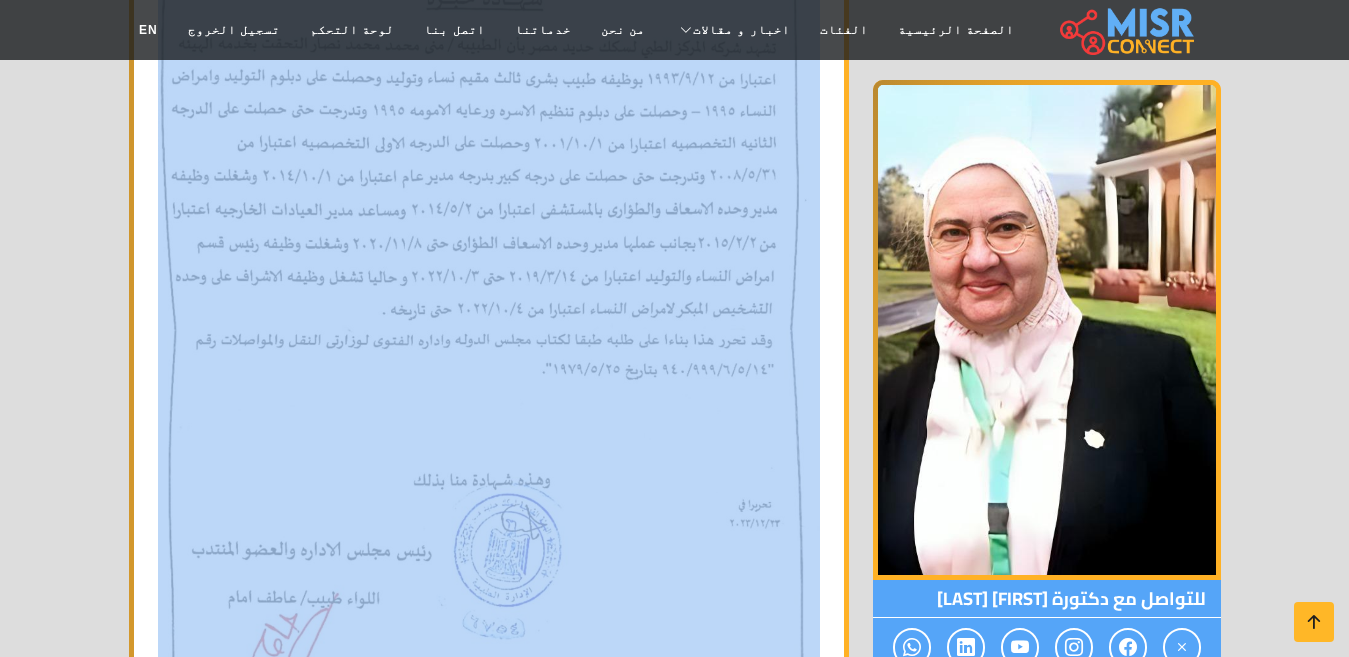 drag, startPoint x: 822, startPoint y: 141, endPoint x: 484, endPoint y: 364, distance: 404.9358 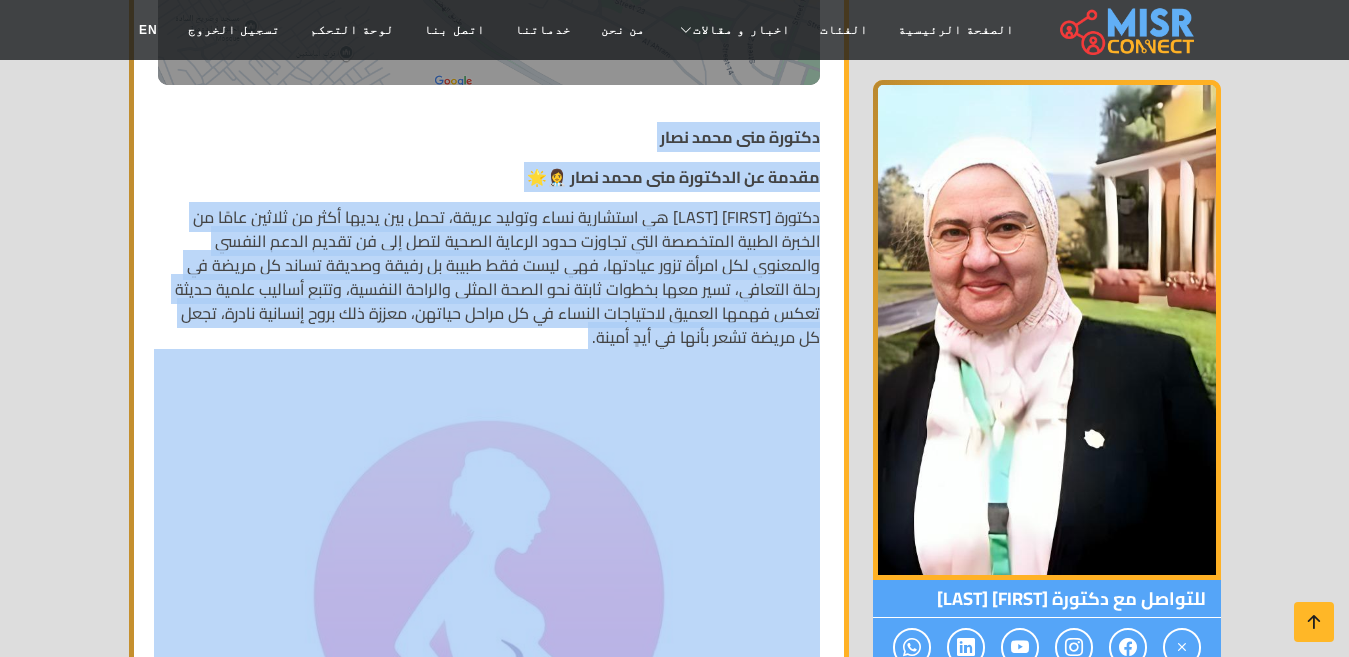 scroll, scrollTop: 800, scrollLeft: 0, axis: vertical 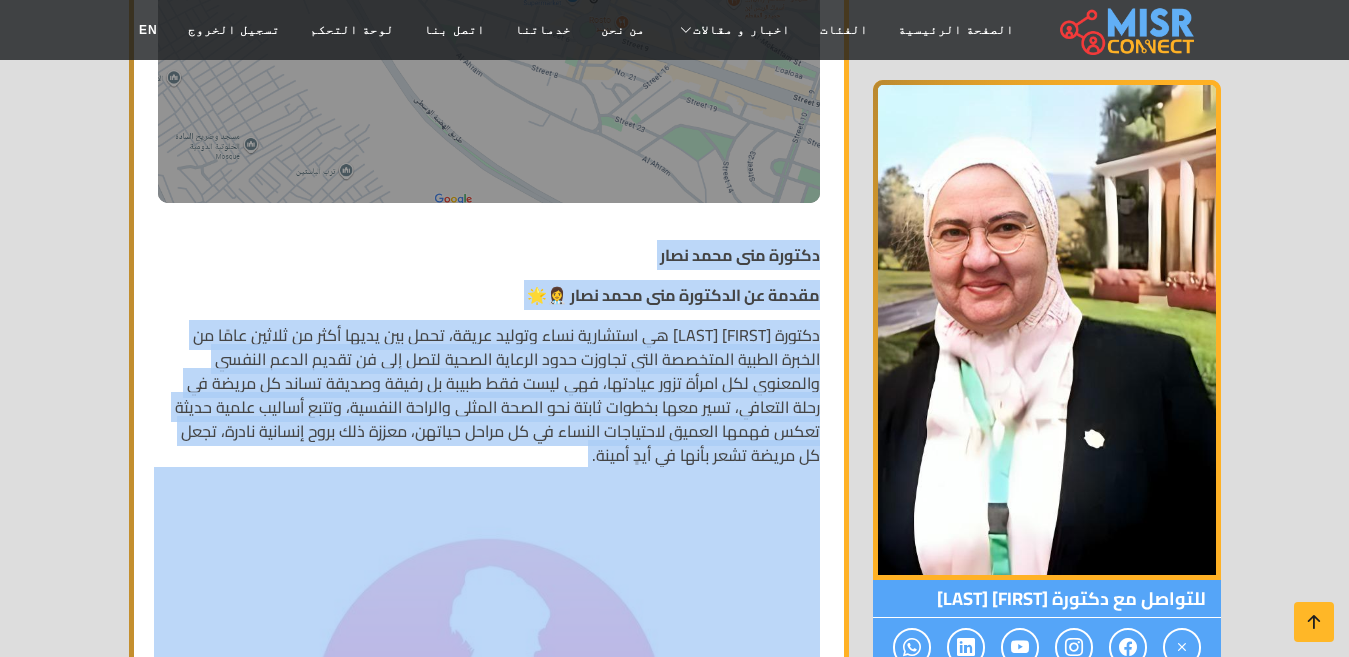 click on "دكتورة منى محمد نصار
مقدمة عن الدكتورة منى محمد نصار 👩‍⚕️🌟
دكتورة منى محمد نصار هي استشارية نساء وتوليد عريقة، تحمل بين يديها أكثر من ثلاثين عامًا من الخبرة الطبية المتخصصة التي تجاوزت حدود الرعاية الصحية لتصل إلى فن تقديم الدعم النفسي والمعنوي لكل امرأة تزور عيادتها، فهي ليست فقط طبيبة بل رفيقة وصديقة تساند كل مريضة في رحلة التعافي، تسير معها بخطوات ثابتة نحو الصحة المثلى والراحة النفسية، وتتبع أساليب علمية حديثة تعكس فهمها العميق لاحتياجات النساء في كل مراحل حياتهن، معززة ذلك بروح إنسانية نادرة، تجعل كل مريضة تشعر بأنها في أيدٍ أمينة." at bounding box center (489, 3558) 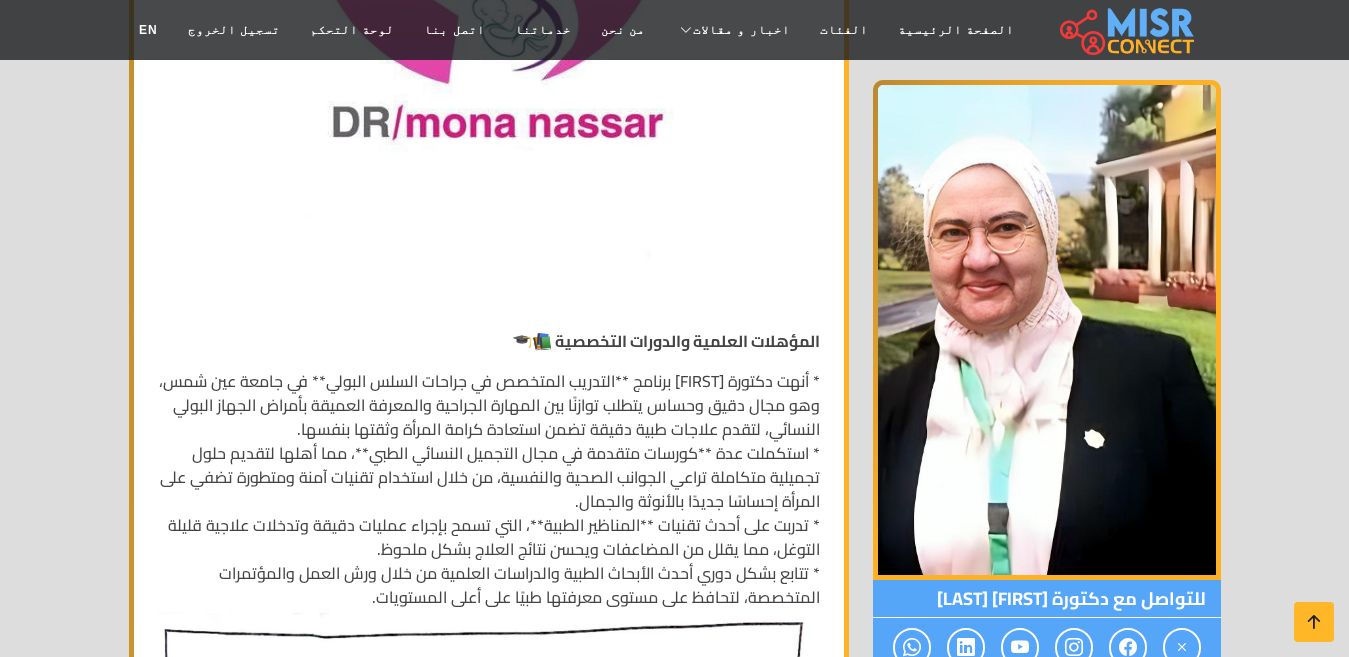 scroll, scrollTop: 1800, scrollLeft: 0, axis: vertical 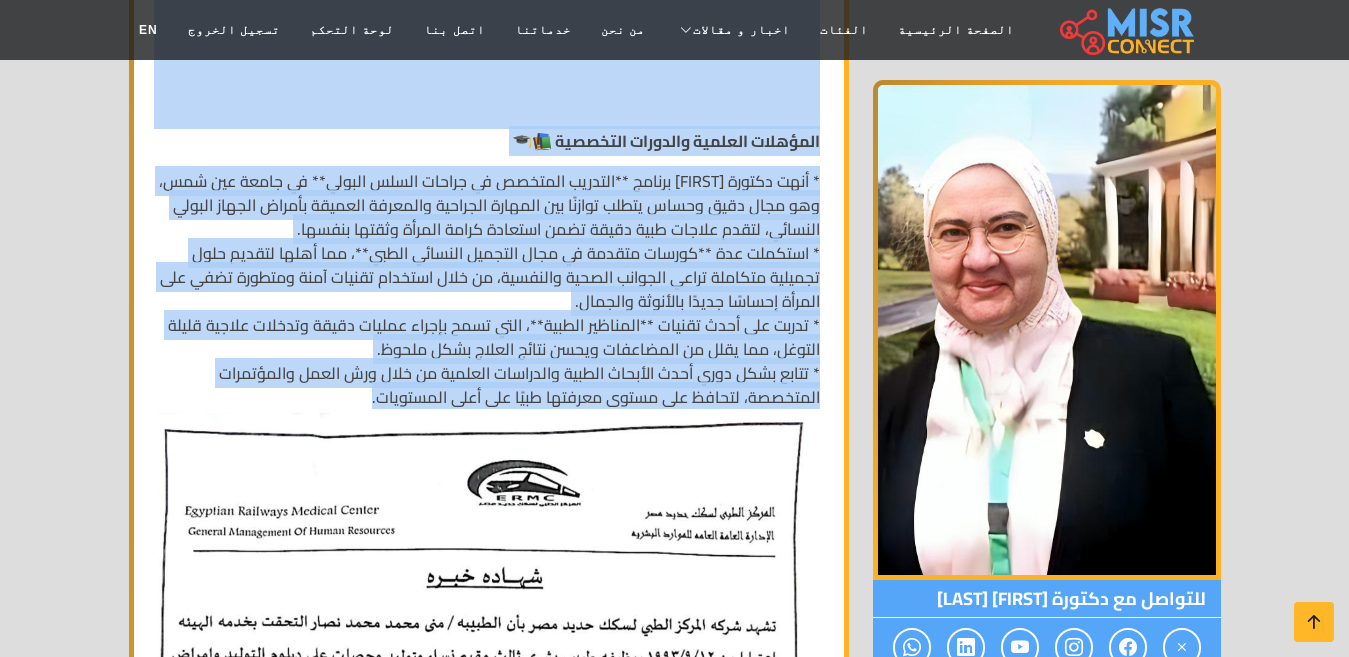 drag, startPoint x: 826, startPoint y: 234, endPoint x: 368, endPoint y: 394, distance: 485.14328 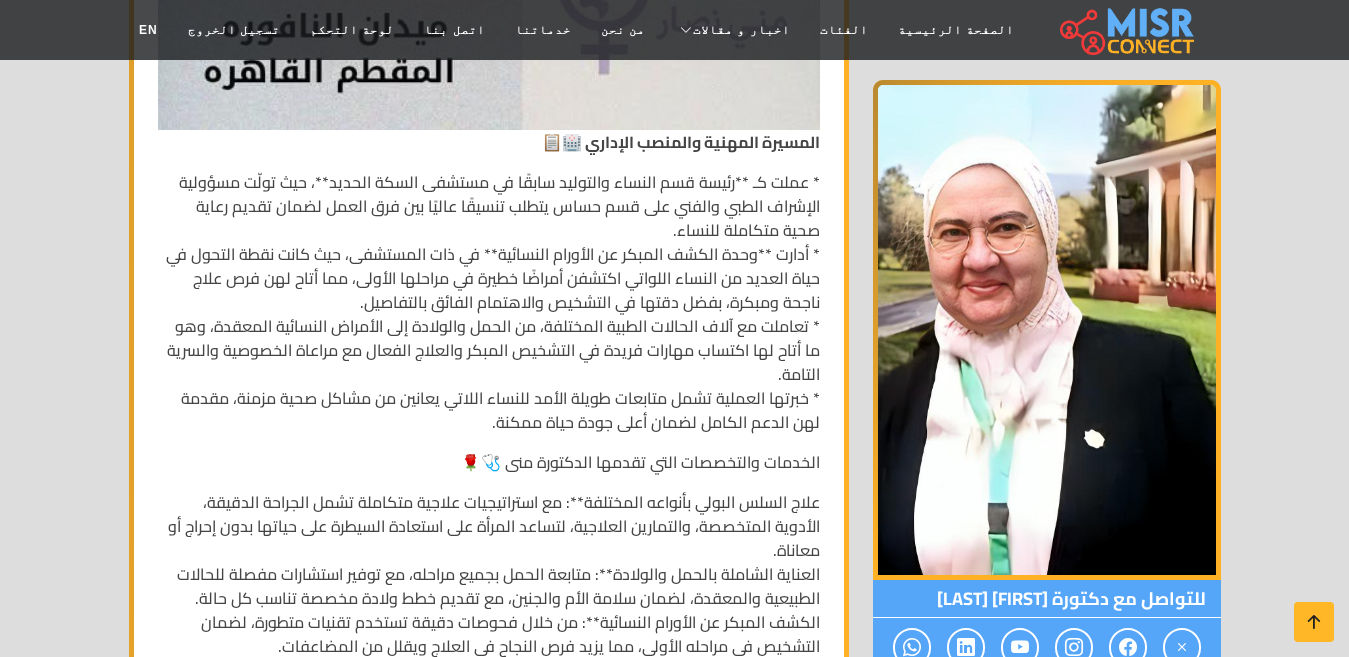 scroll, scrollTop: 4100, scrollLeft: 0, axis: vertical 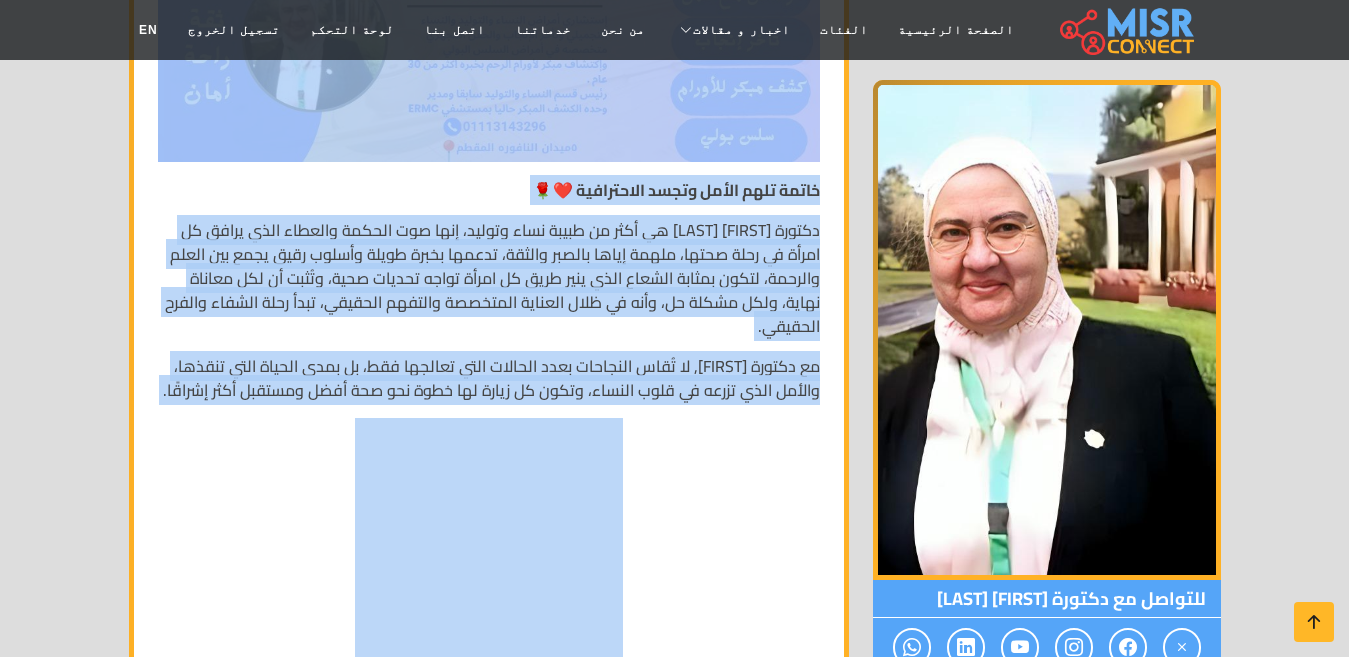 drag, startPoint x: 823, startPoint y: 318, endPoint x: 161, endPoint y: 408, distance: 668.08984 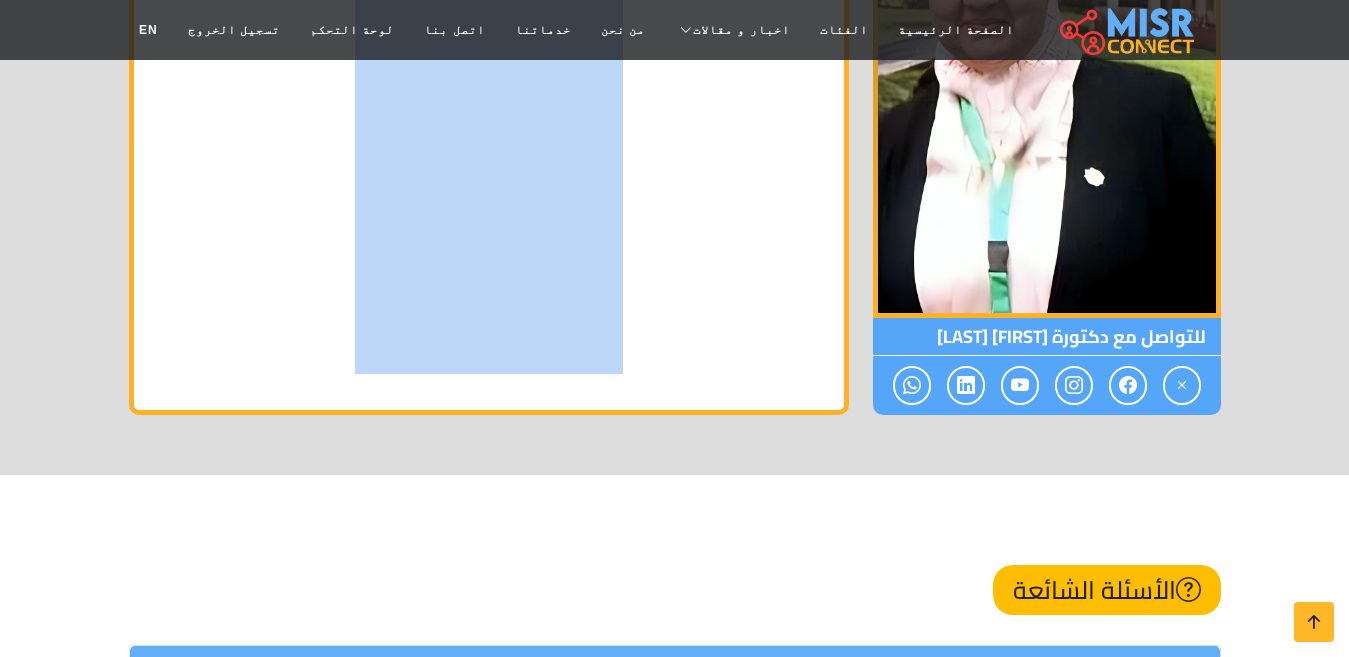 scroll, scrollTop: 7200, scrollLeft: 0, axis: vertical 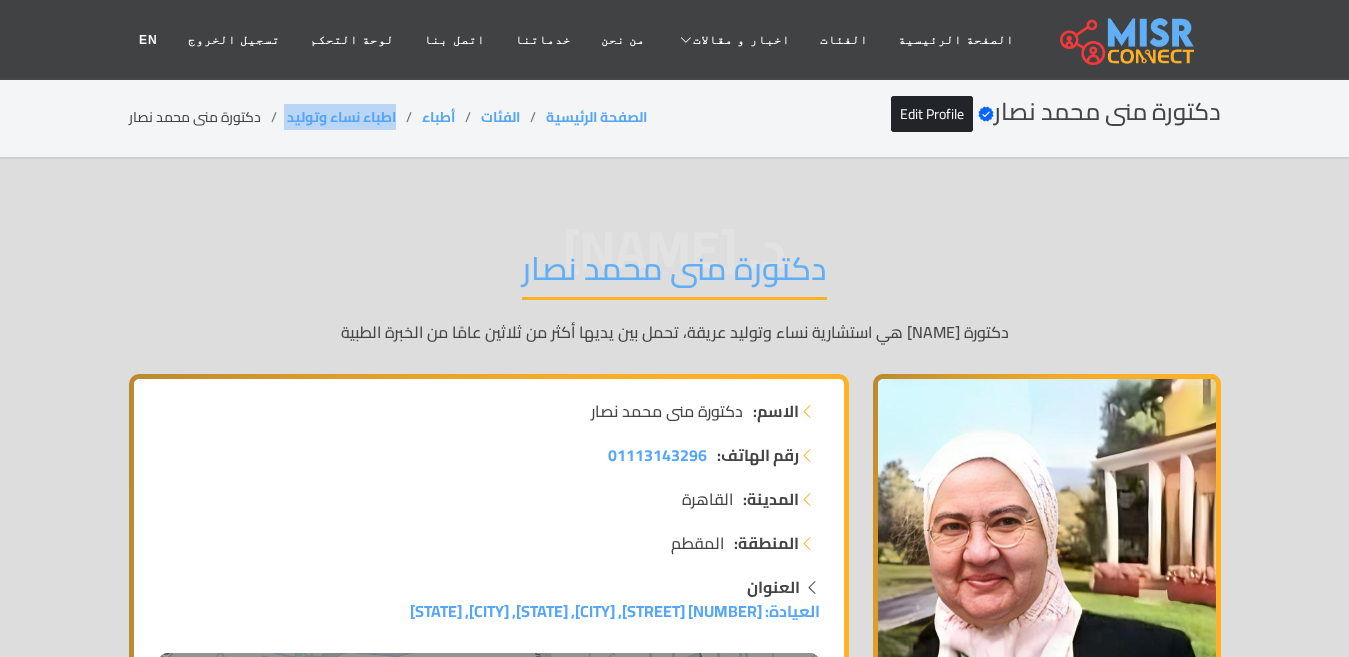 copy on "اطباء نساء وتوليد" 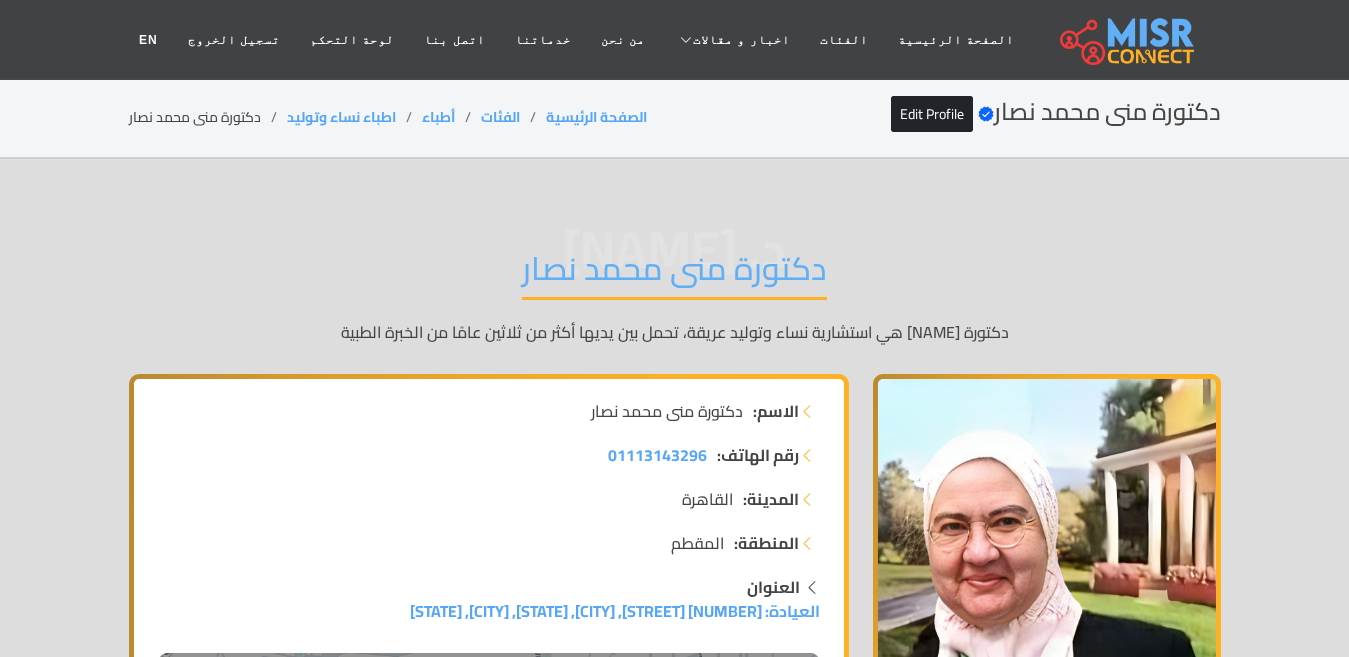 click on "دكتورة منى محمد نصار" at bounding box center [208, 117] 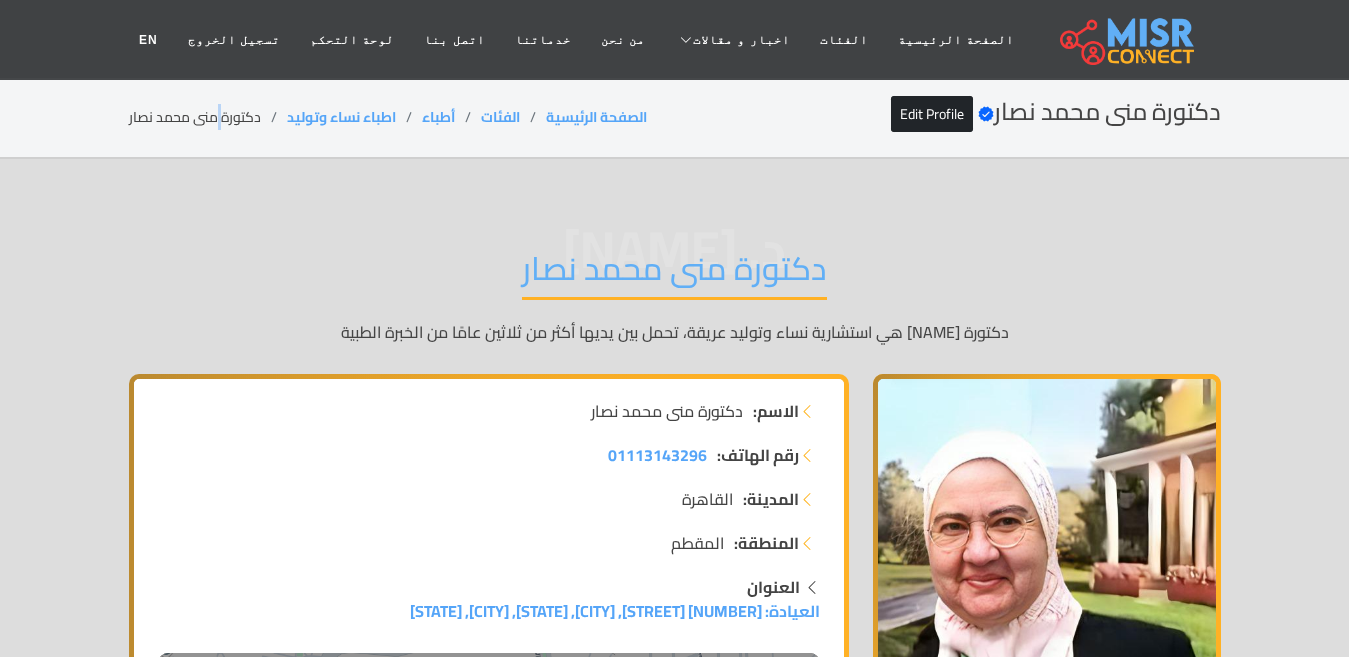 click on "دكتورة منى محمد نصار" at bounding box center (208, 117) 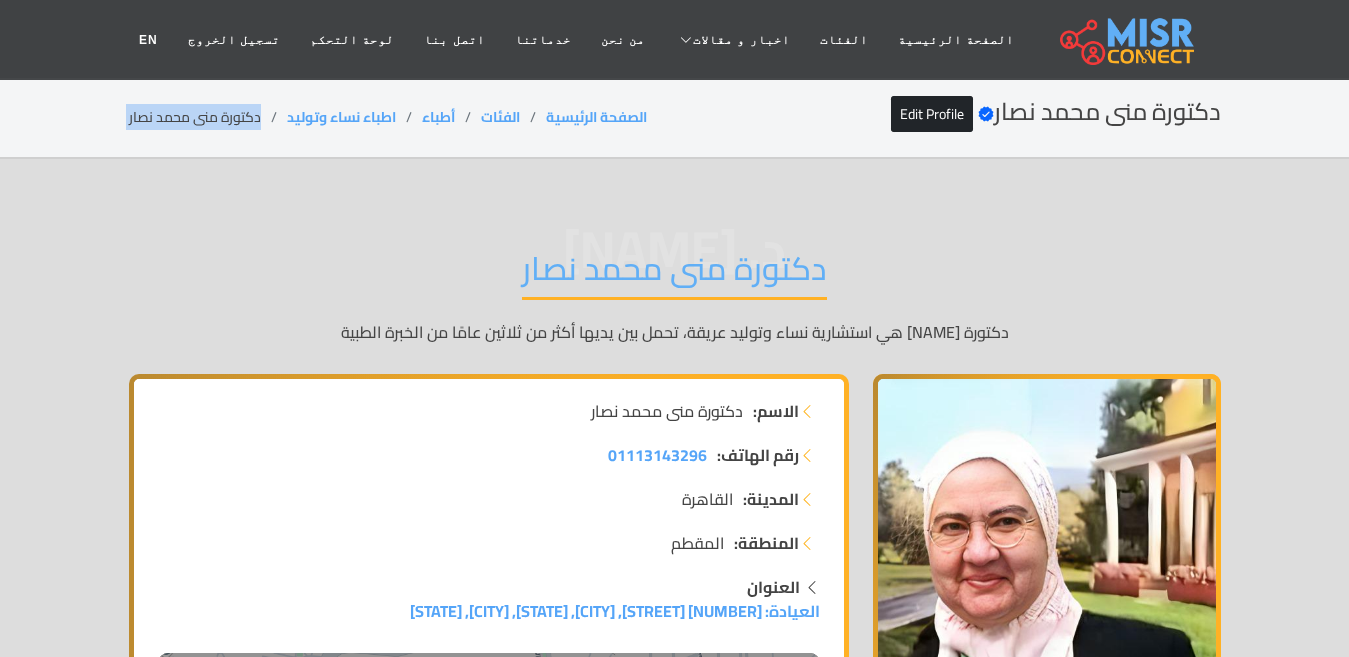 click on "دكتورة منى محمد نصار" at bounding box center (208, 117) 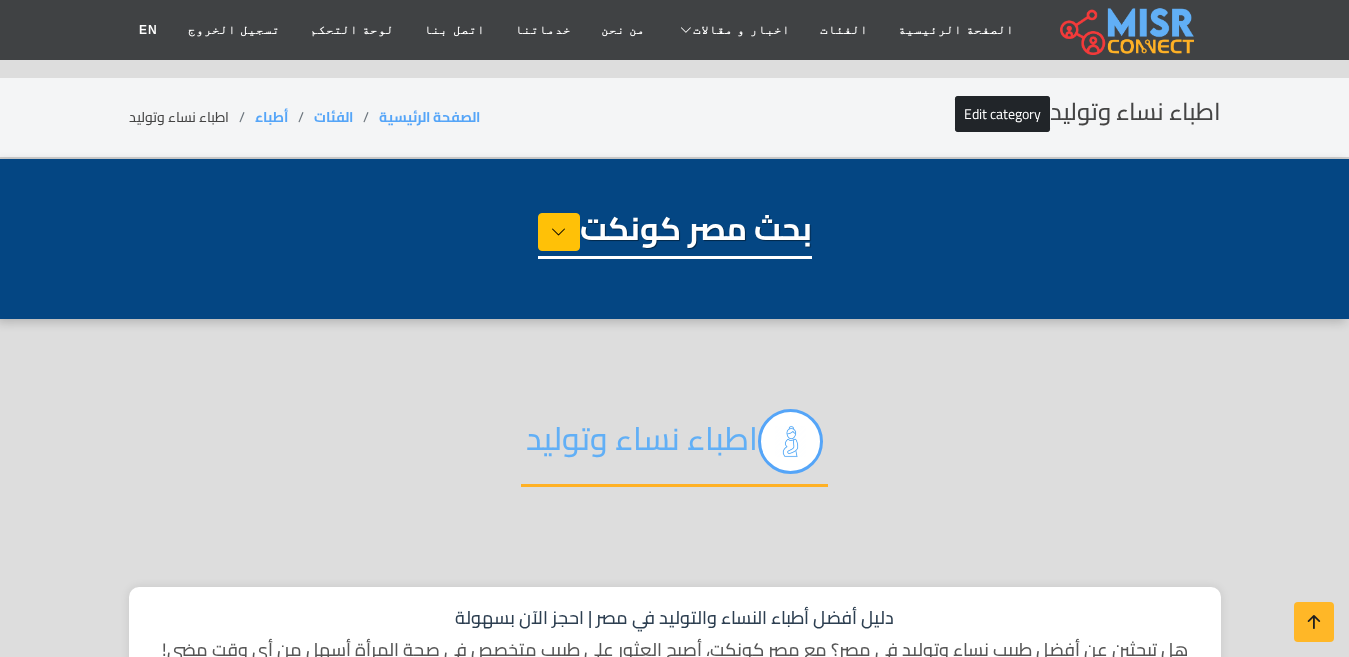 select on "*****" 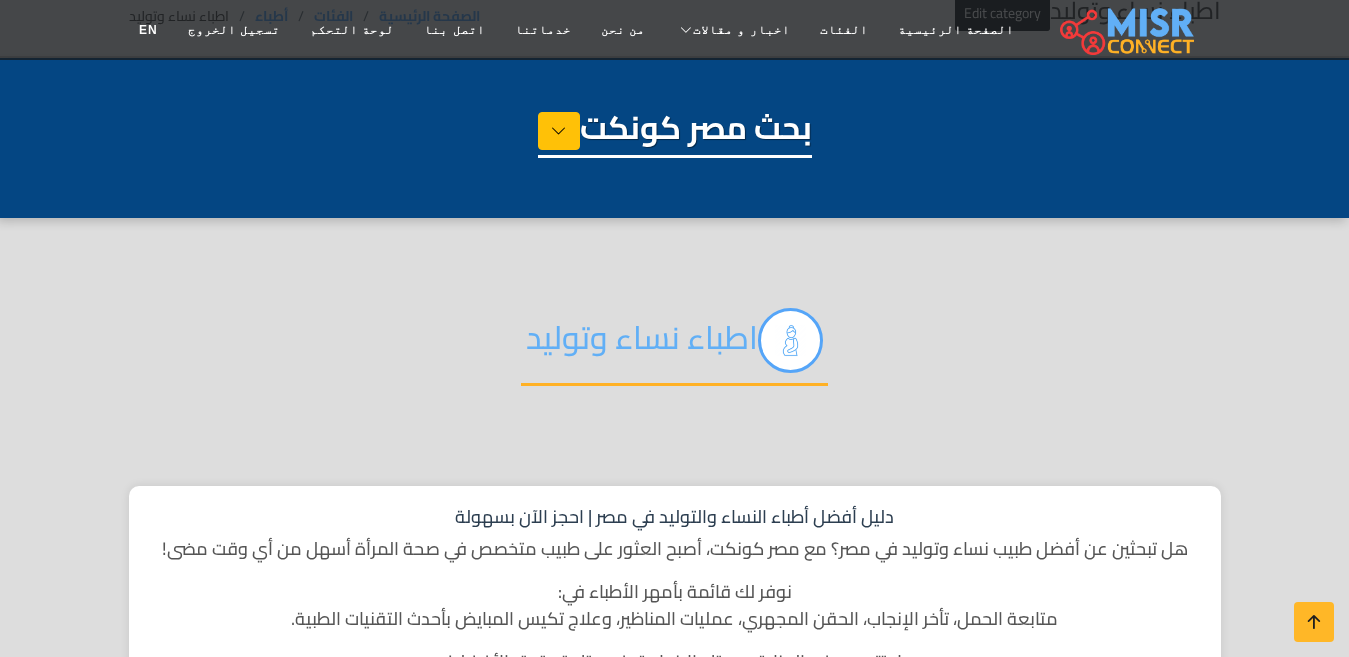 scroll, scrollTop: 500, scrollLeft: 0, axis: vertical 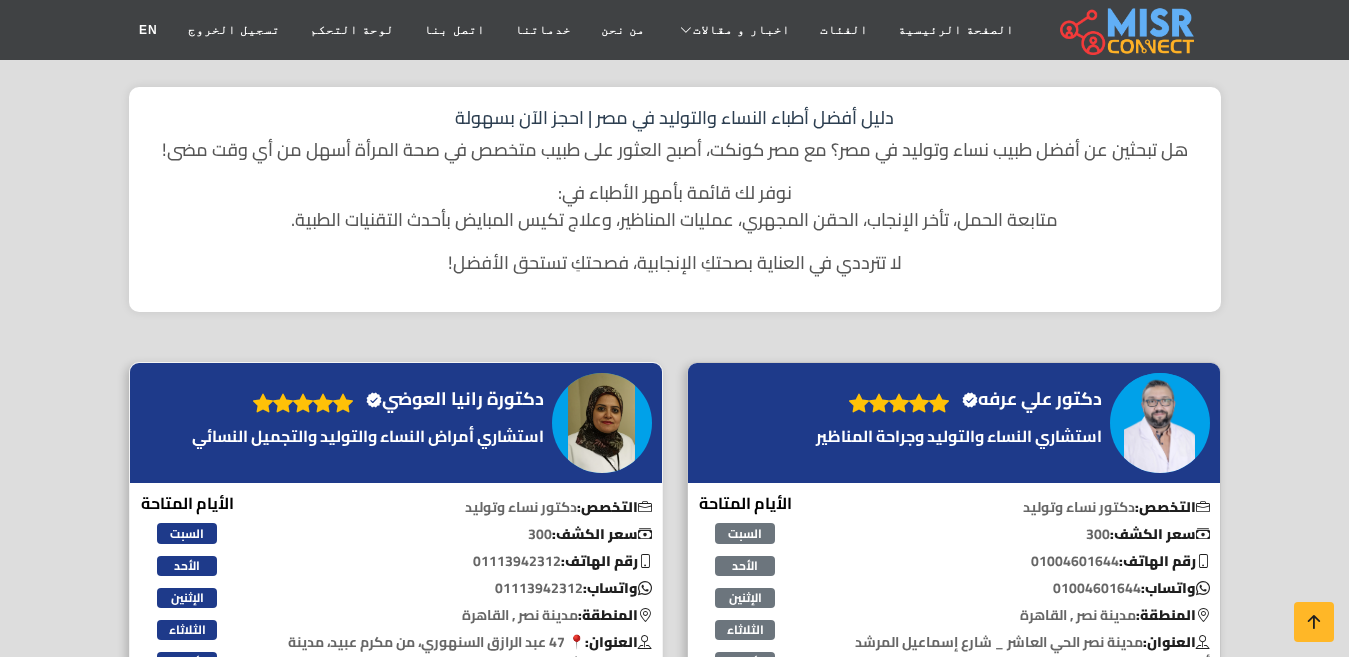 click on "دكتورة رانيا العوضي
Verified account" at bounding box center [368, 424] 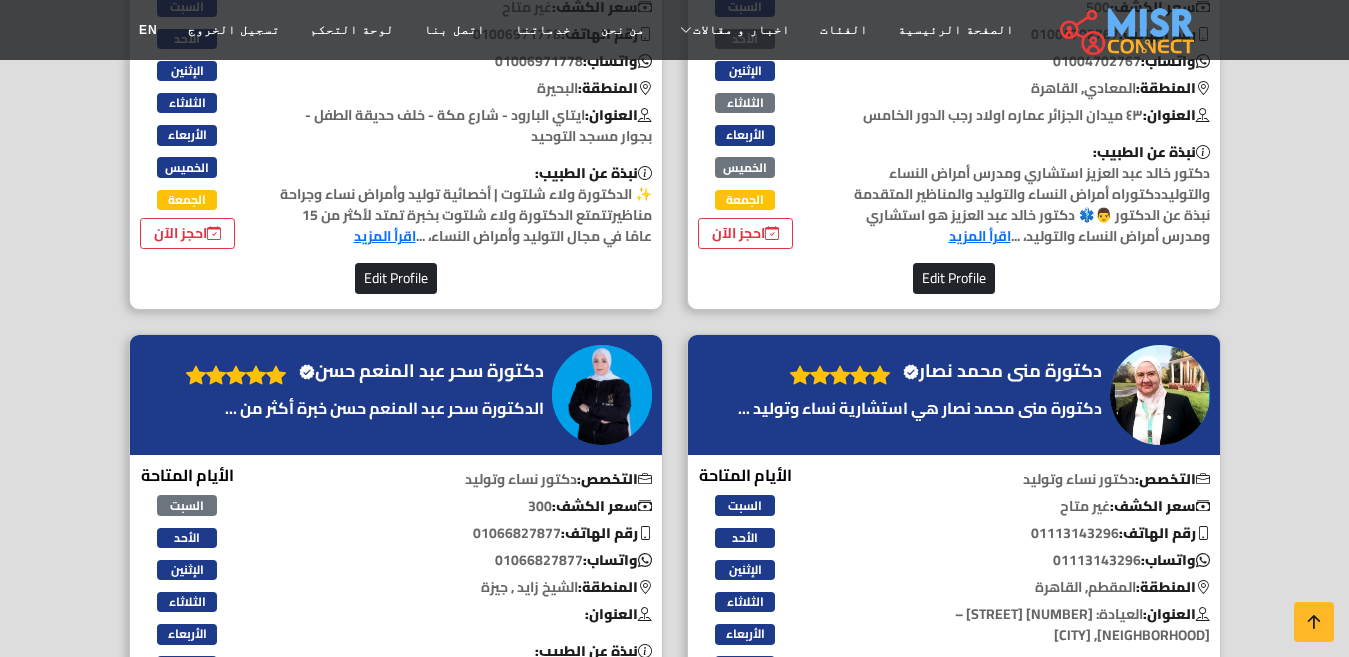 scroll, scrollTop: 2100, scrollLeft: 0, axis: vertical 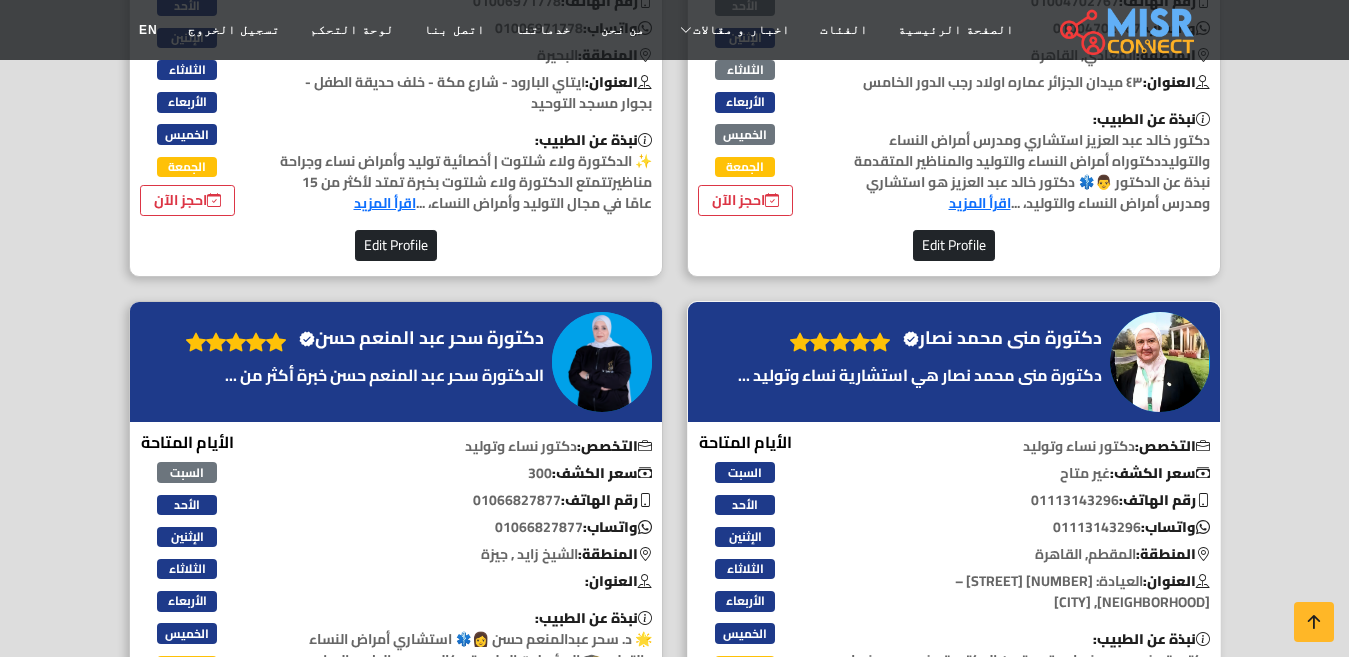 click on "دكتورة منى محمد نصار
Verified account" at bounding box center (1002, 338) 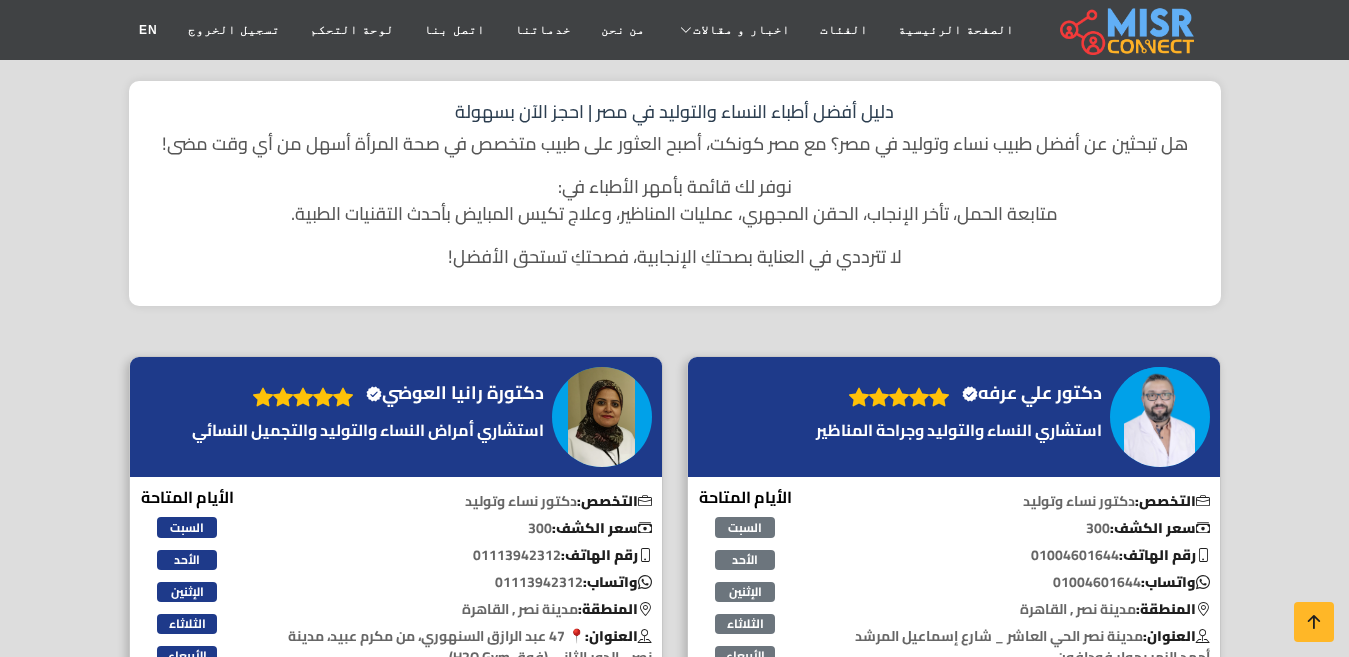 scroll, scrollTop: 700, scrollLeft: 0, axis: vertical 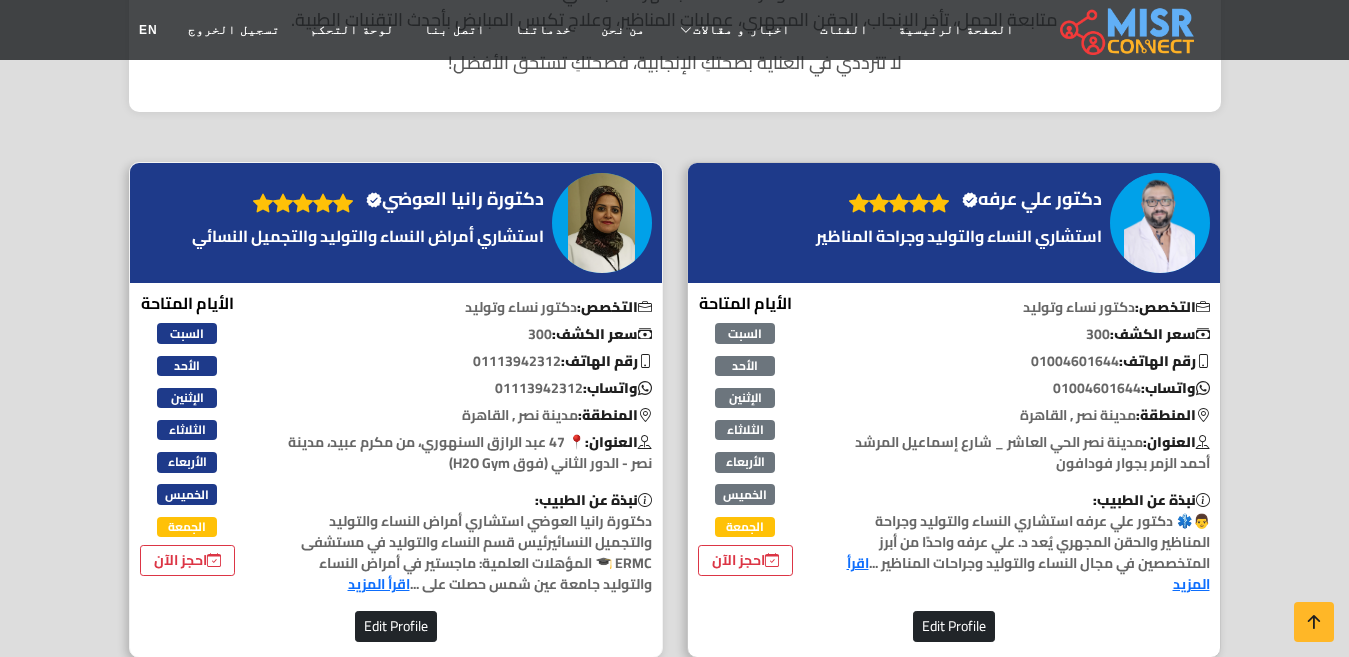 click on "دكتورة رانيا العوضي
Verified account" at bounding box center [455, 199] 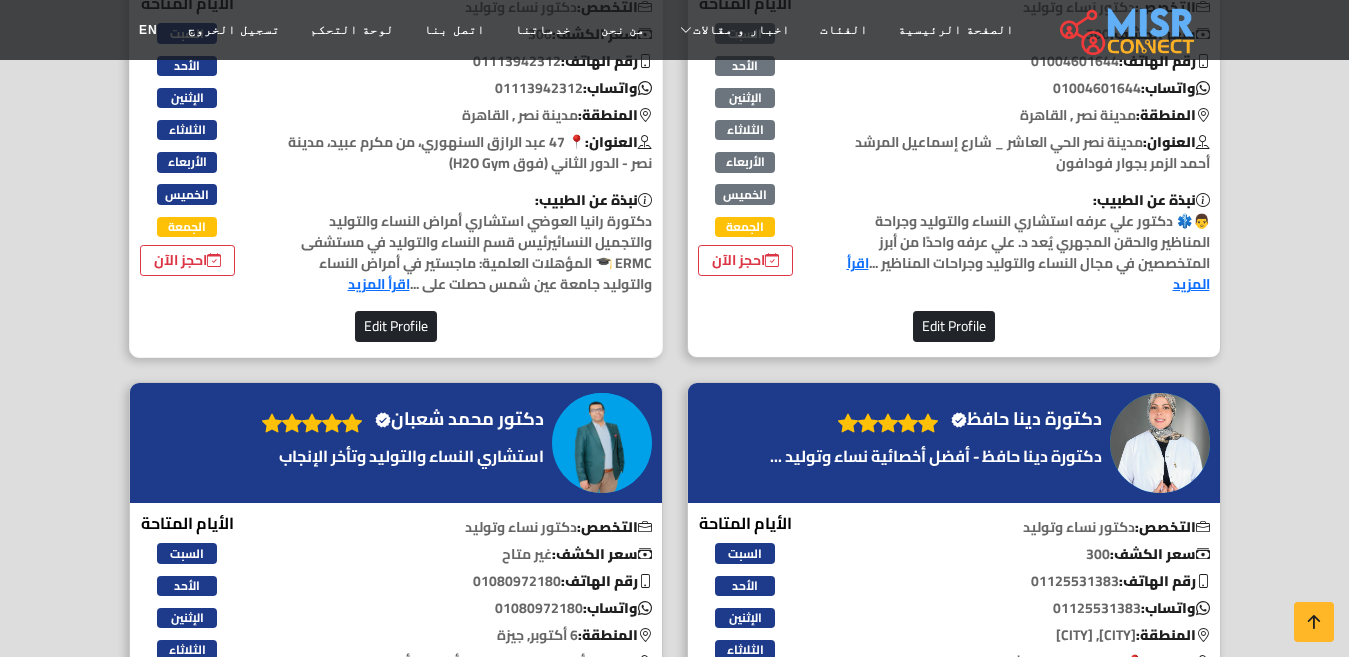 scroll, scrollTop: 800, scrollLeft: 0, axis: vertical 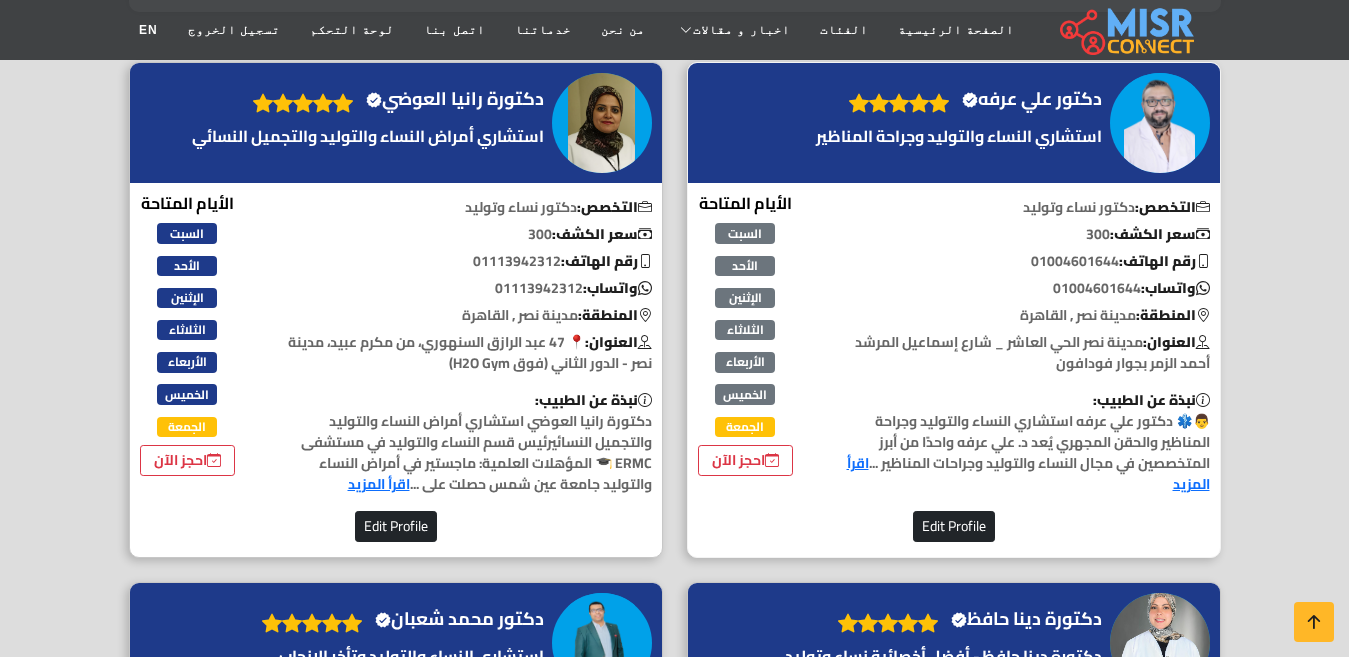 click on "دكتور علي عرفه
Verified account" at bounding box center [1032, 99] 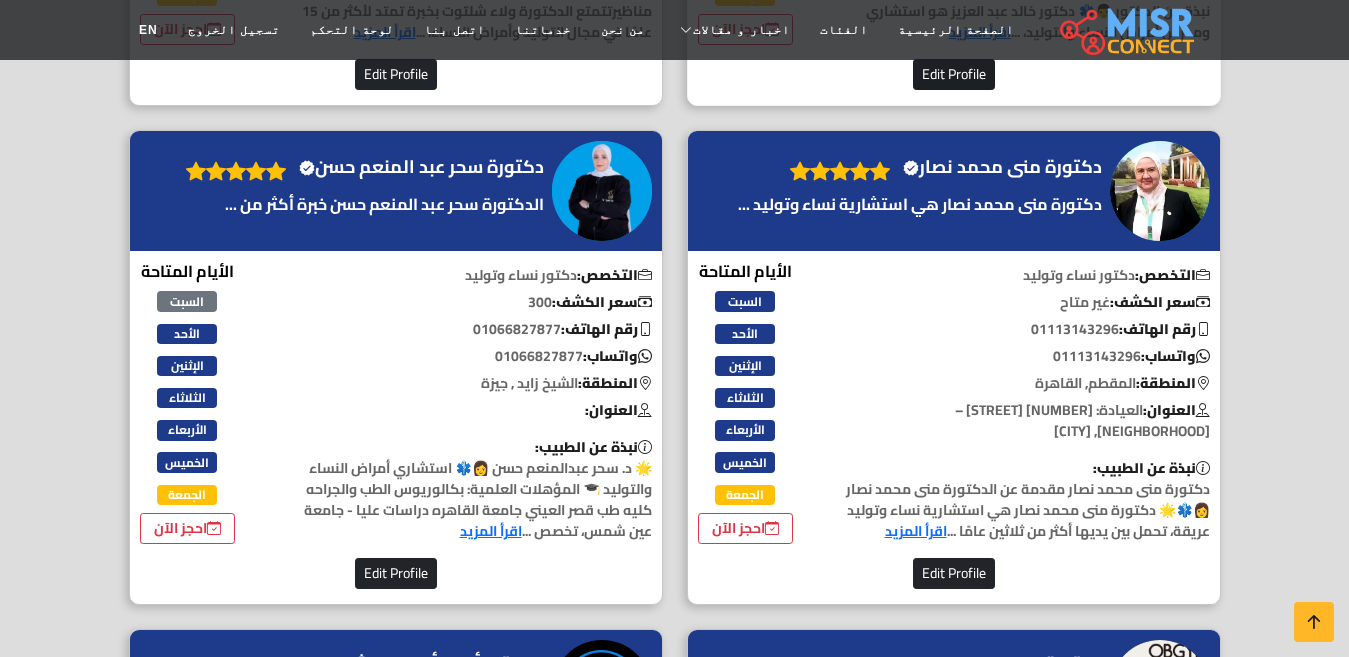 scroll, scrollTop: 2100, scrollLeft: 0, axis: vertical 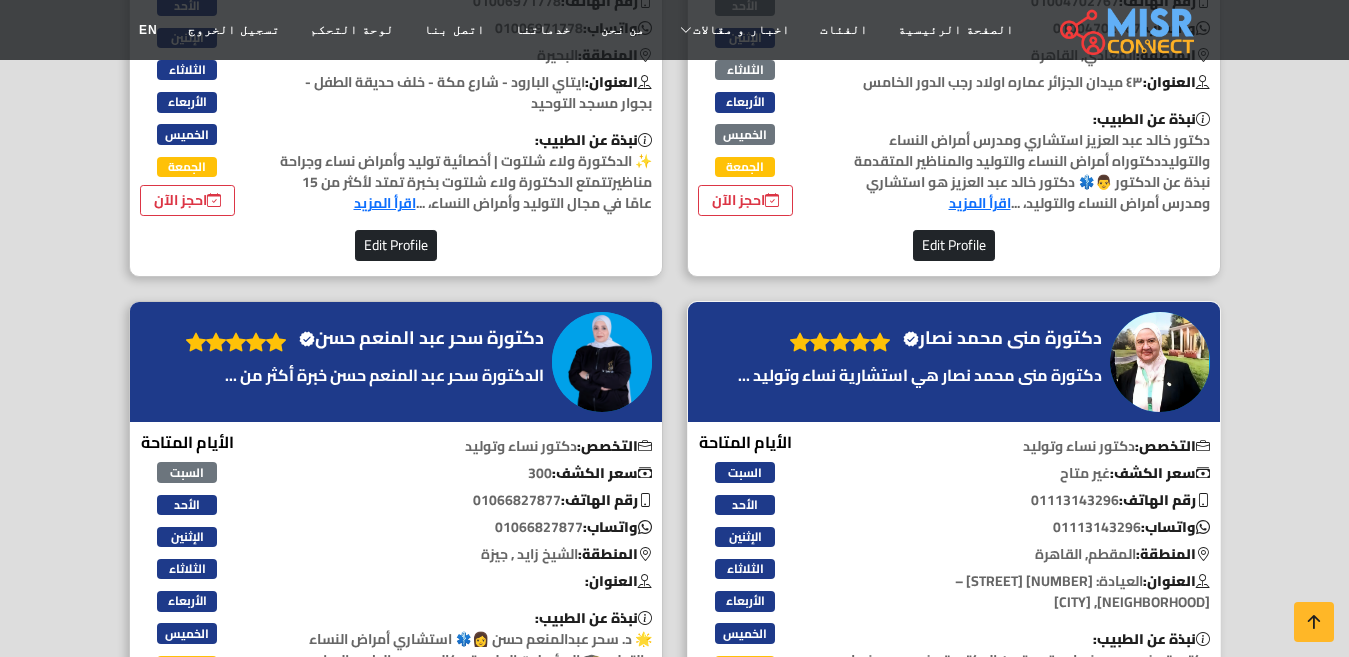 click on "دكتورة منى محمد نصار
Verified account" at bounding box center [1002, 338] 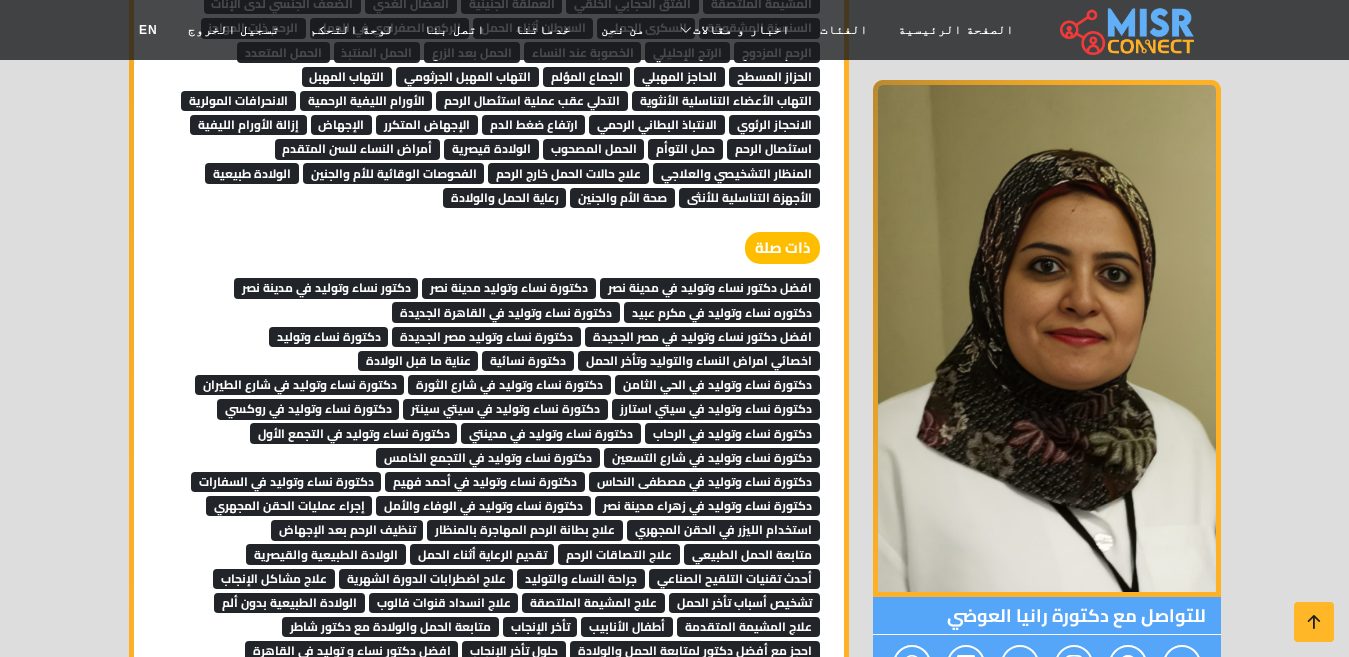 scroll, scrollTop: 3835, scrollLeft: 0, axis: vertical 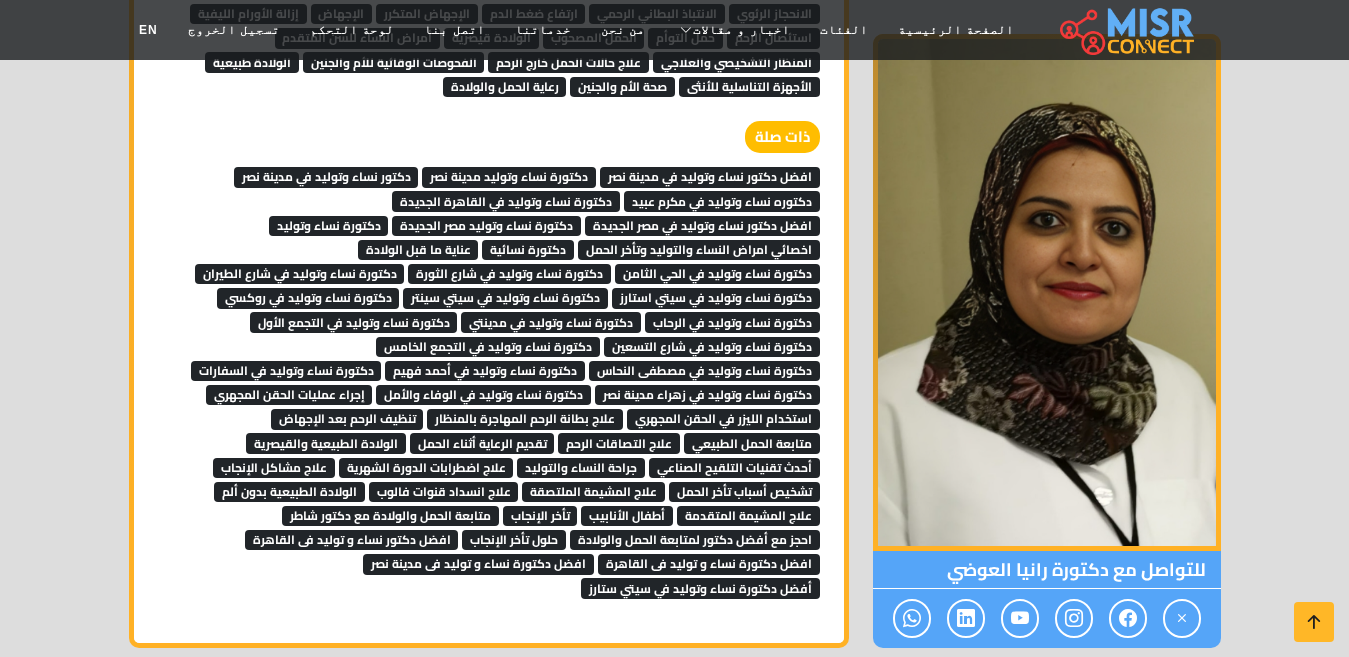click on "افضل دكتور نساء وتوليد في مدينة نصر" at bounding box center (710, 177) 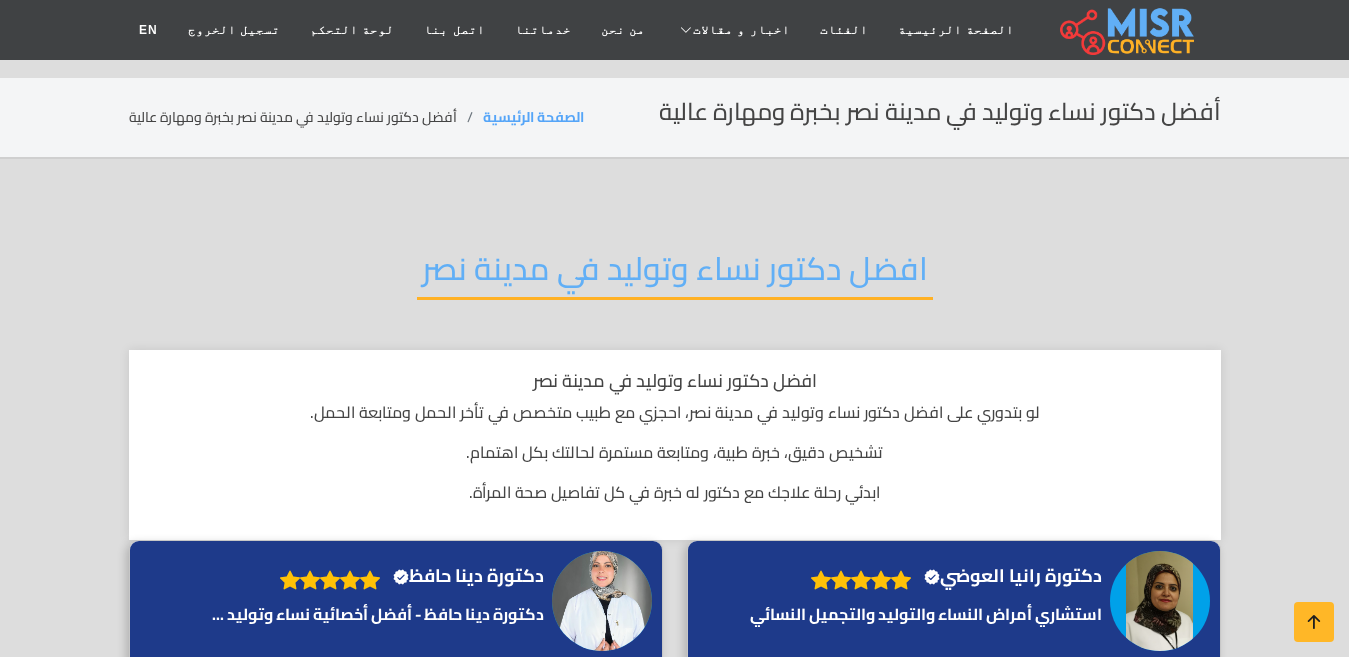 scroll, scrollTop: 0, scrollLeft: 0, axis: both 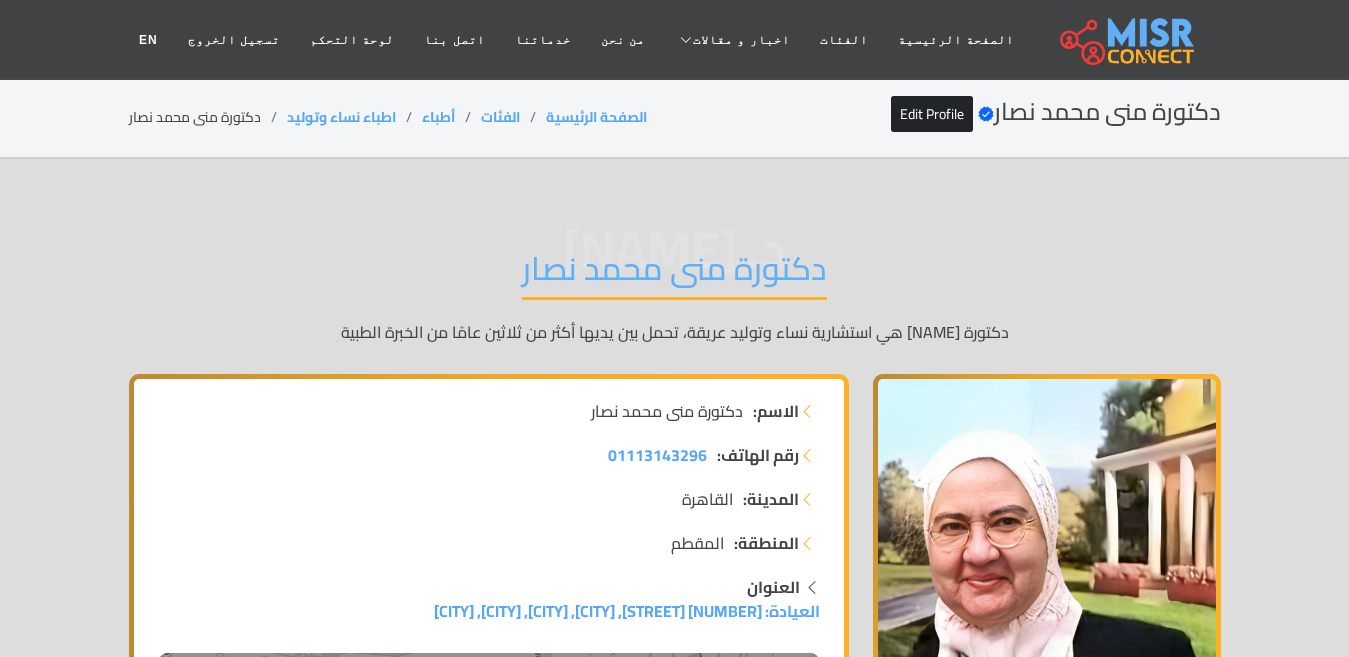 click on "دكتورة منى محمد نصار" at bounding box center [674, 274] 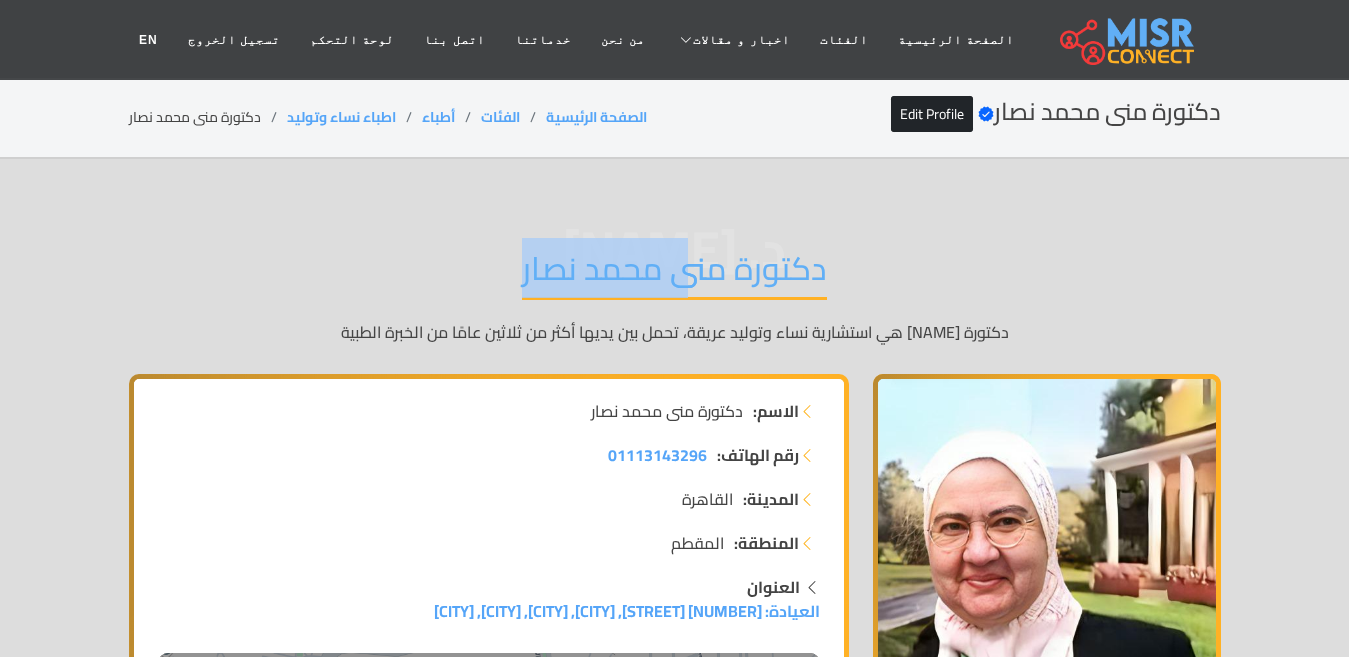 click on "دكتورة منى محمد نصار" at bounding box center [674, 274] 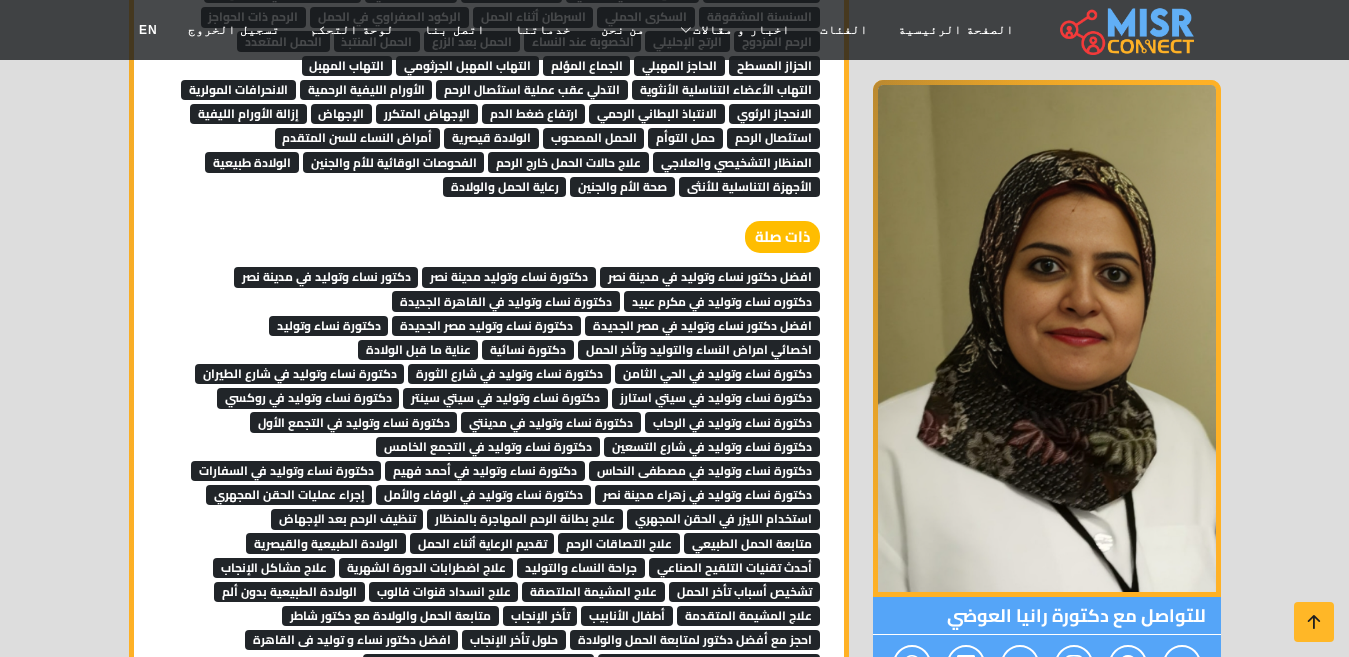 scroll, scrollTop: 3700, scrollLeft: 0, axis: vertical 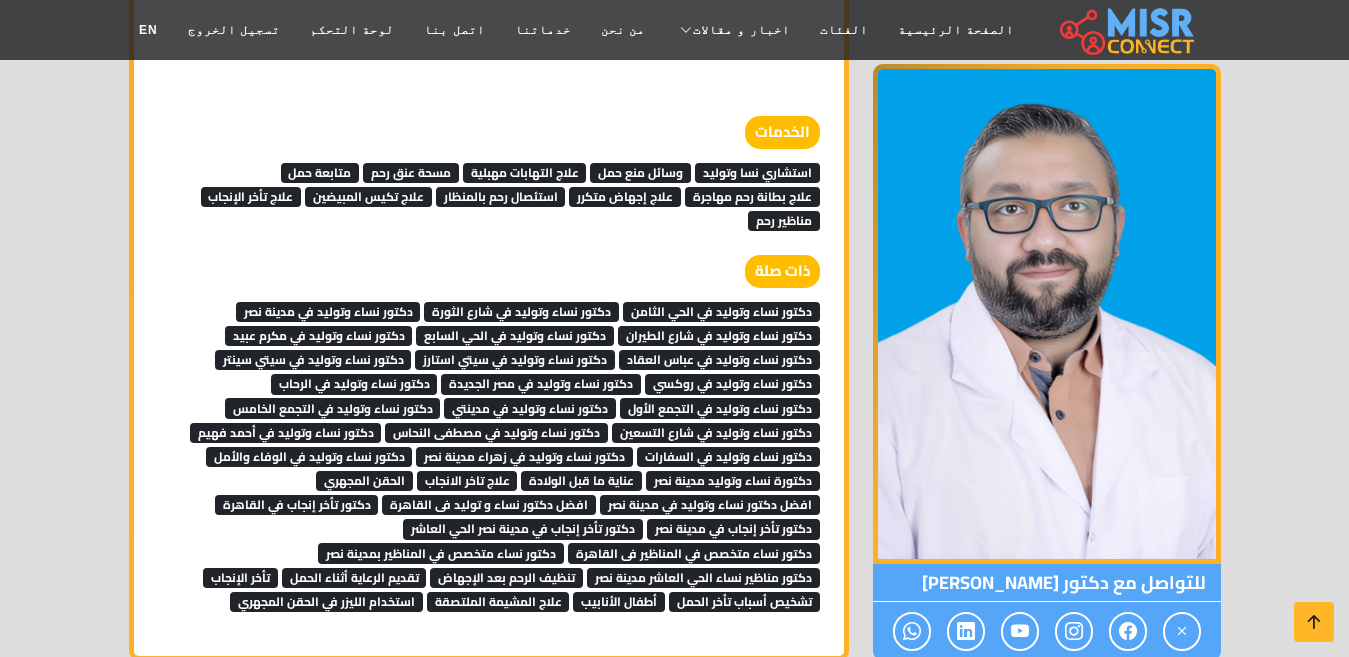 click on "افضل دكتور نساء و توليد فى القاهرة" at bounding box center (489, 505) 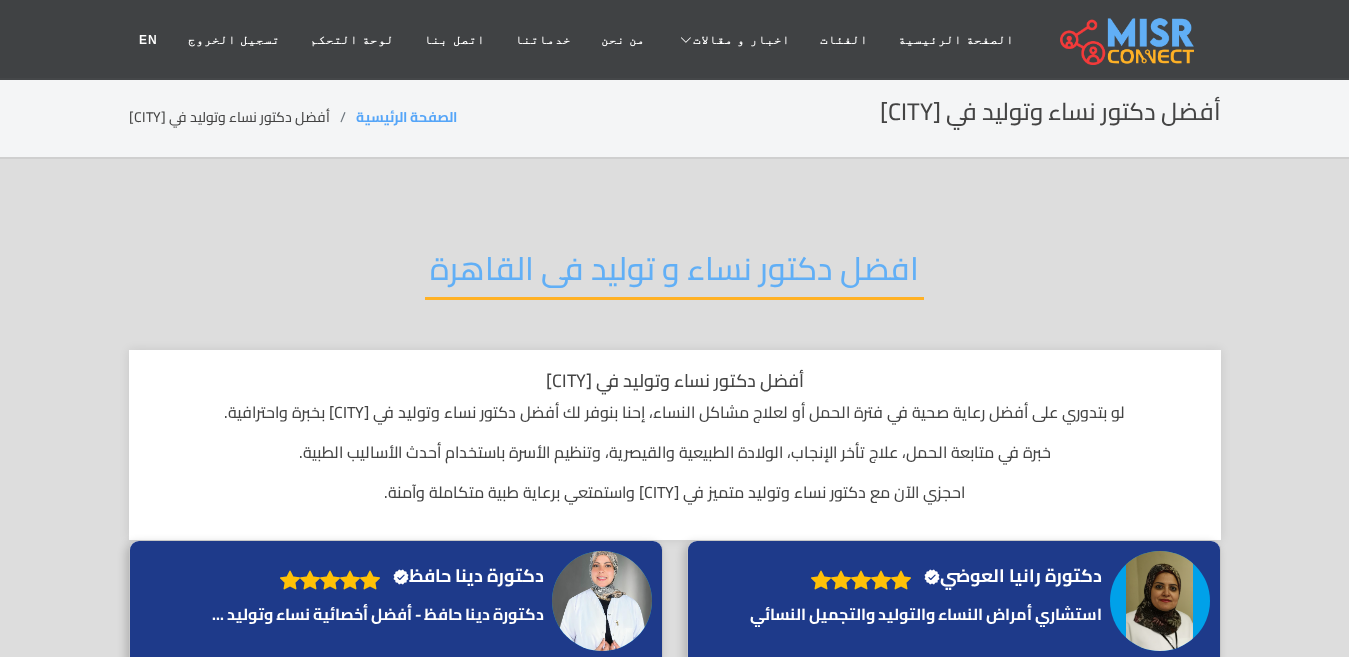 scroll, scrollTop: 0, scrollLeft: 0, axis: both 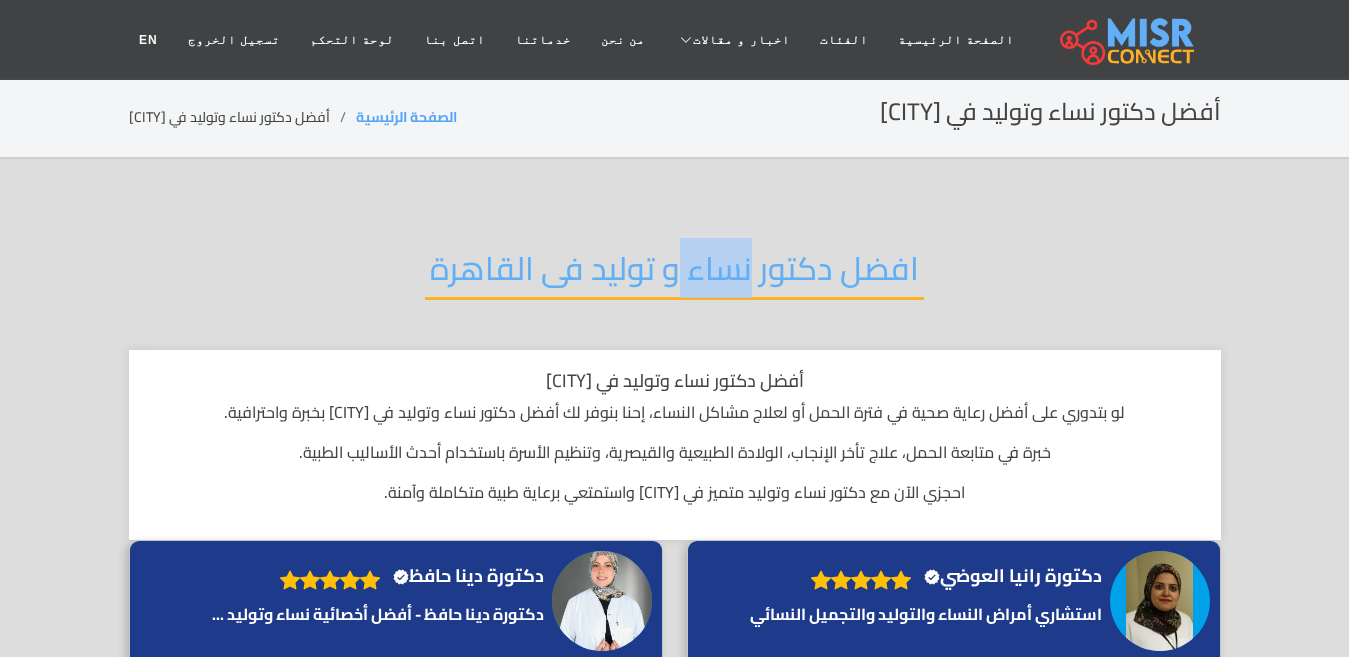 click on "افضل دكتور نساء و توليد فى القاهرة" at bounding box center (674, 274) 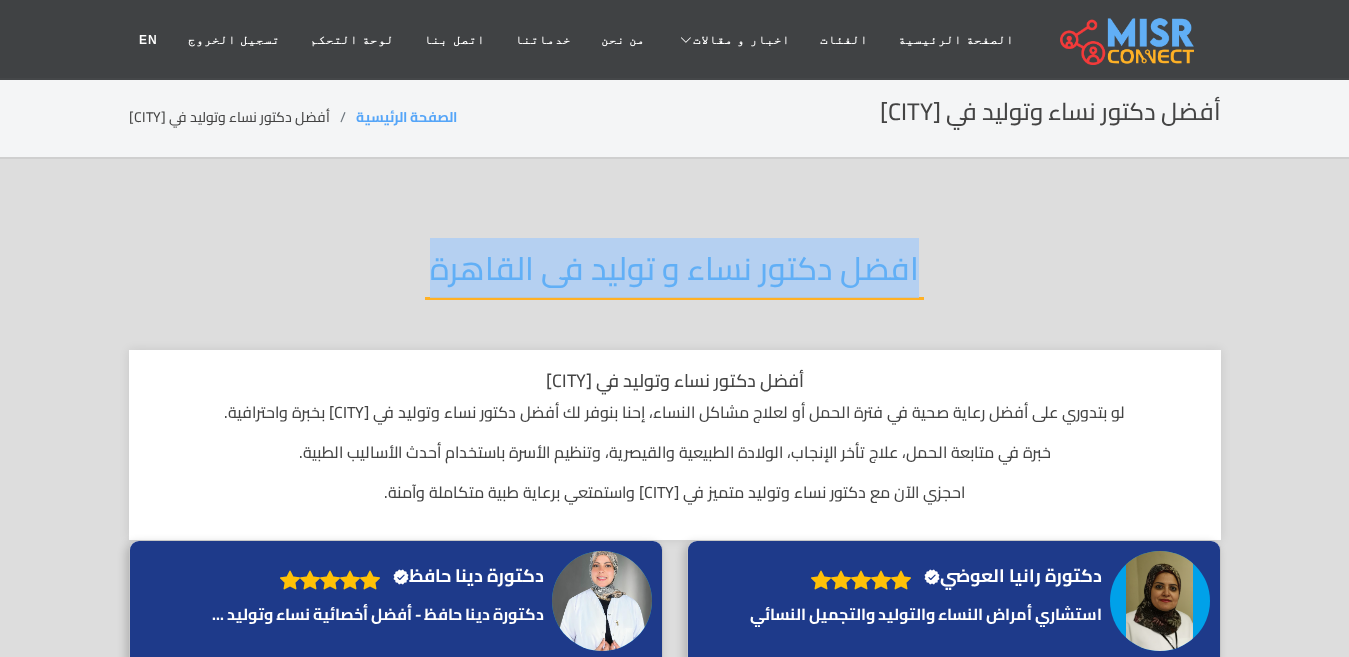 click on "افضل دكتور نساء و توليد فى القاهرة" at bounding box center (674, 274) 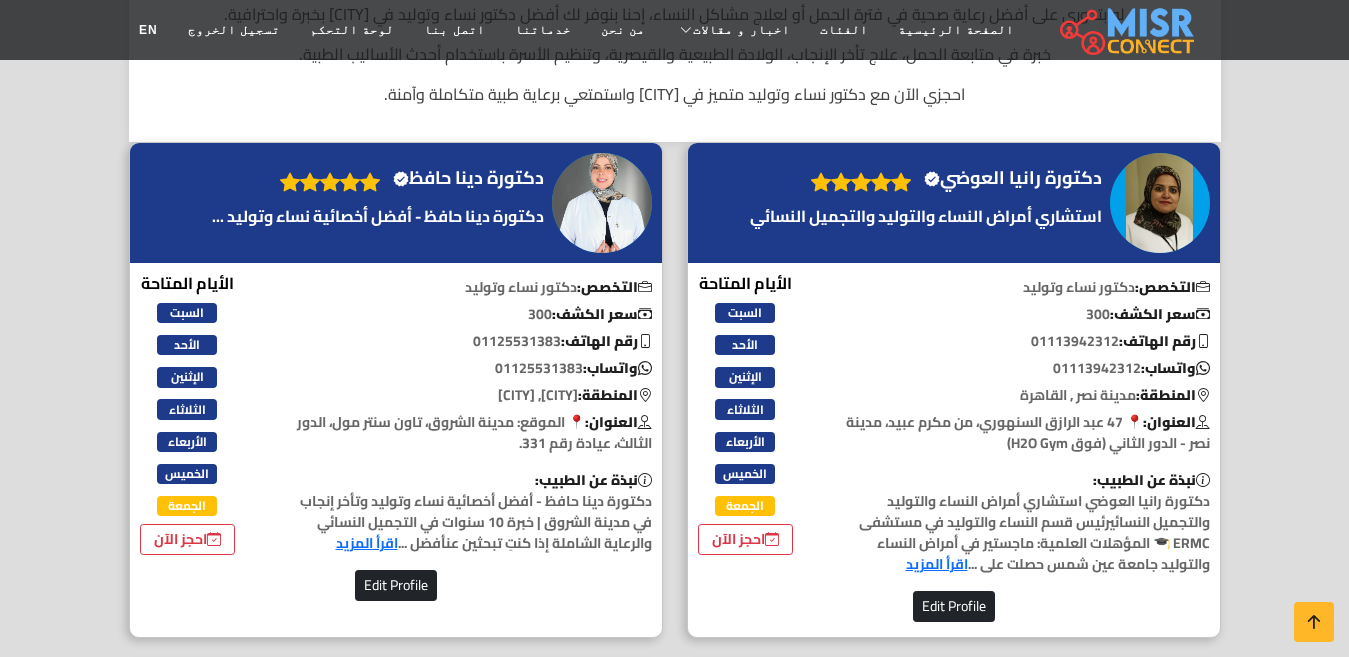 scroll, scrollTop: 300, scrollLeft: 0, axis: vertical 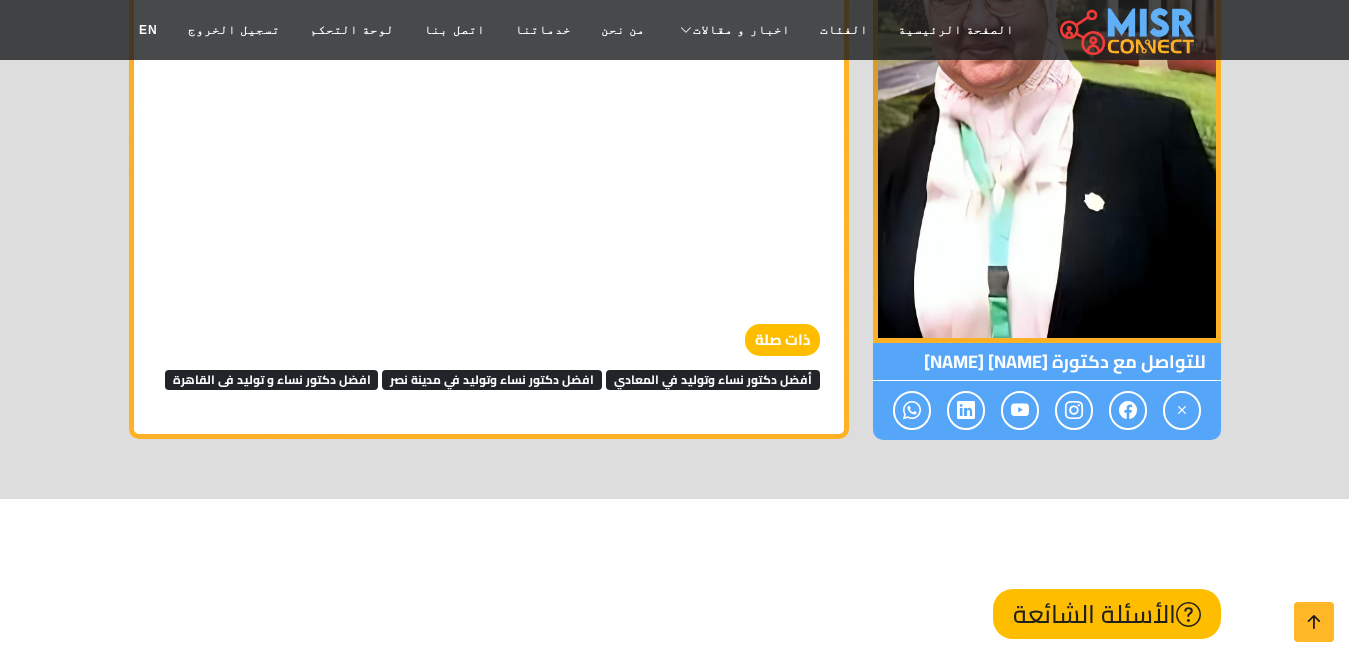 click on "أفضل دكتور نساء وتوليد في المعادي" at bounding box center (713, 380) 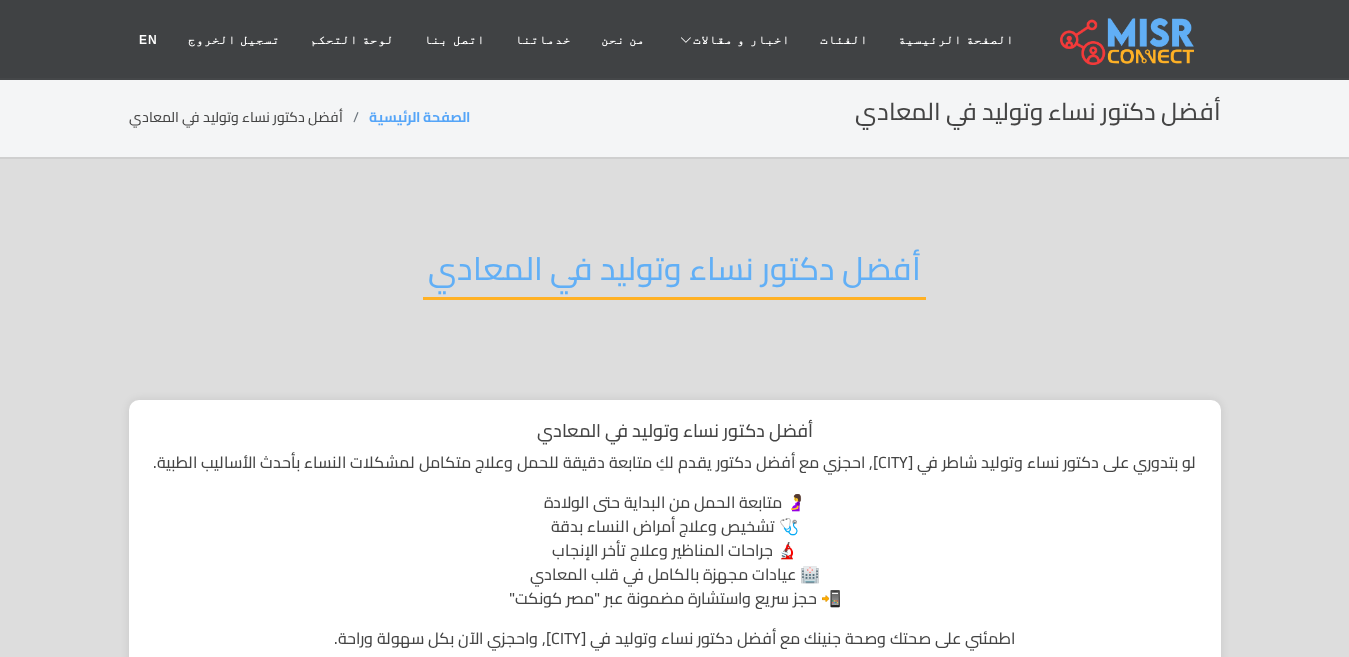 scroll, scrollTop: 0, scrollLeft: 0, axis: both 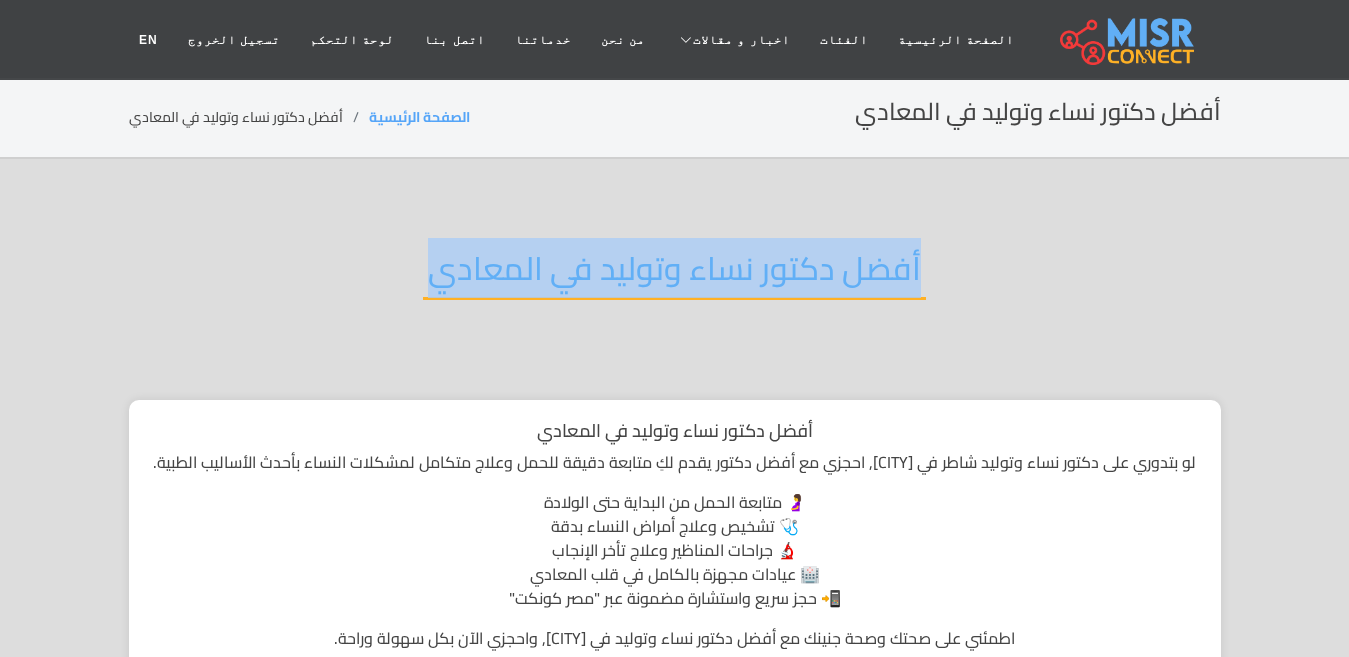 drag, startPoint x: 941, startPoint y: 269, endPoint x: 364, endPoint y: 290, distance: 577.382 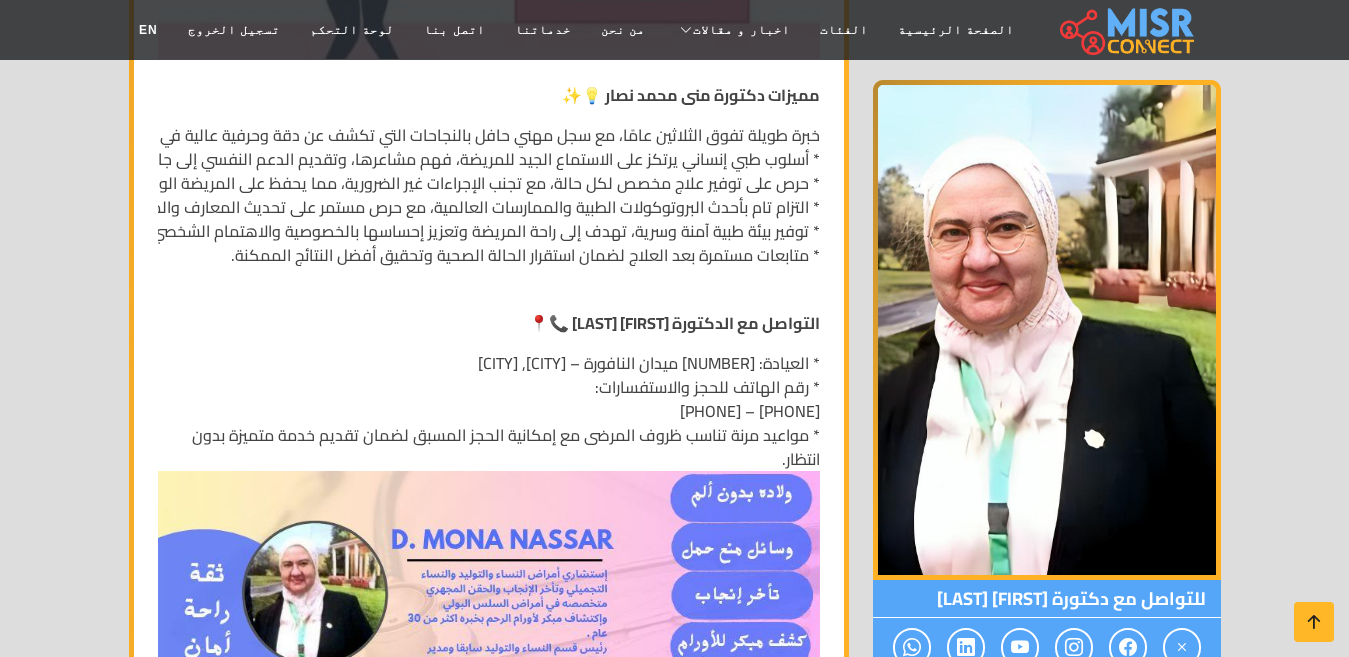 scroll, scrollTop: 5866, scrollLeft: 0, axis: vertical 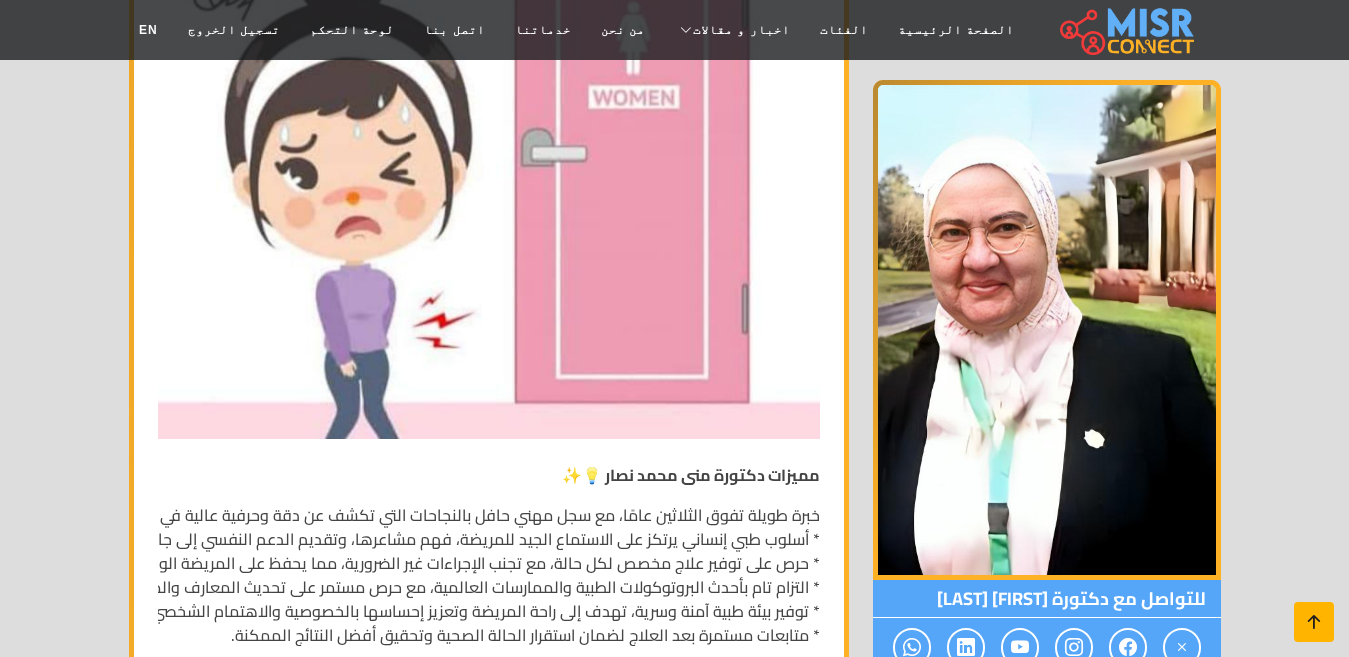 click at bounding box center (1314, 622) 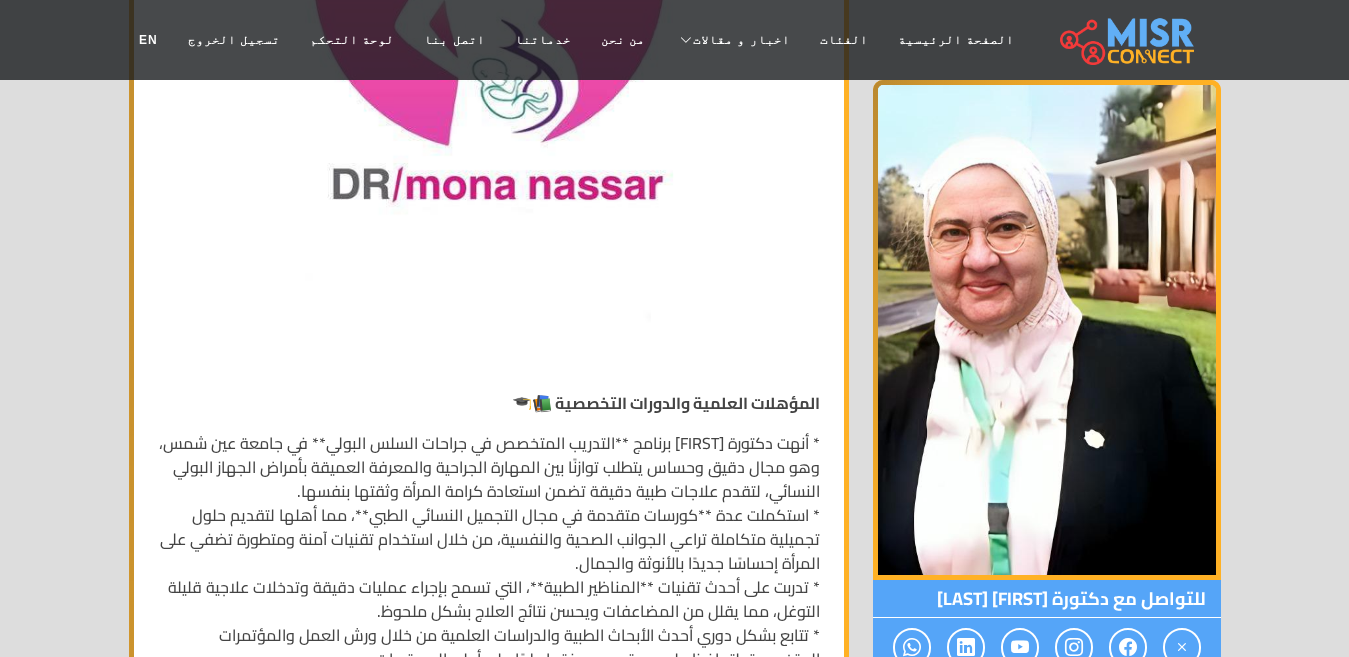 scroll, scrollTop: 0, scrollLeft: 0, axis: both 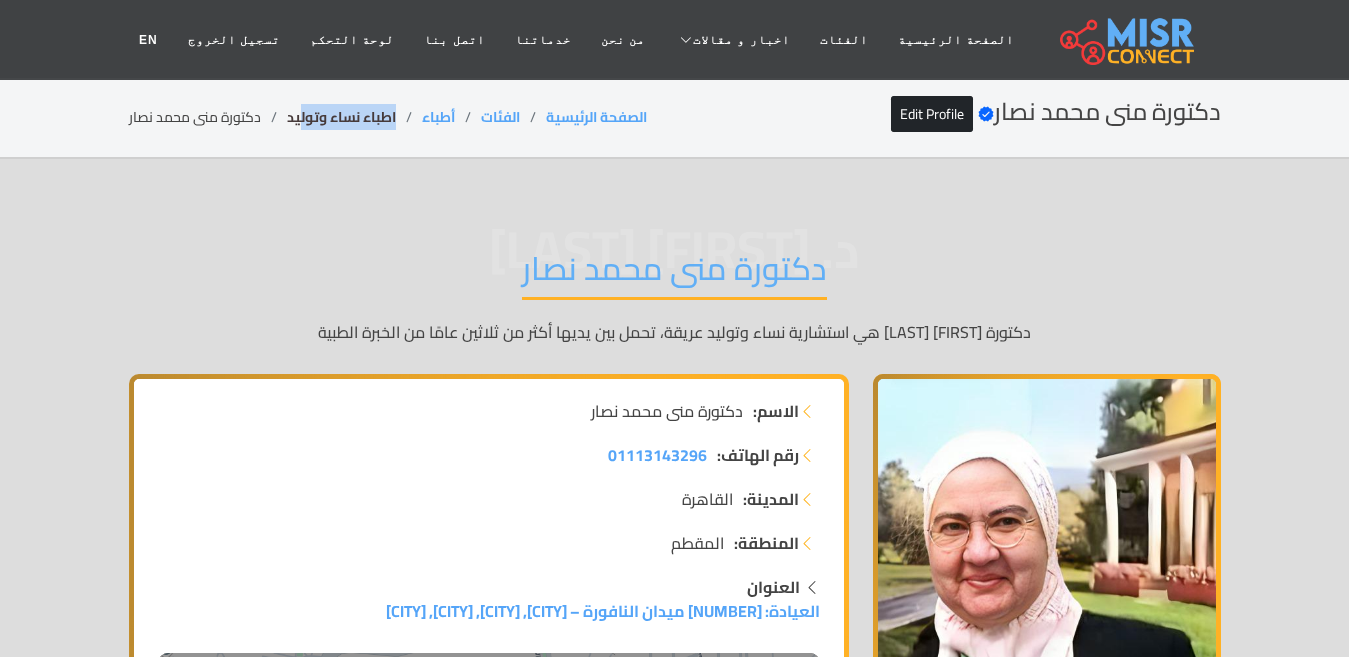 drag, startPoint x: 402, startPoint y: 108, endPoint x: 300, endPoint y: 108, distance: 102 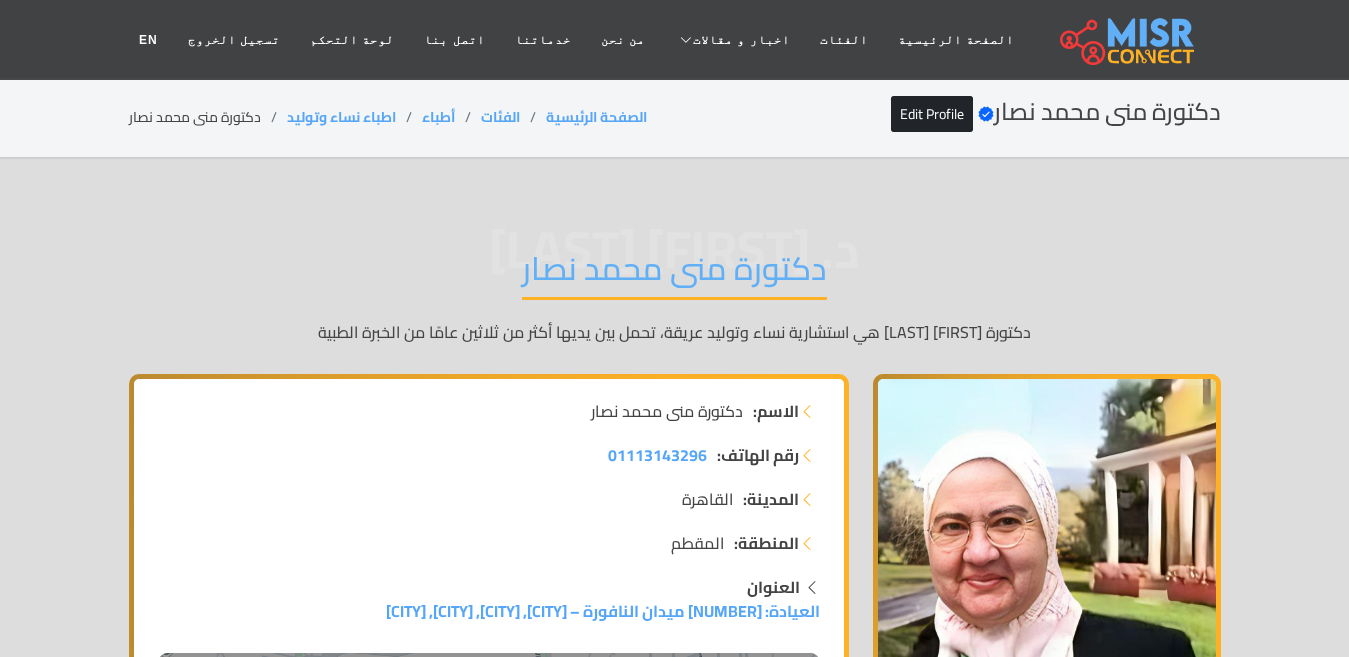 click on "دكتورة منى محمد نصار" at bounding box center (208, 117) 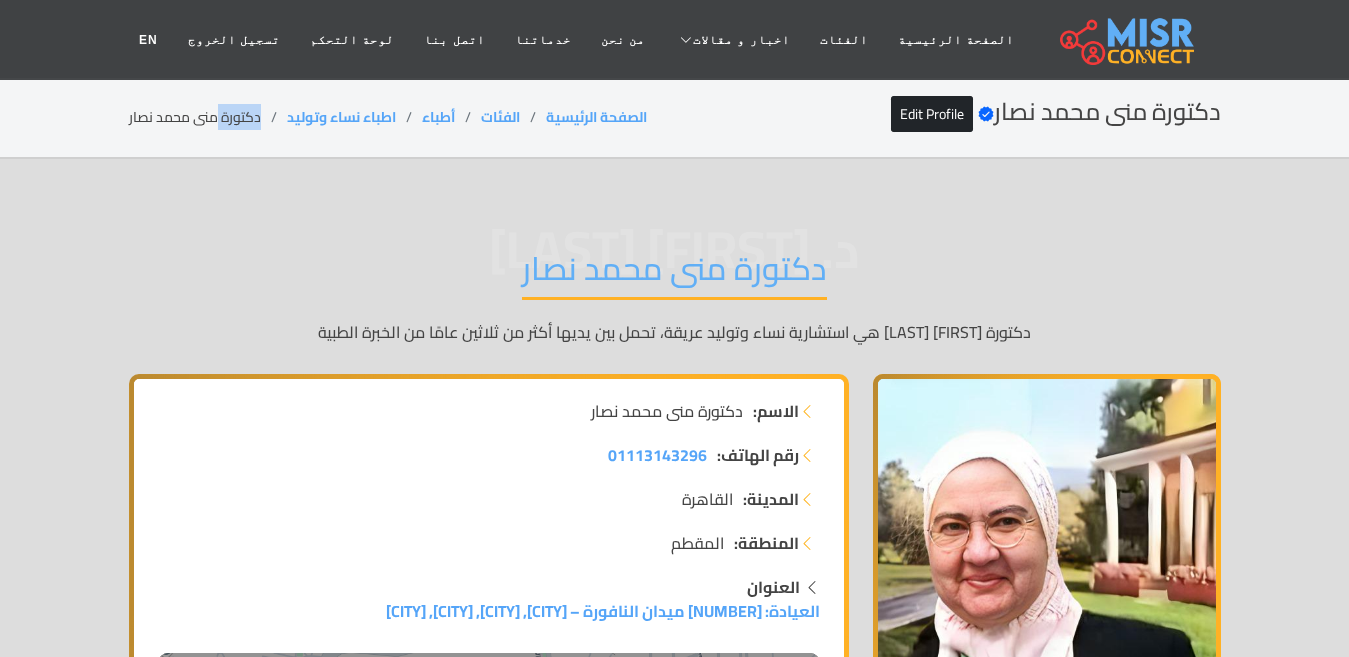 click on "دكتورة منى محمد نصار" at bounding box center (208, 117) 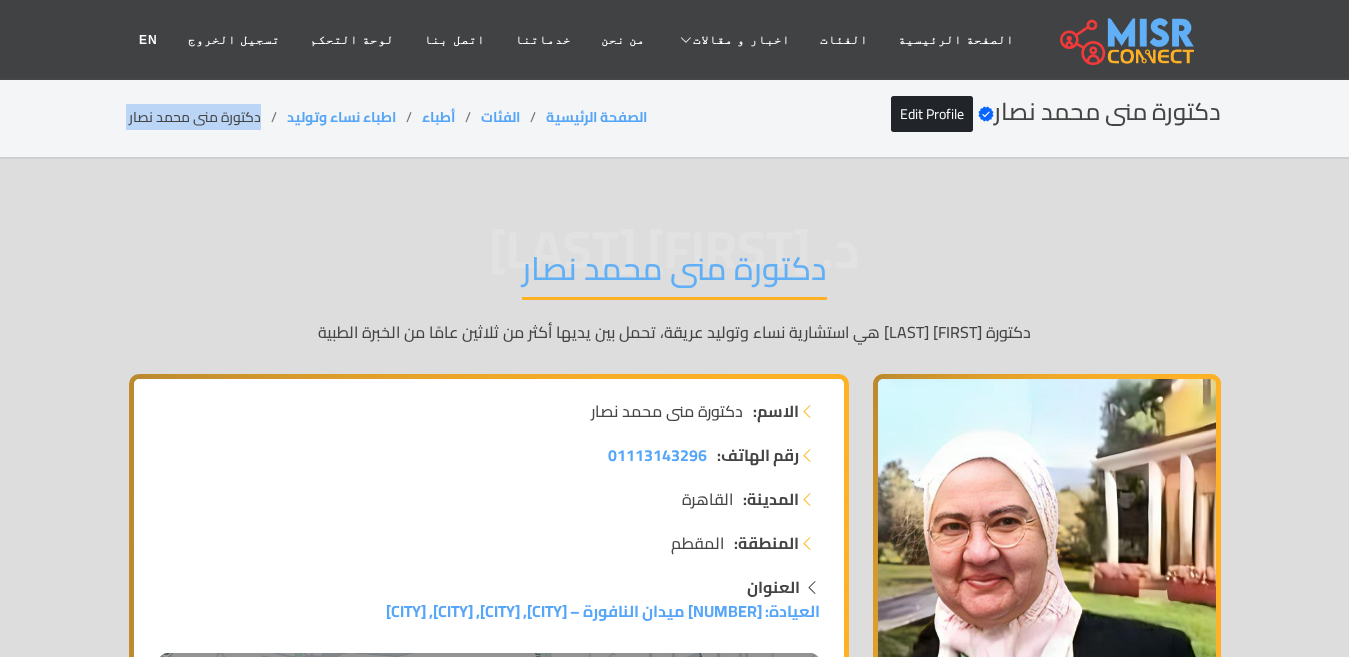 click on "دكتورة منى محمد نصار" at bounding box center [208, 117] 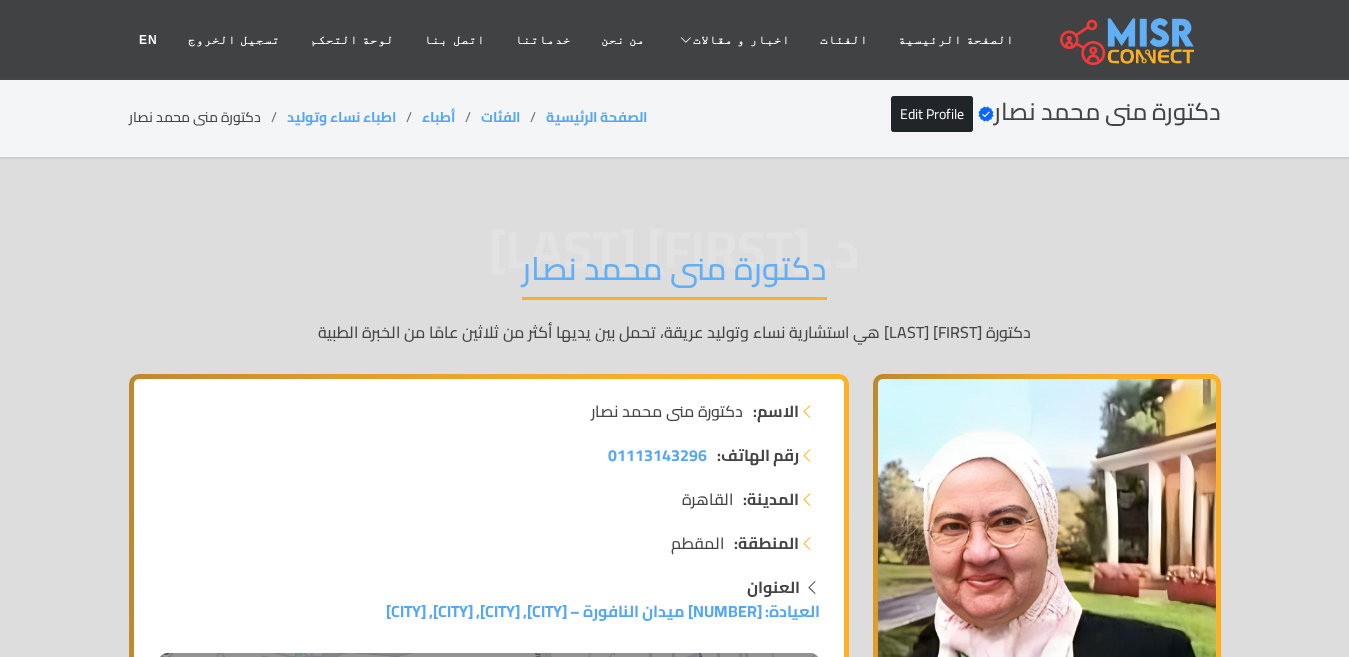 click on "دكتورة منى محمد نصار" at bounding box center [674, 274] 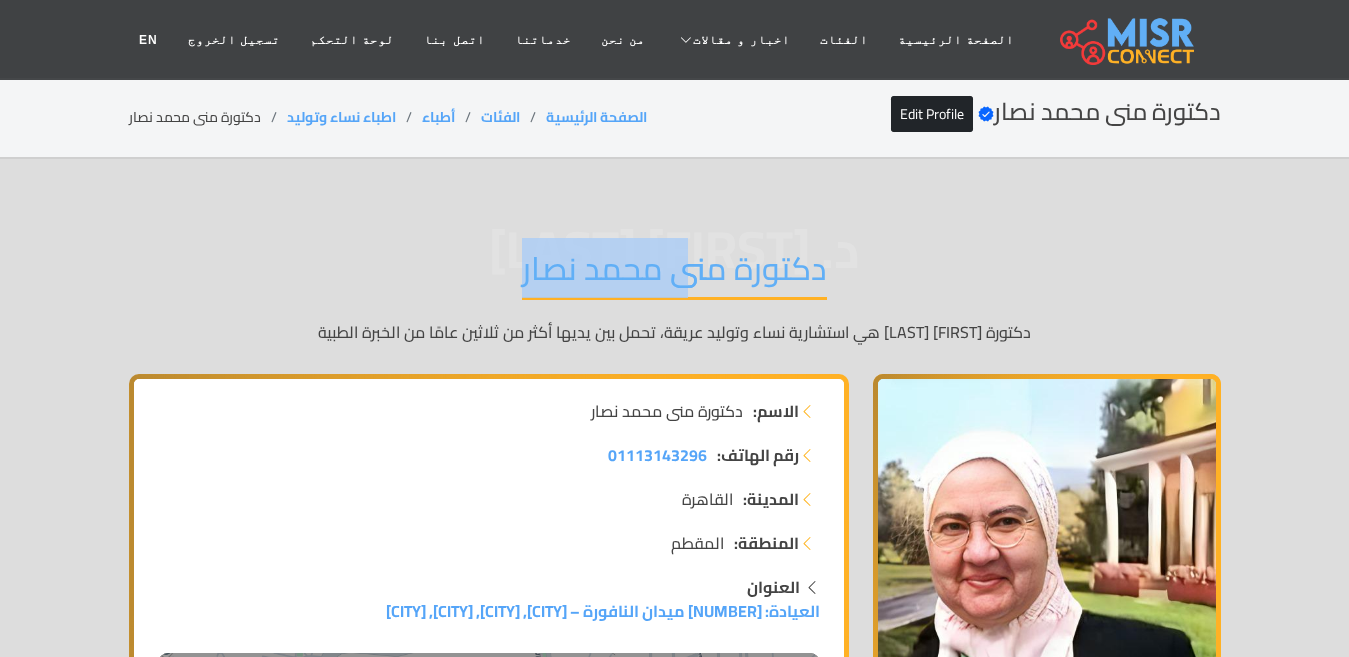 click on "دكتورة منى محمد نصار" at bounding box center [674, 274] 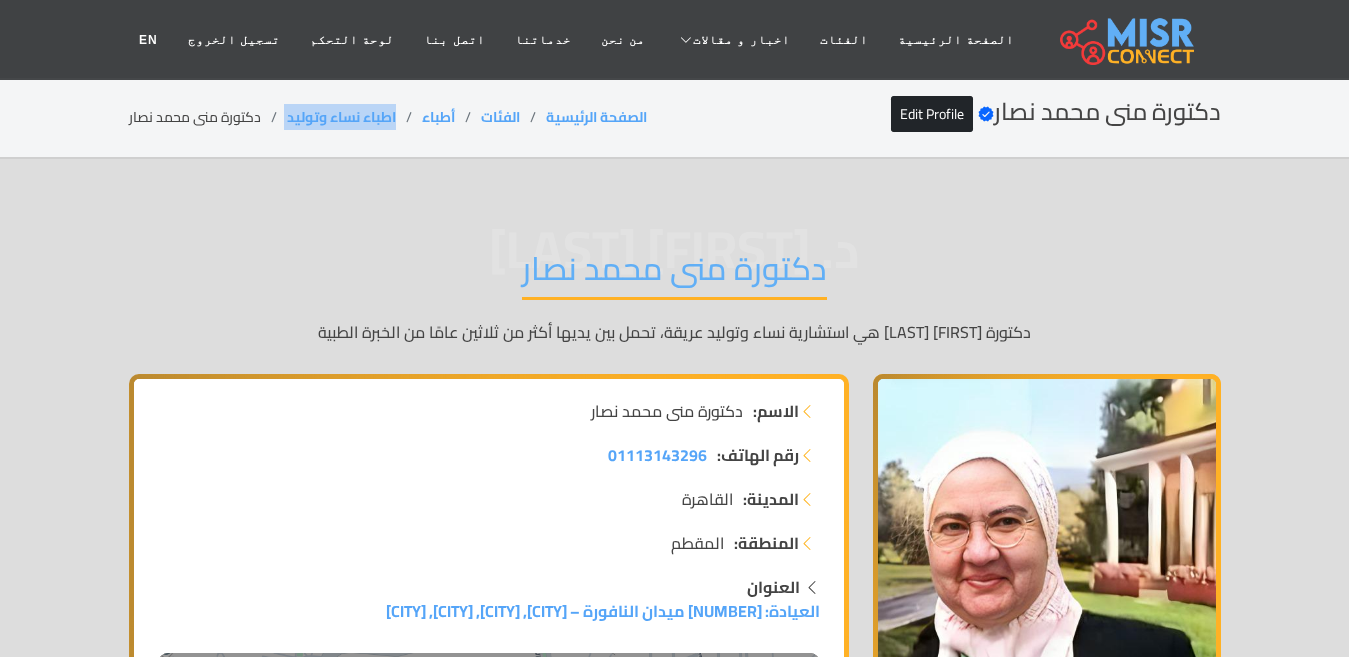 drag, startPoint x: 398, startPoint y: 116, endPoint x: 284, endPoint y: 119, distance: 114.03947 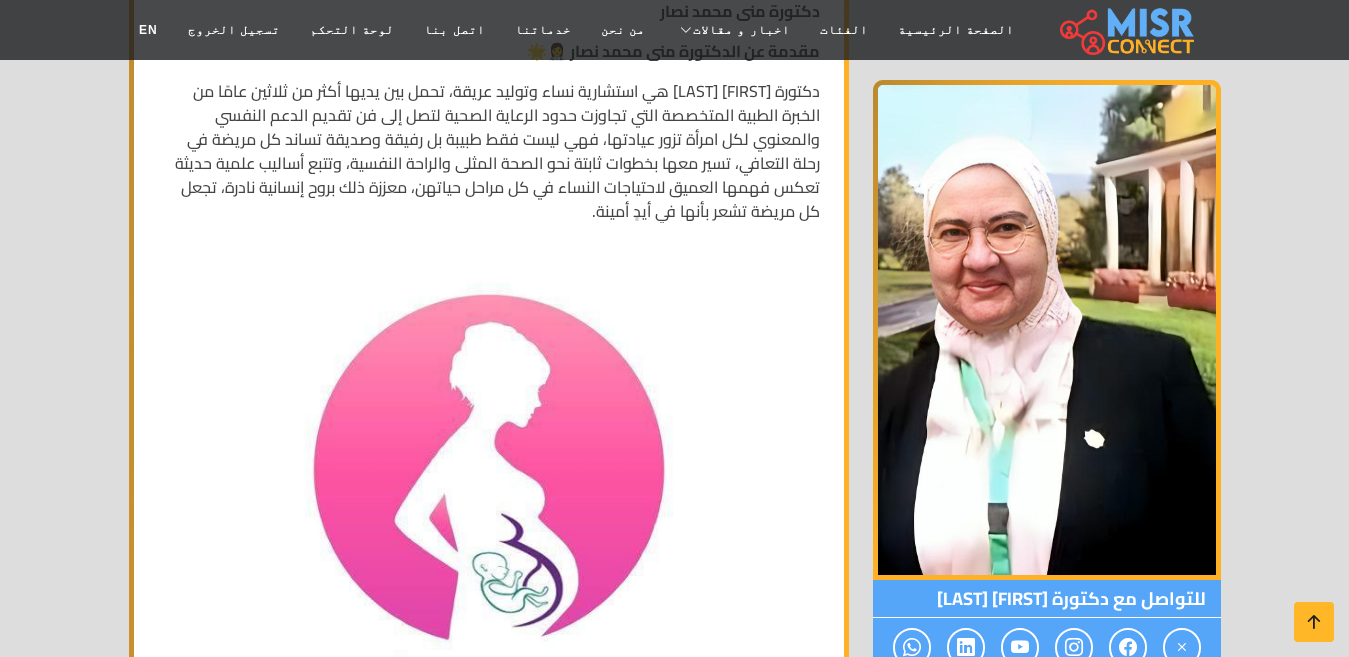 scroll, scrollTop: 1000, scrollLeft: 0, axis: vertical 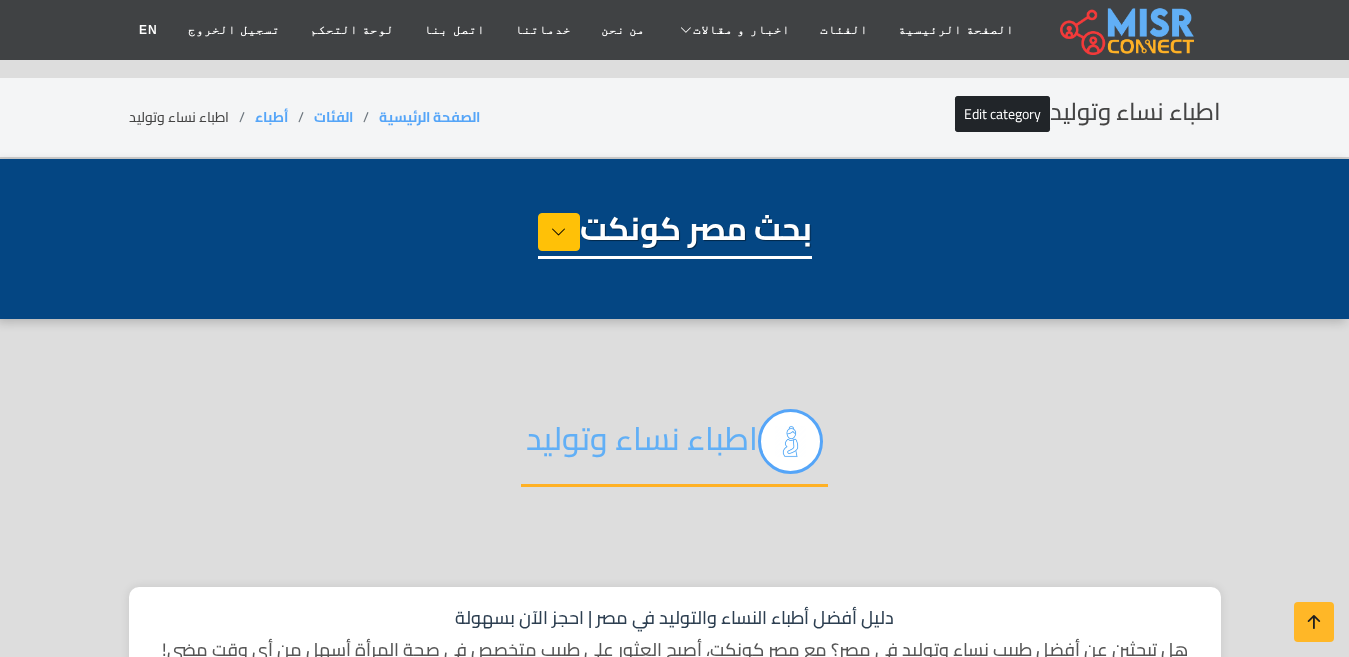 select on "*****" 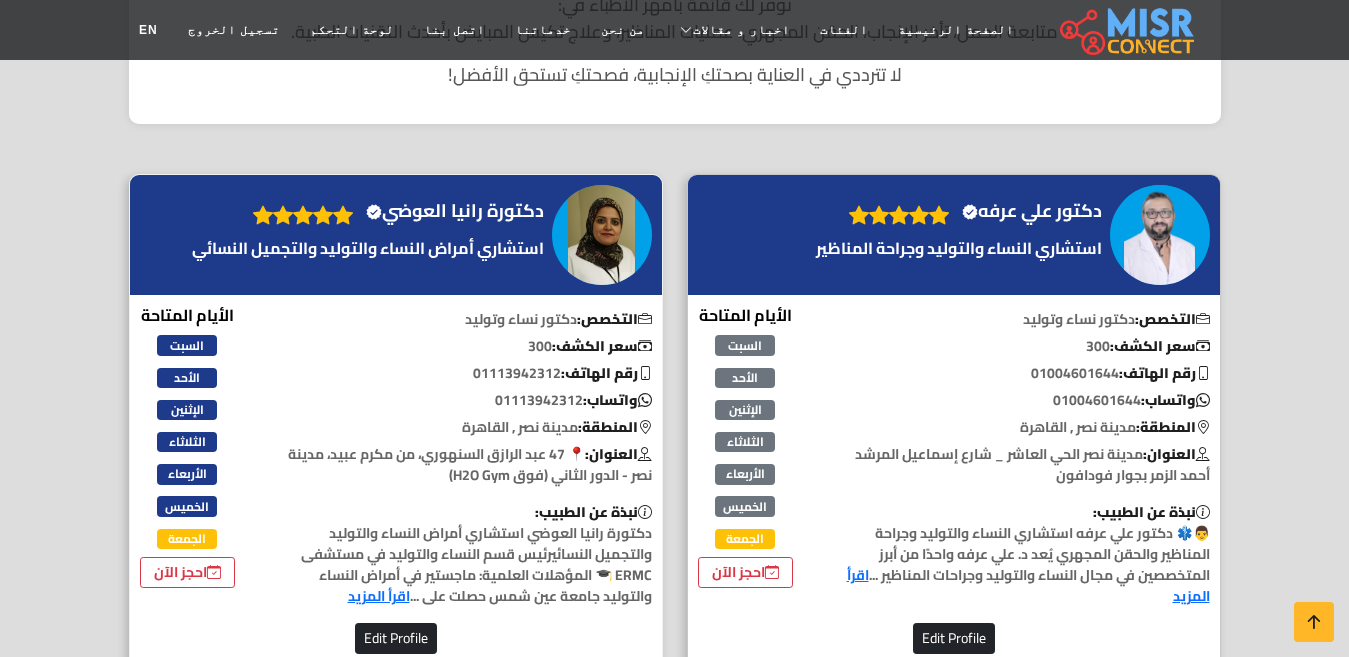 scroll, scrollTop: 700, scrollLeft: 0, axis: vertical 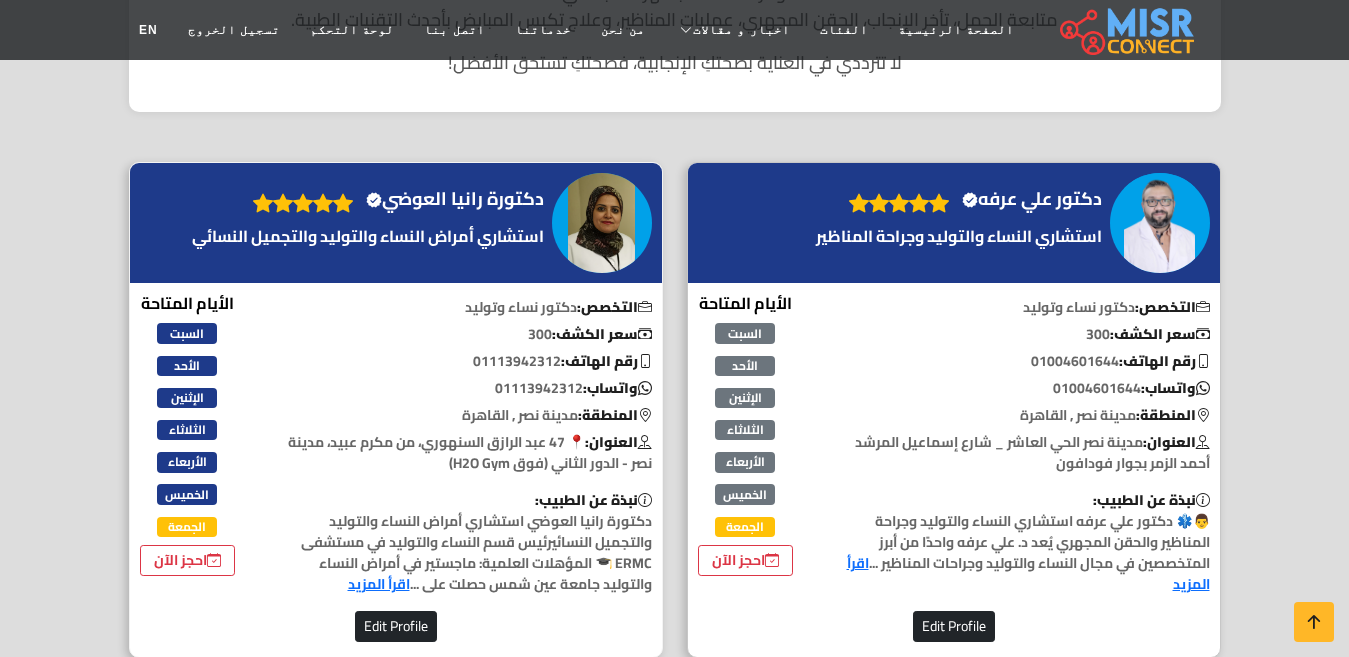 click on "دكتورة رانيا العوضي
Verified account" at bounding box center (455, 199) 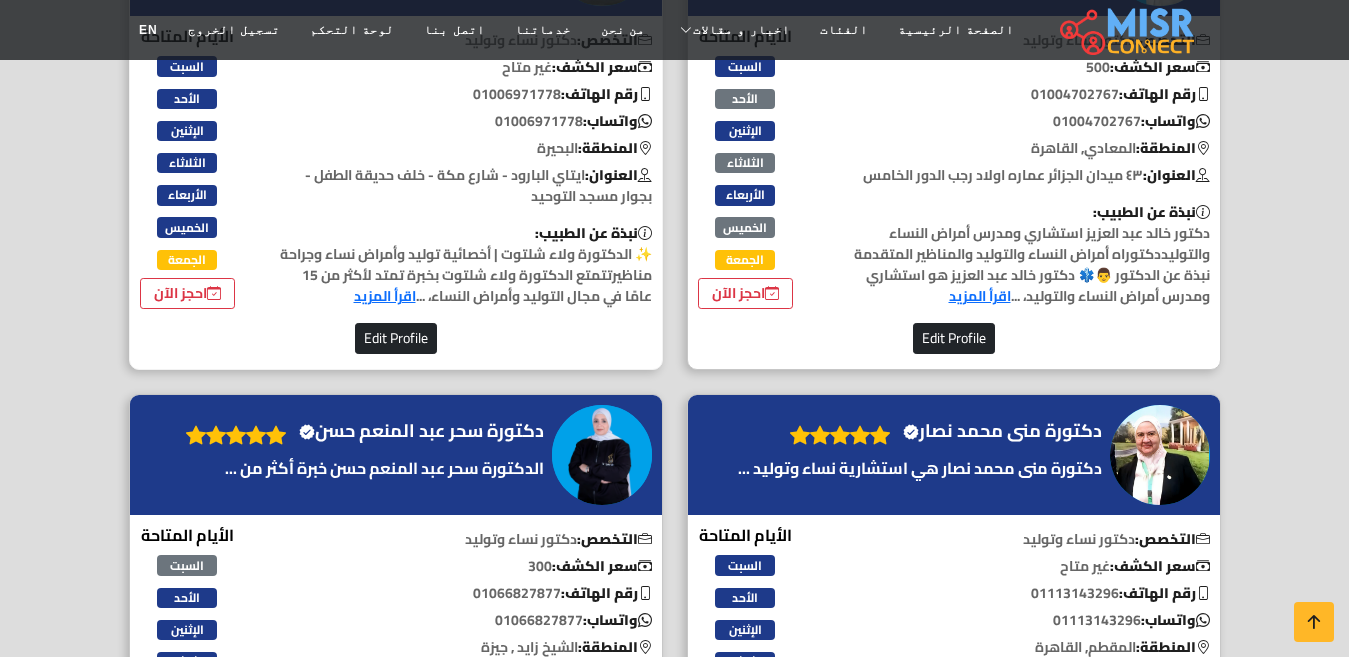 scroll, scrollTop: 2000, scrollLeft: 0, axis: vertical 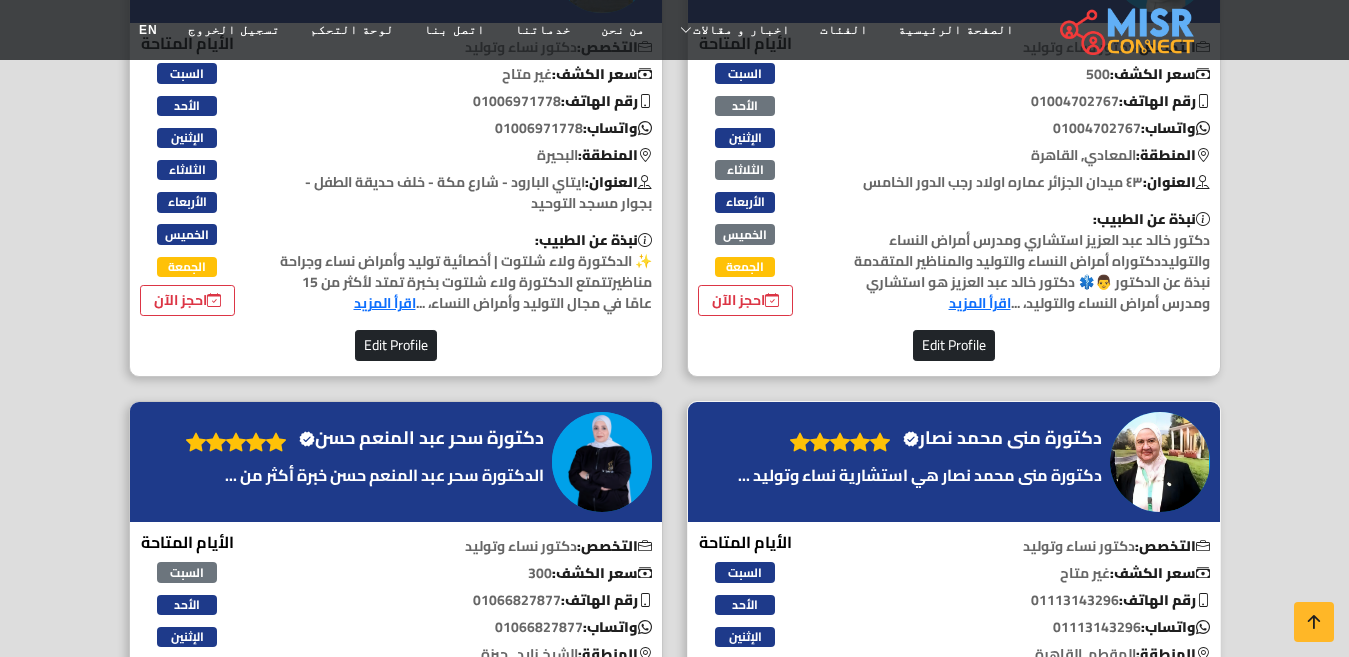 click on "دكتورة منى محمد نصار
Verified account" at bounding box center [1002, 438] 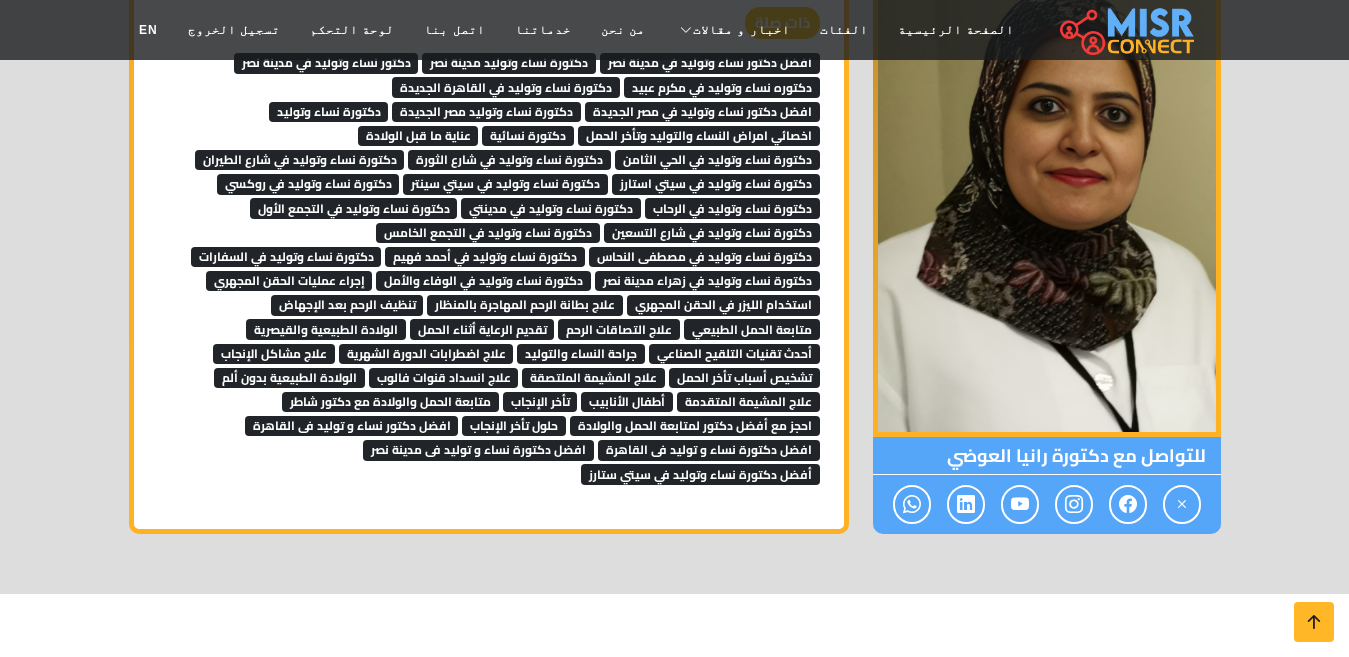 scroll, scrollTop: 3838, scrollLeft: 0, axis: vertical 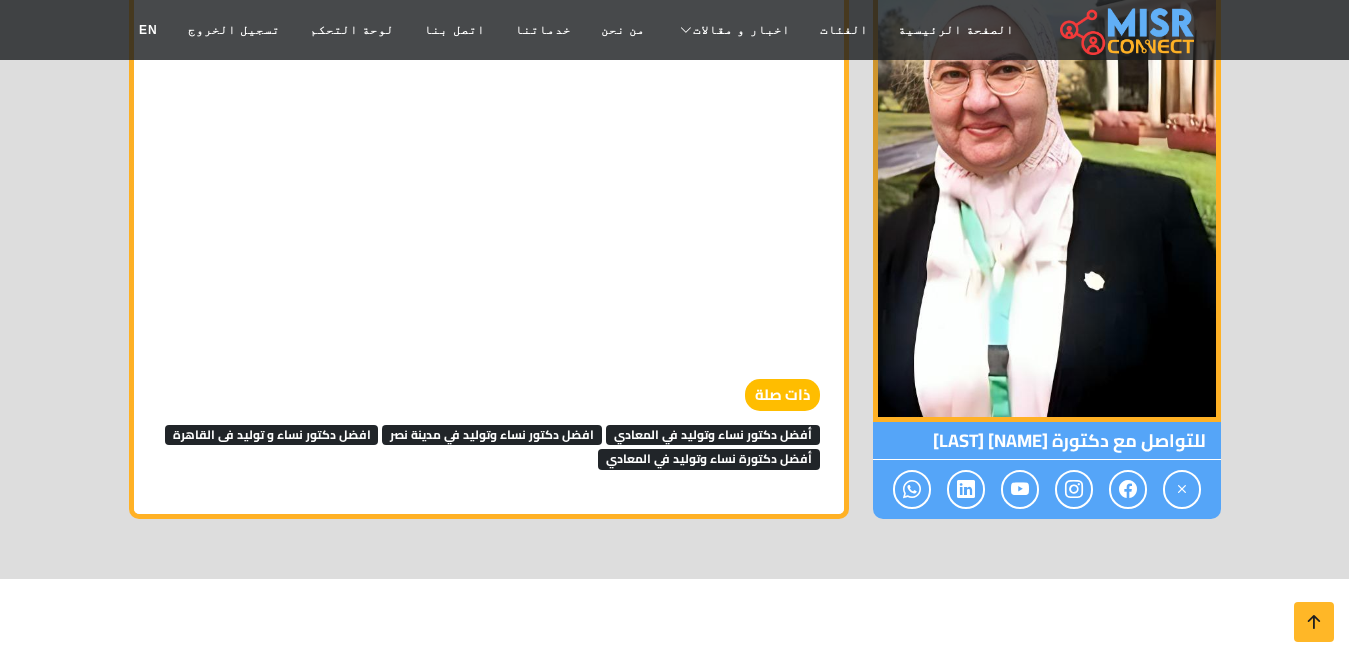 click on "افضل دكتور نساء وتوليد في مدينة نصر" at bounding box center [492, 435] 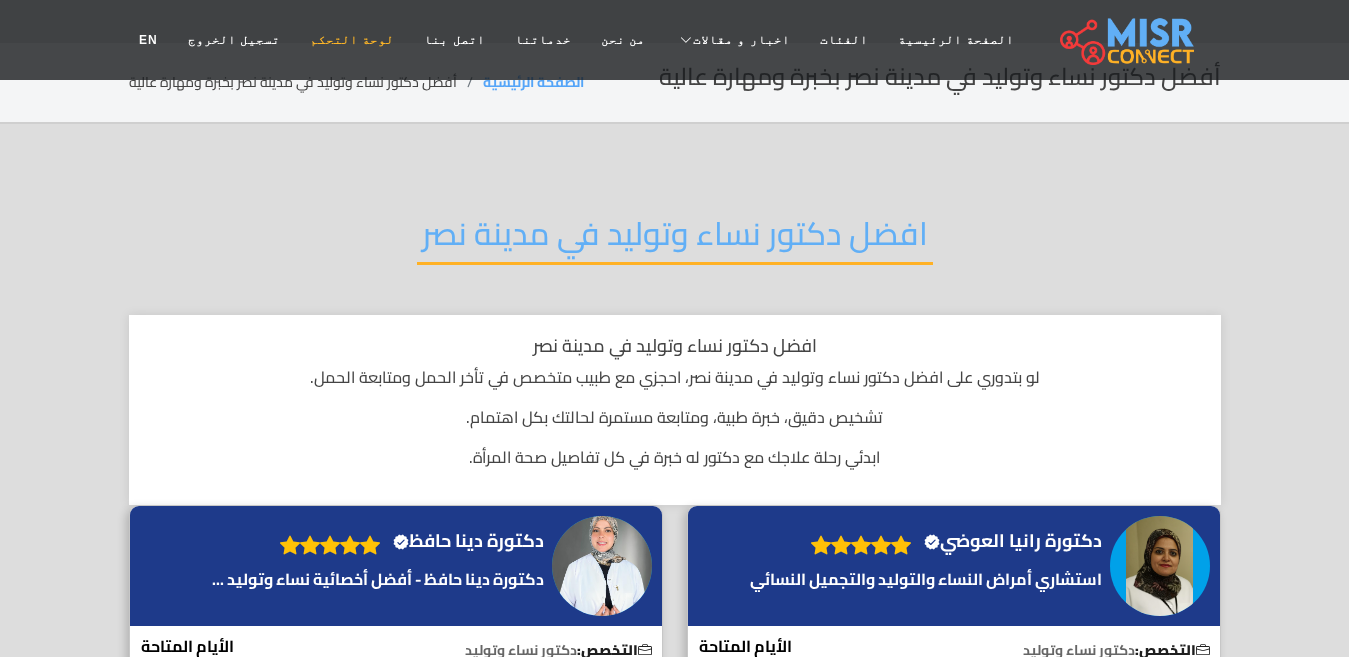 scroll, scrollTop: 0, scrollLeft: 0, axis: both 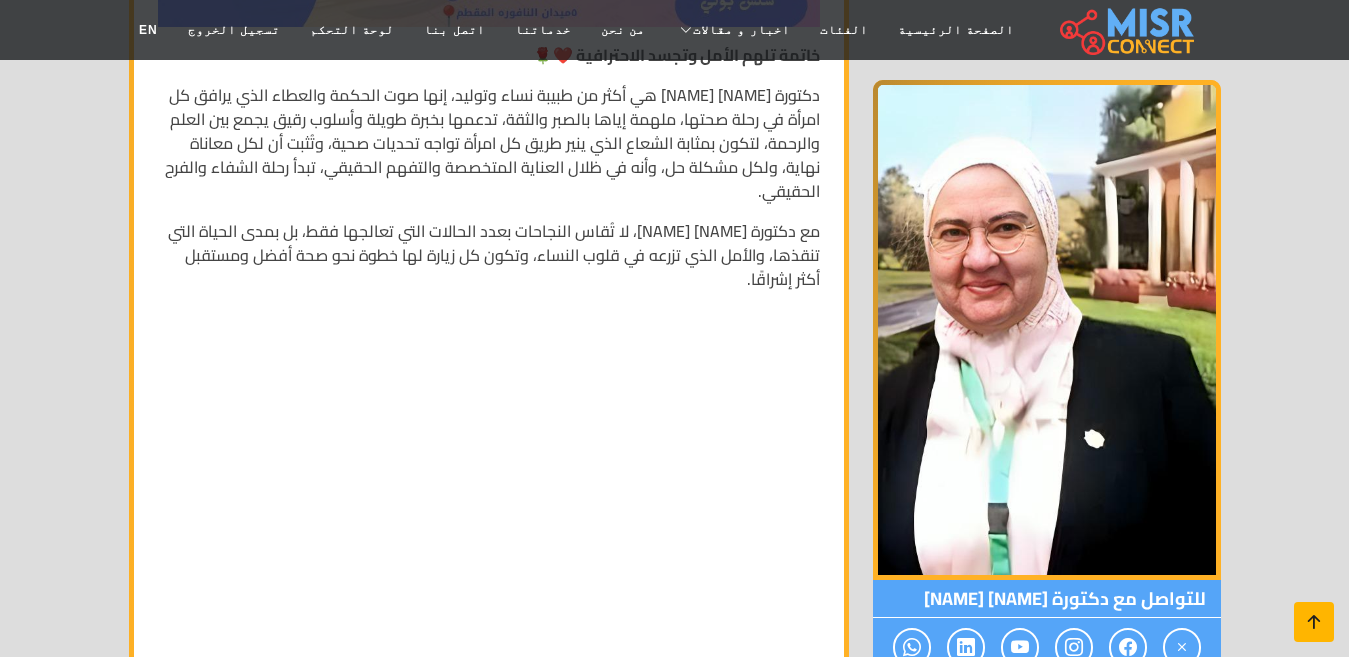 click at bounding box center [1314, 622] 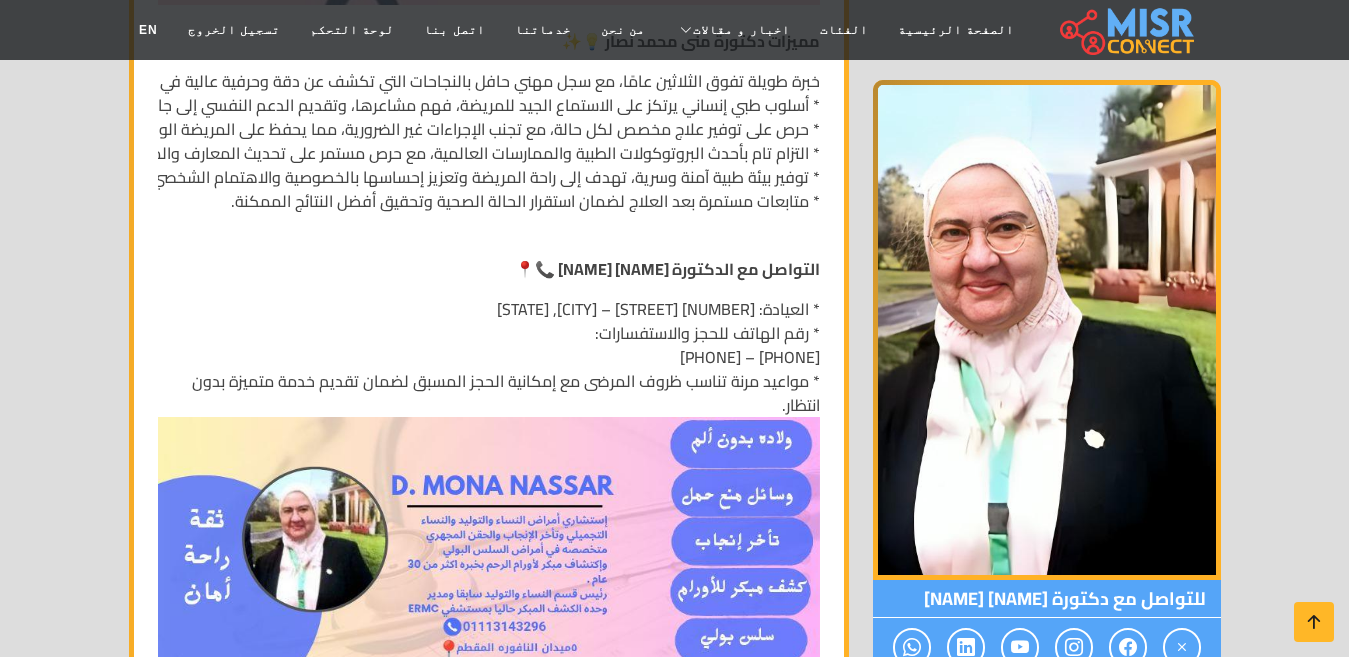 scroll, scrollTop: 6035, scrollLeft: 0, axis: vertical 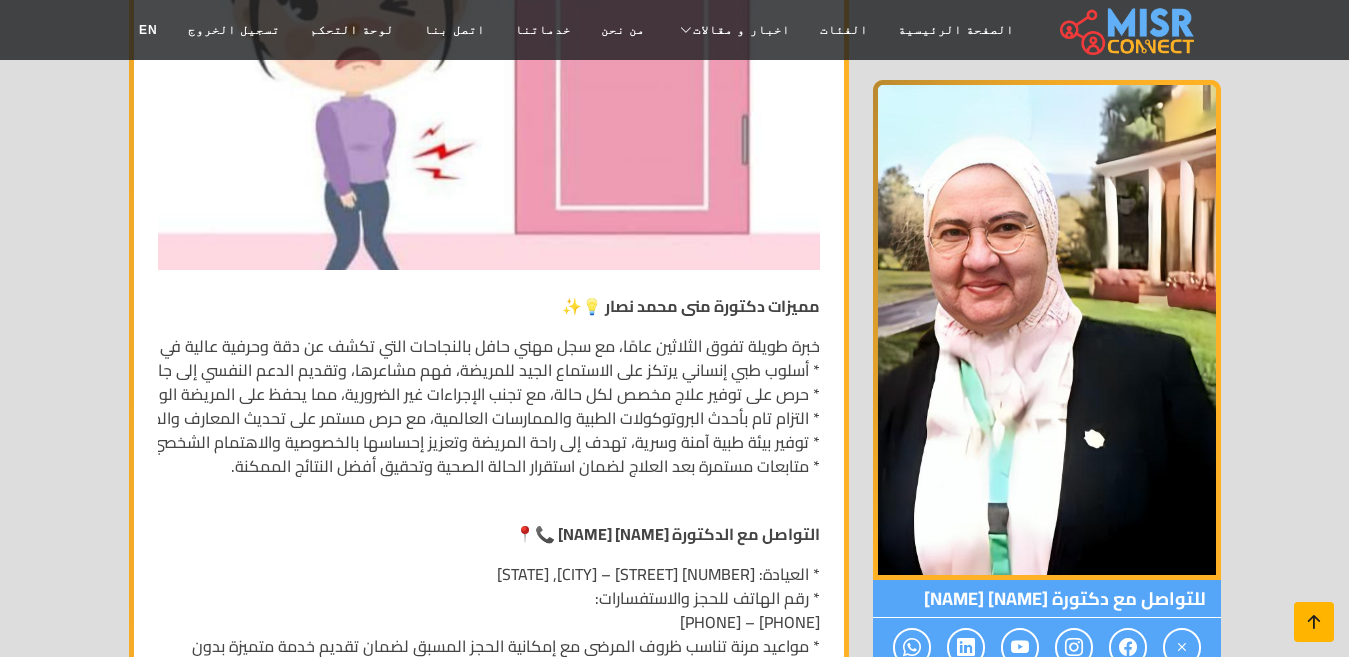 click at bounding box center [1314, 622] 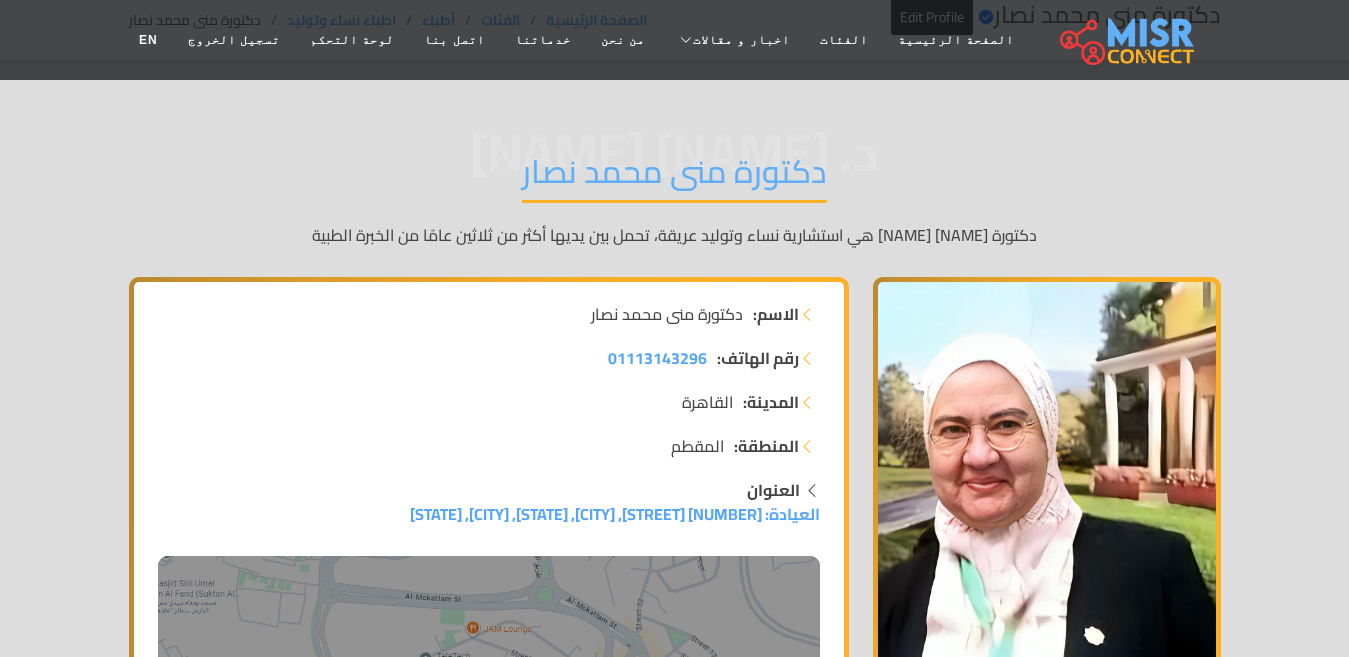 scroll, scrollTop: 0, scrollLeft: 0, axis: both 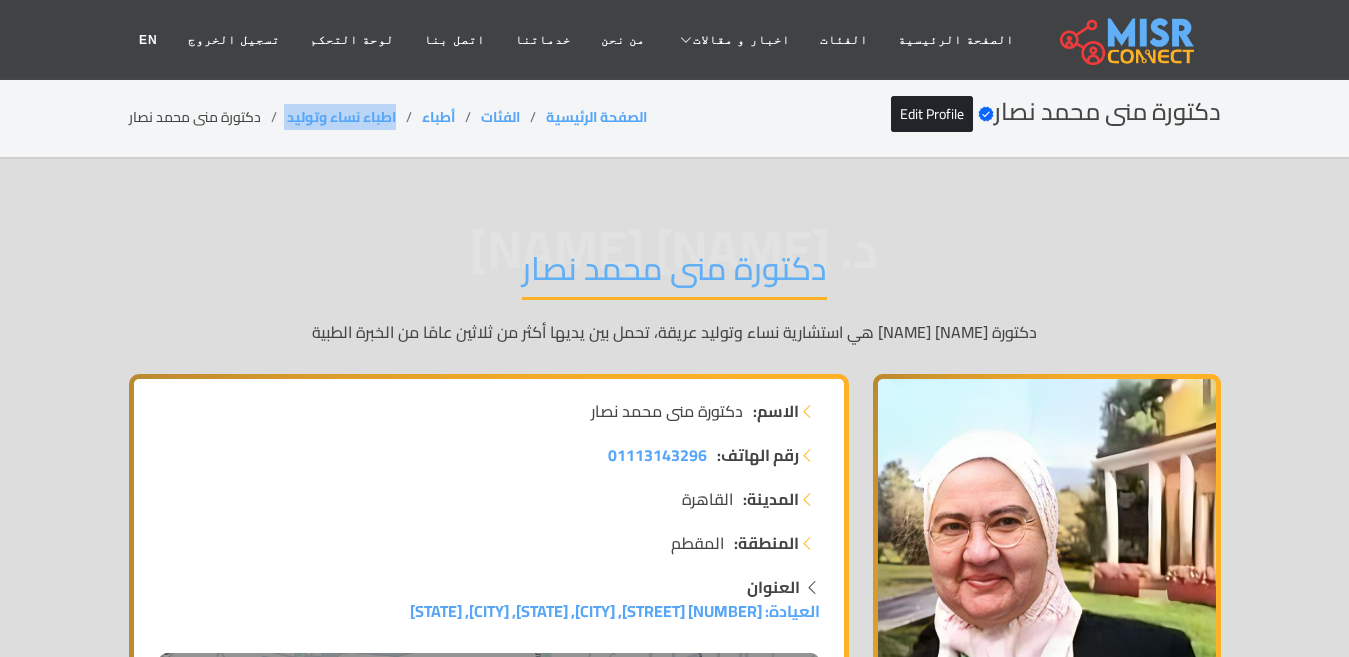 drag, startPoint x: 396, startPoint y: 115, endPoint x: 282, endPoint y: 112, distance: 114.03947 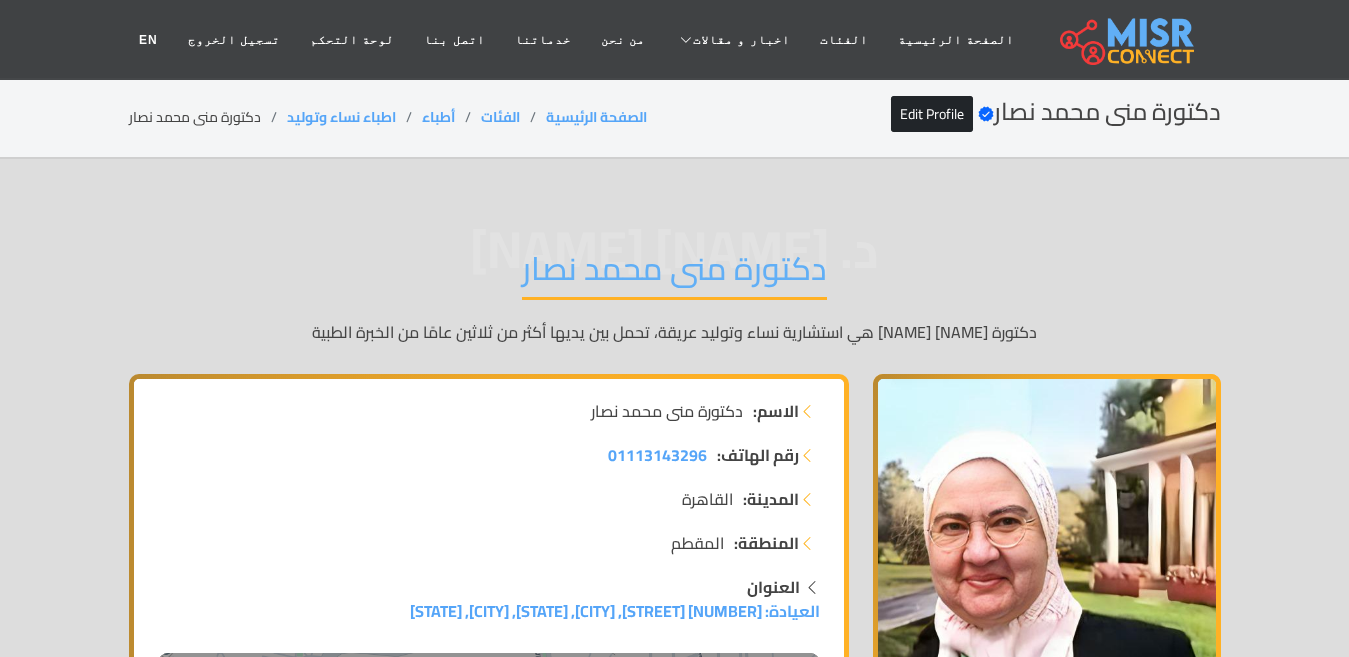click on "دكتورة منى محمد نصار" at bounding box center (674, 274) 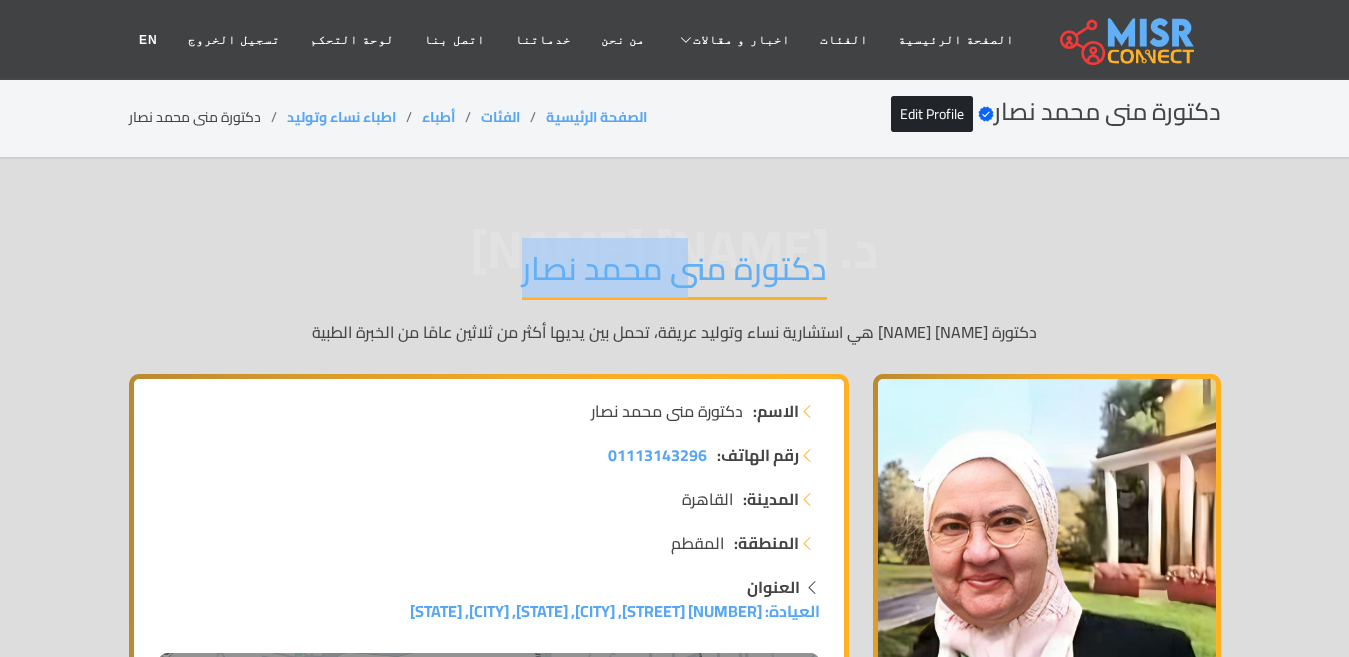 click on "دكتورة منى محمد نصار" at bounding box center (674, 274) 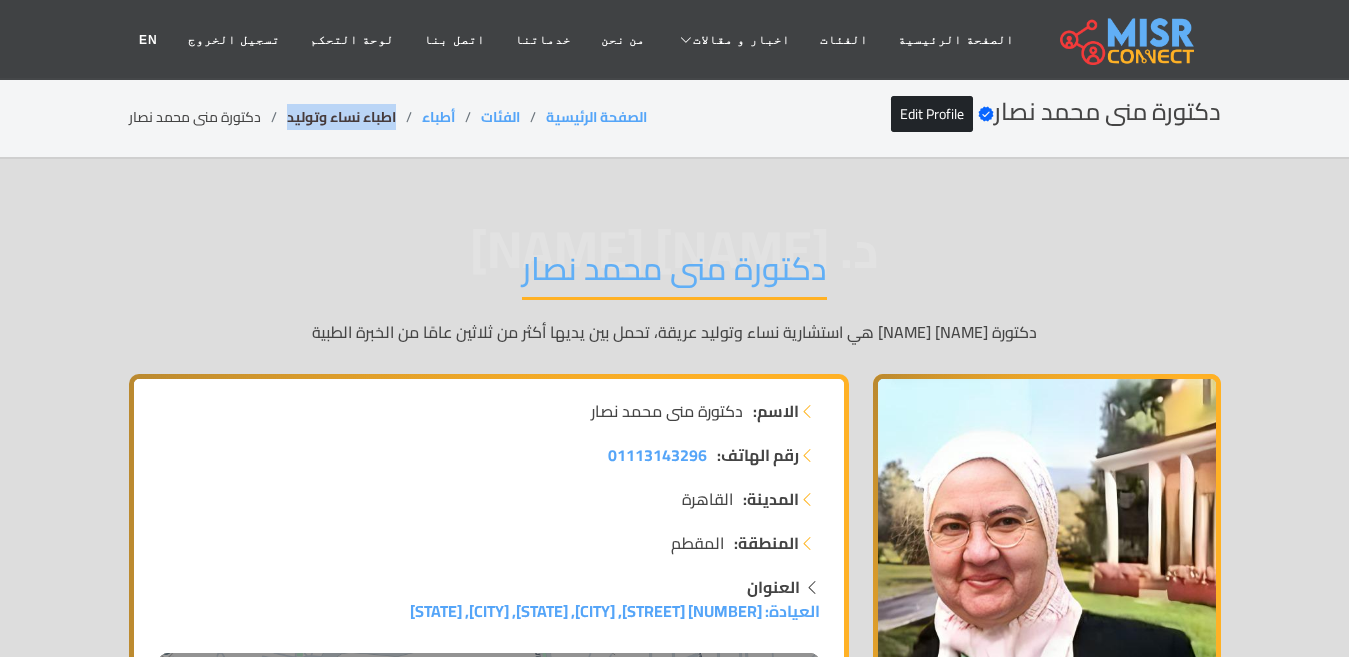 drag, startPoint x: 401, startPoint y: 111, endPoint x: 290, endPoint y: 111, distance: 111 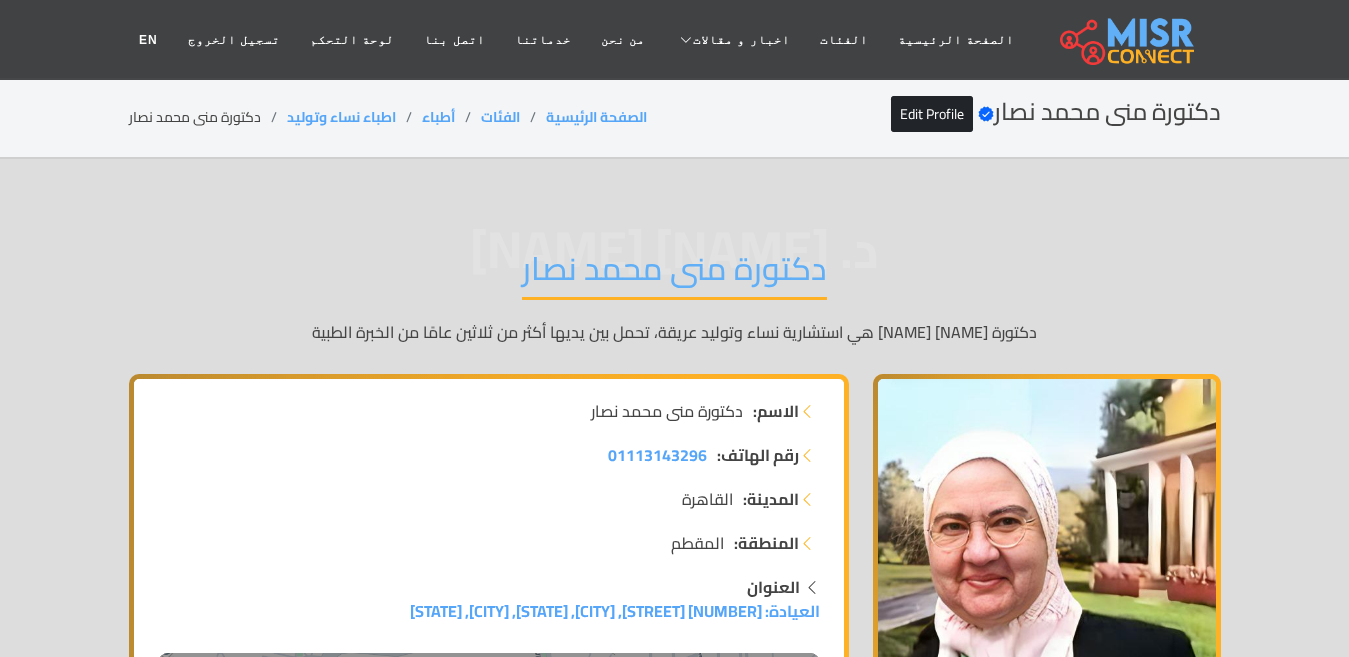 click on "دكتورة منى محمد نصار" at bounding box center (208, 117) 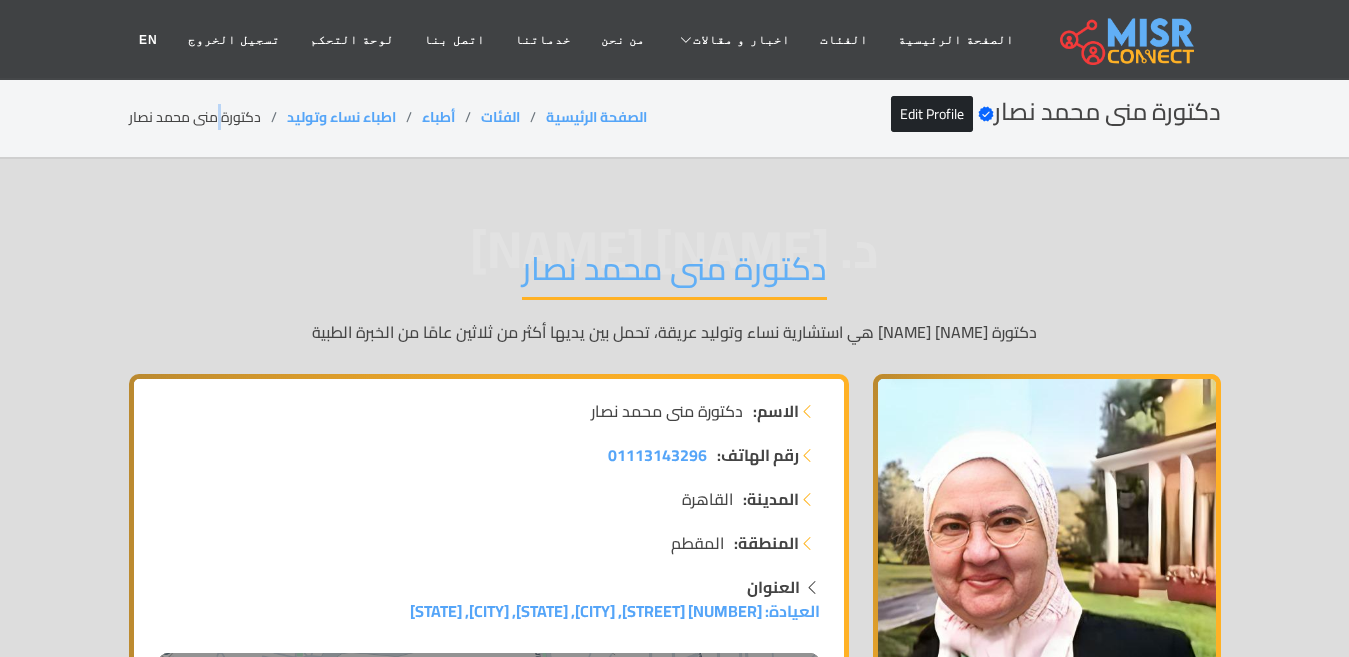 click on "دكتورة منى محمد نصار" at bounding box center (208, 117) 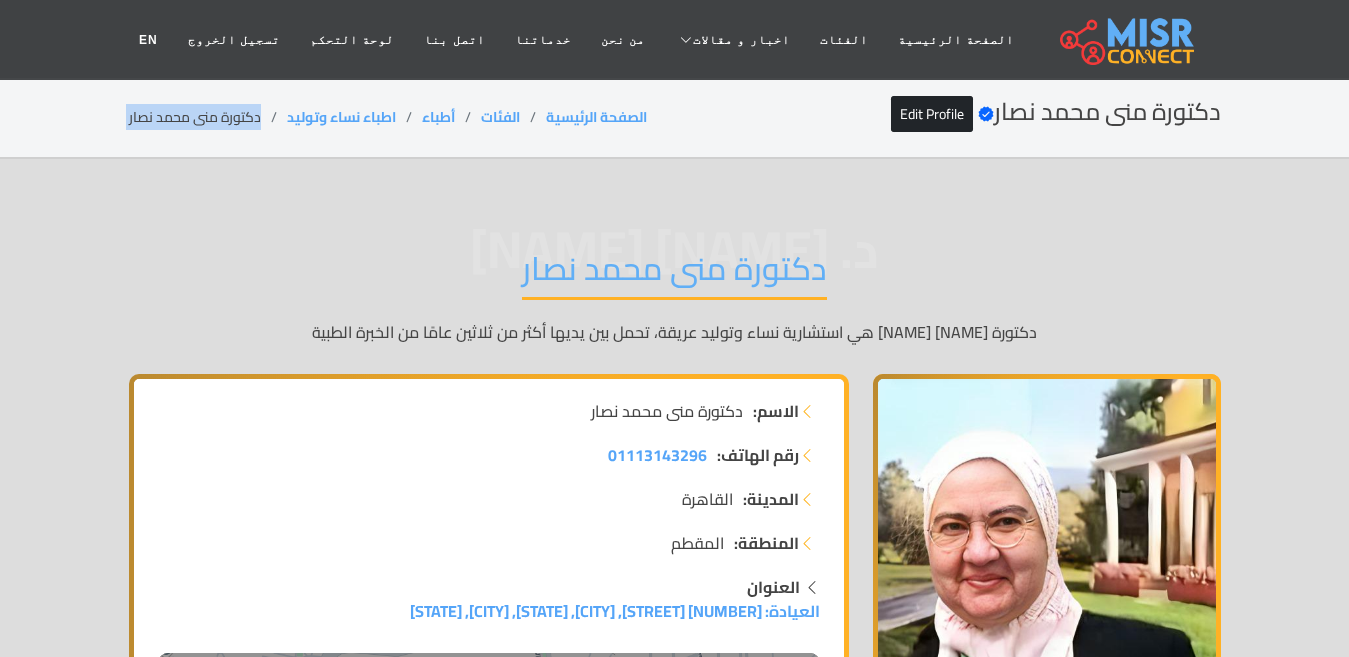 click on "دكتورة منى محمد نصار" at bounding box center [208, 117] 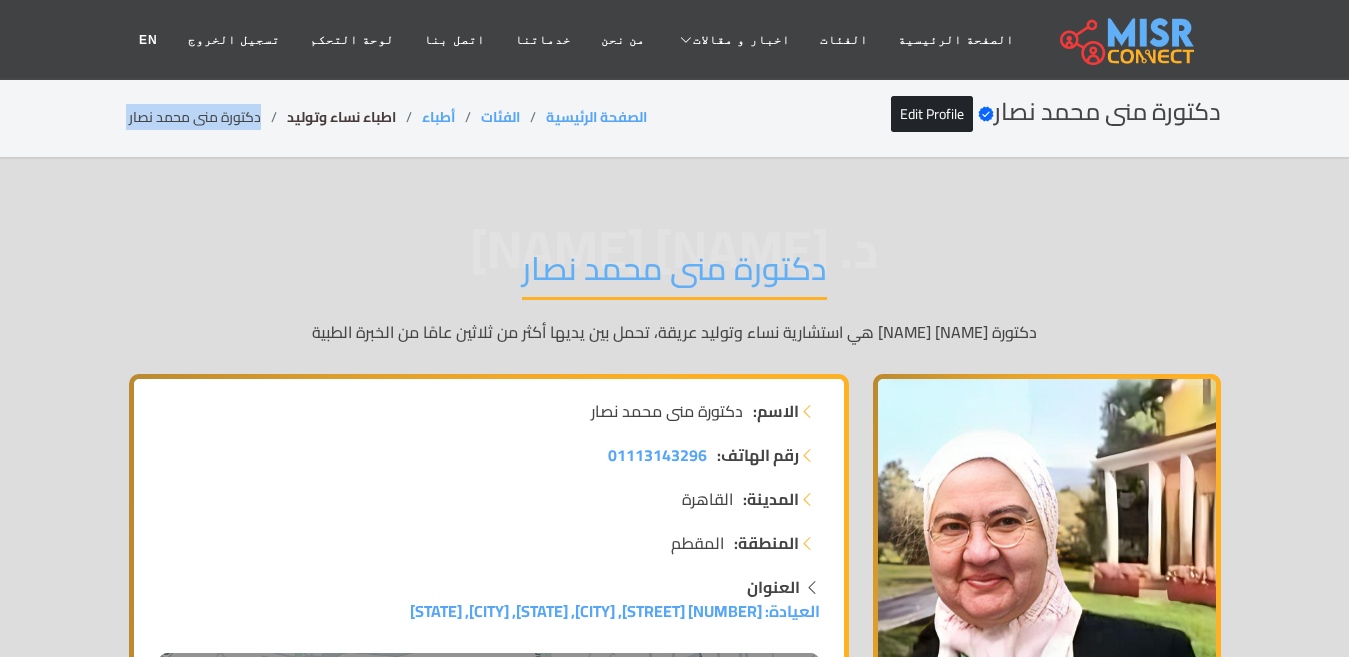 click on "اطباء نساء وتوليد" at bounding box center (341, 117) 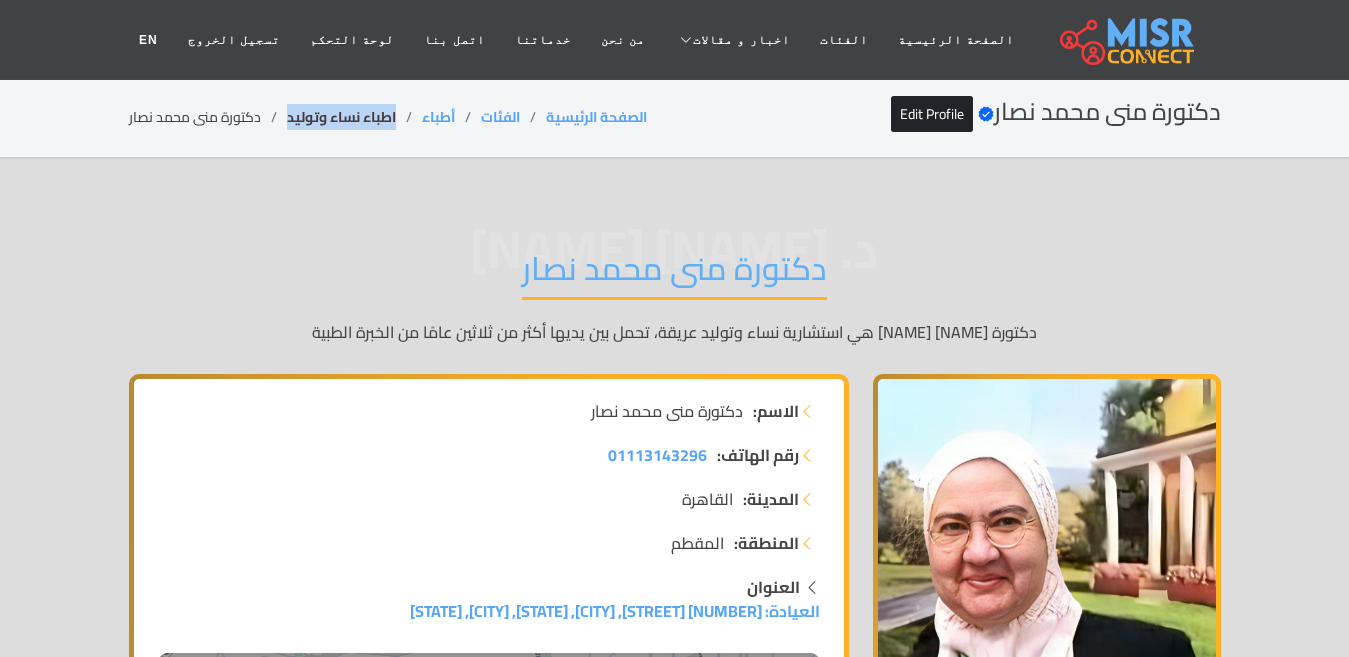copy on "اطباء نساء وتوليد" 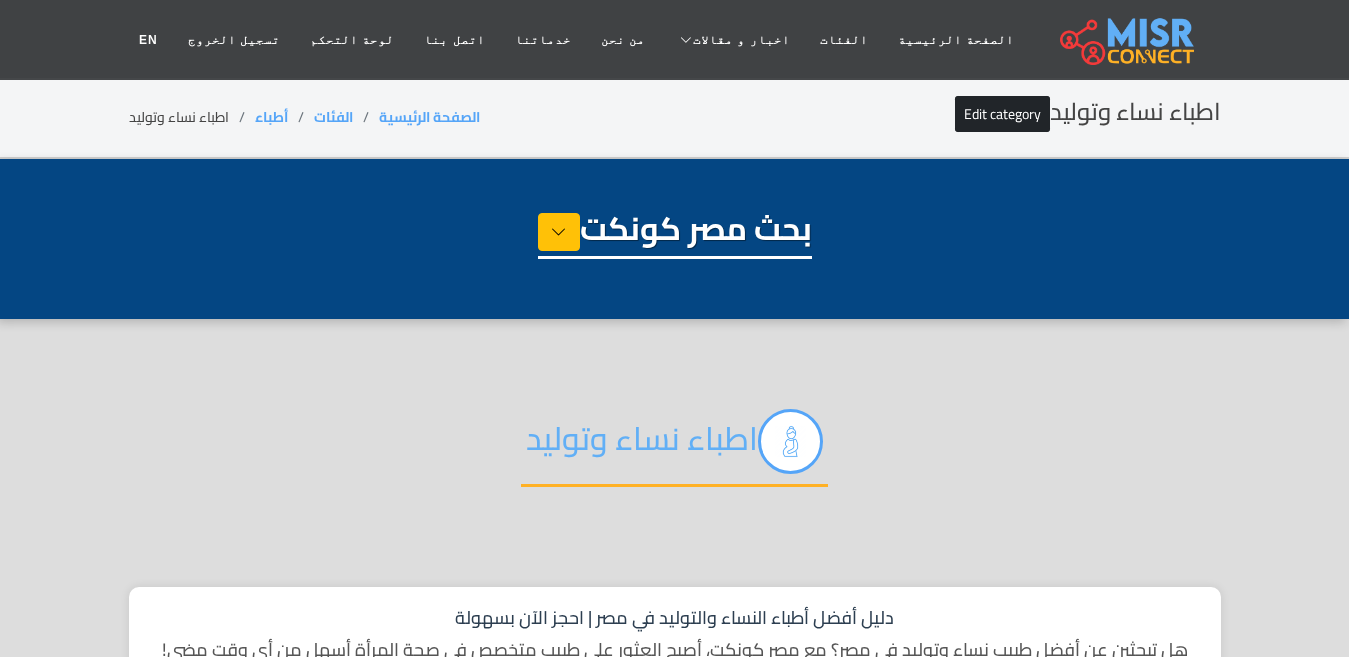 select on "*****" 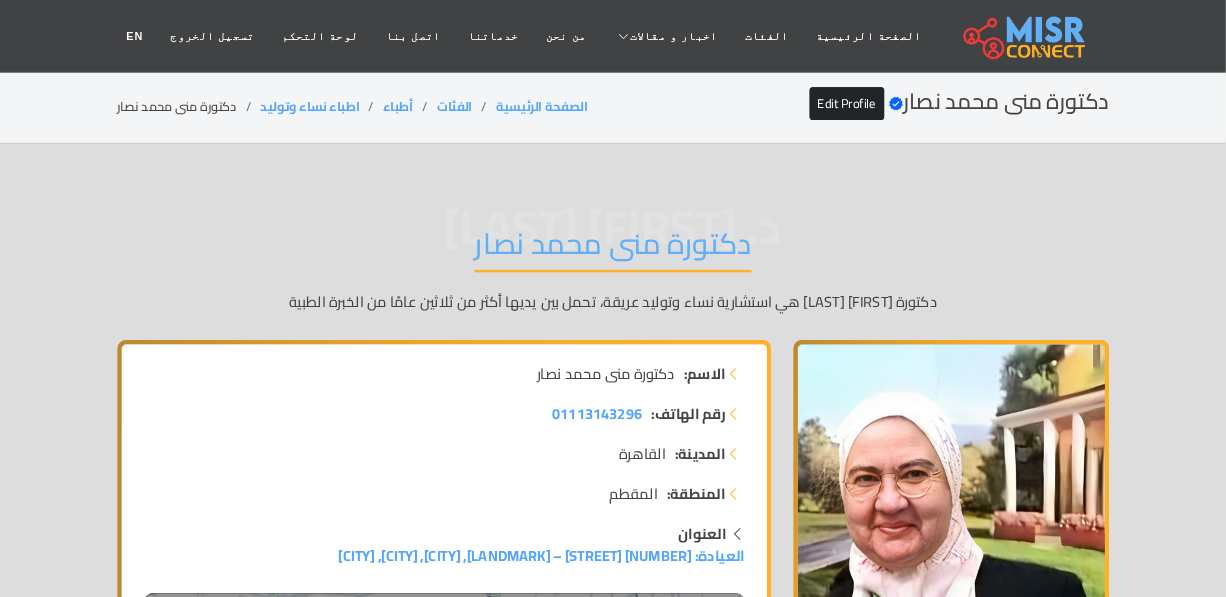 scroll, scrollTop: 0, scrollLeft: 0, axis: both 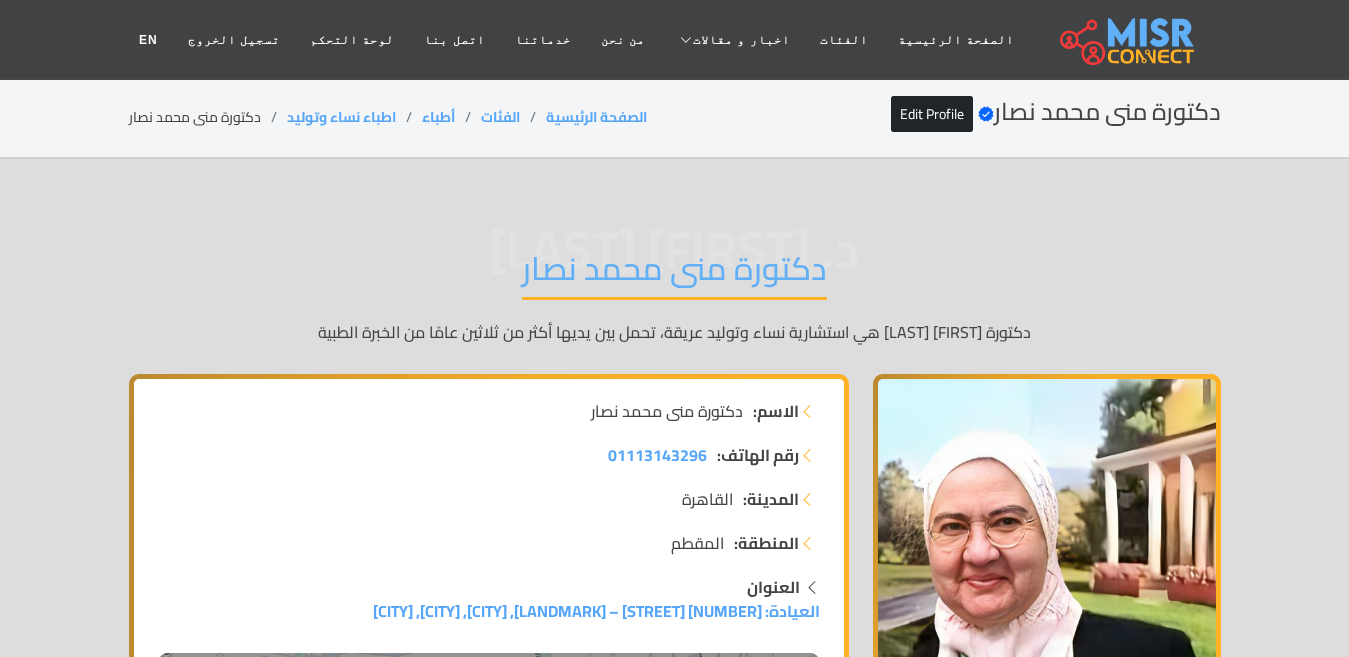 click on "دكتورة منى محمد نصار" at bounding box center [208, 117] 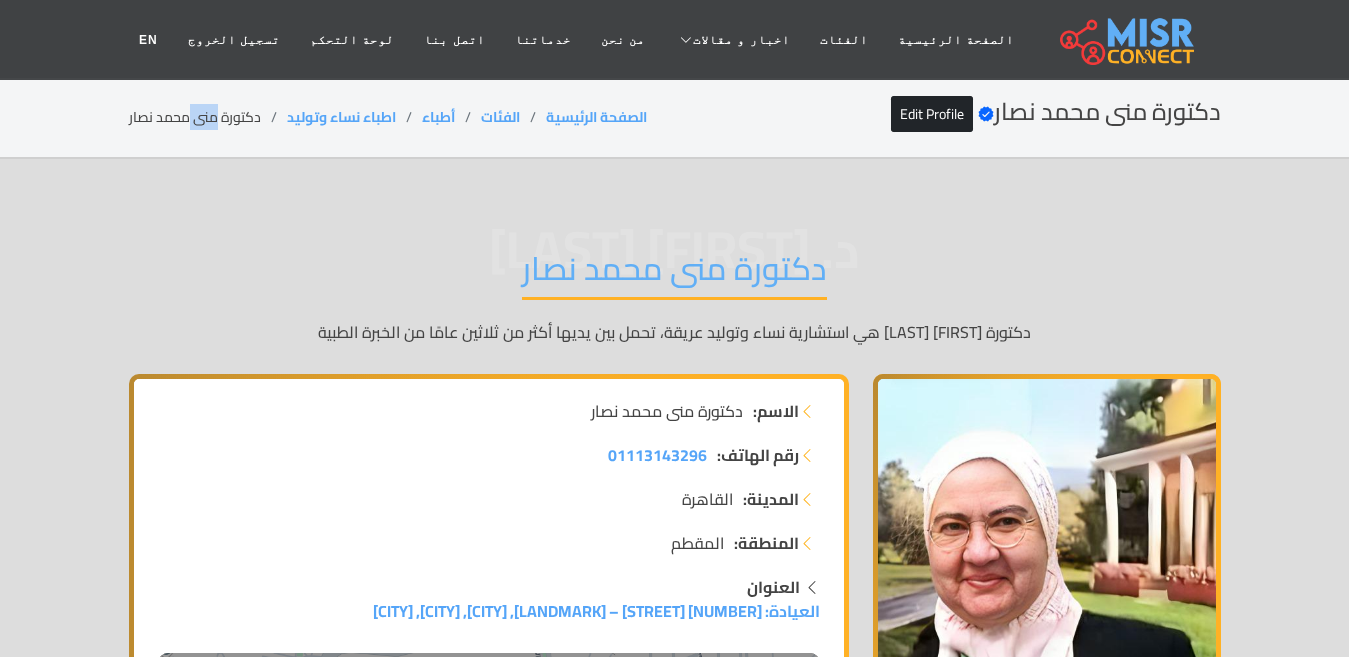 click on "دكتورة منى محمد نصار" at bounding box center [208, 117] 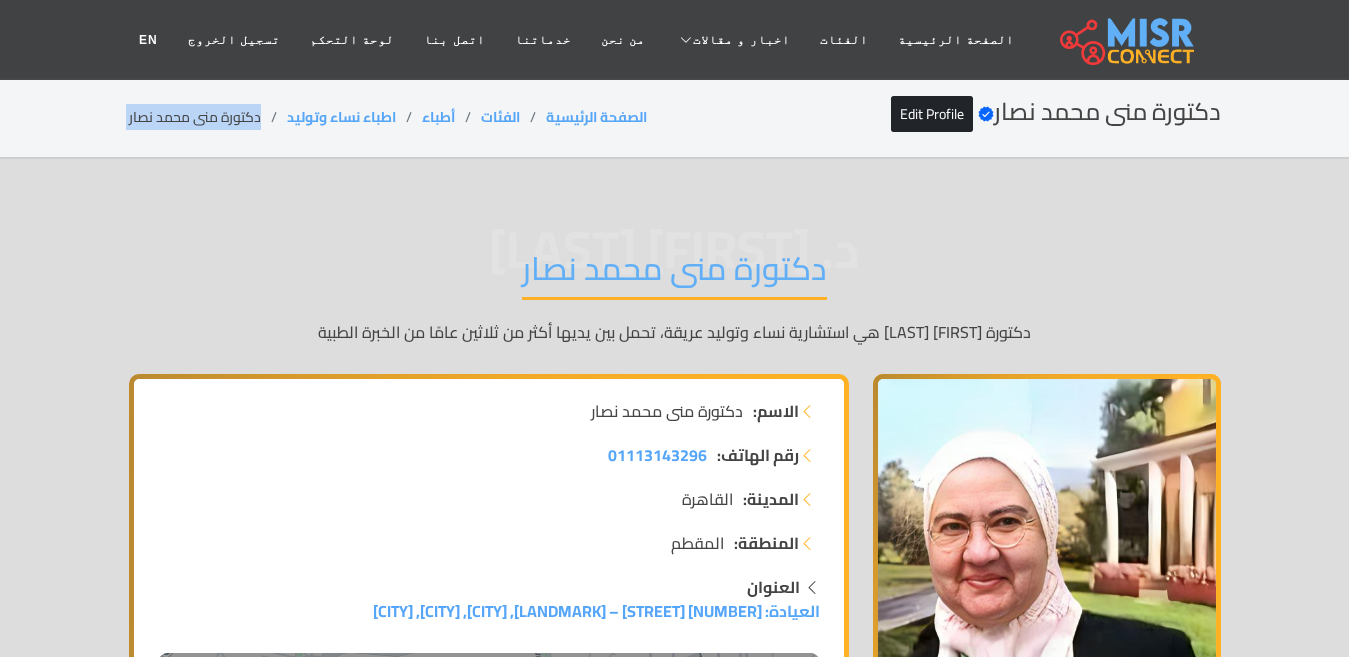 click on "دكتورة منى محمد نصار" at bounding box center [208, 117] 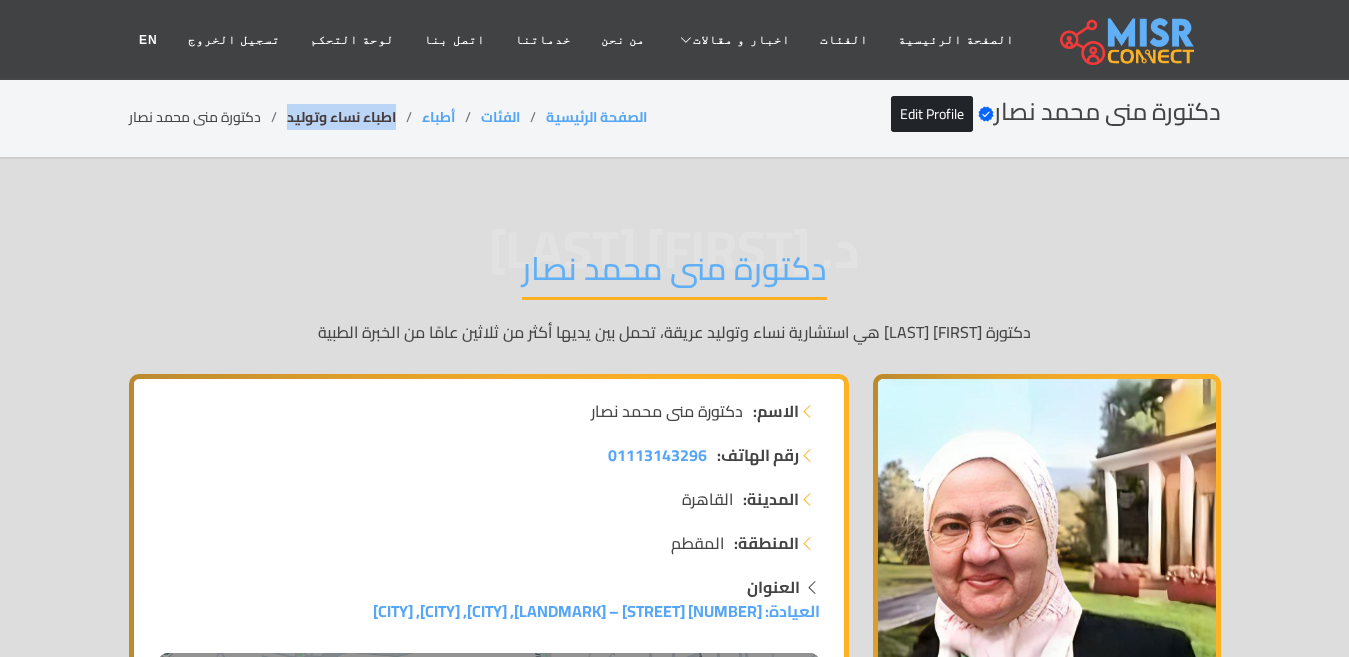 copy on "اطباء نساء وتوليد" 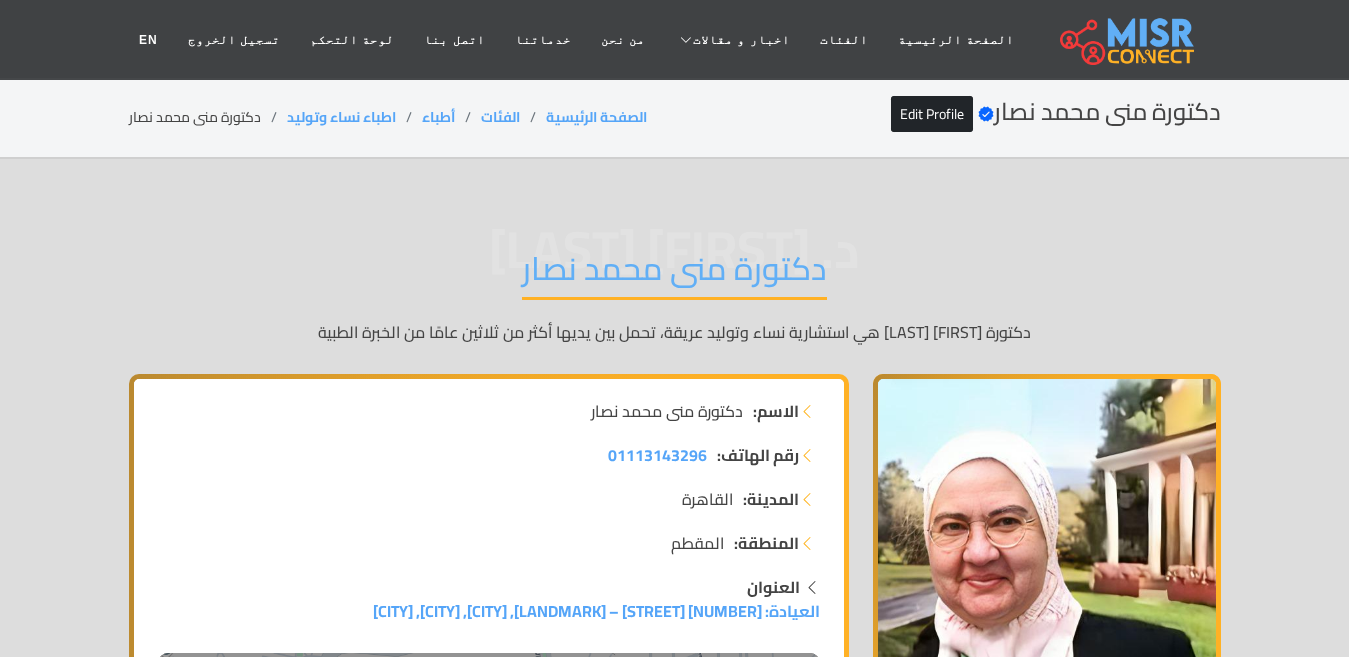 click on "دكتورة منى محمد نصار" at bounding box center (208, 117) 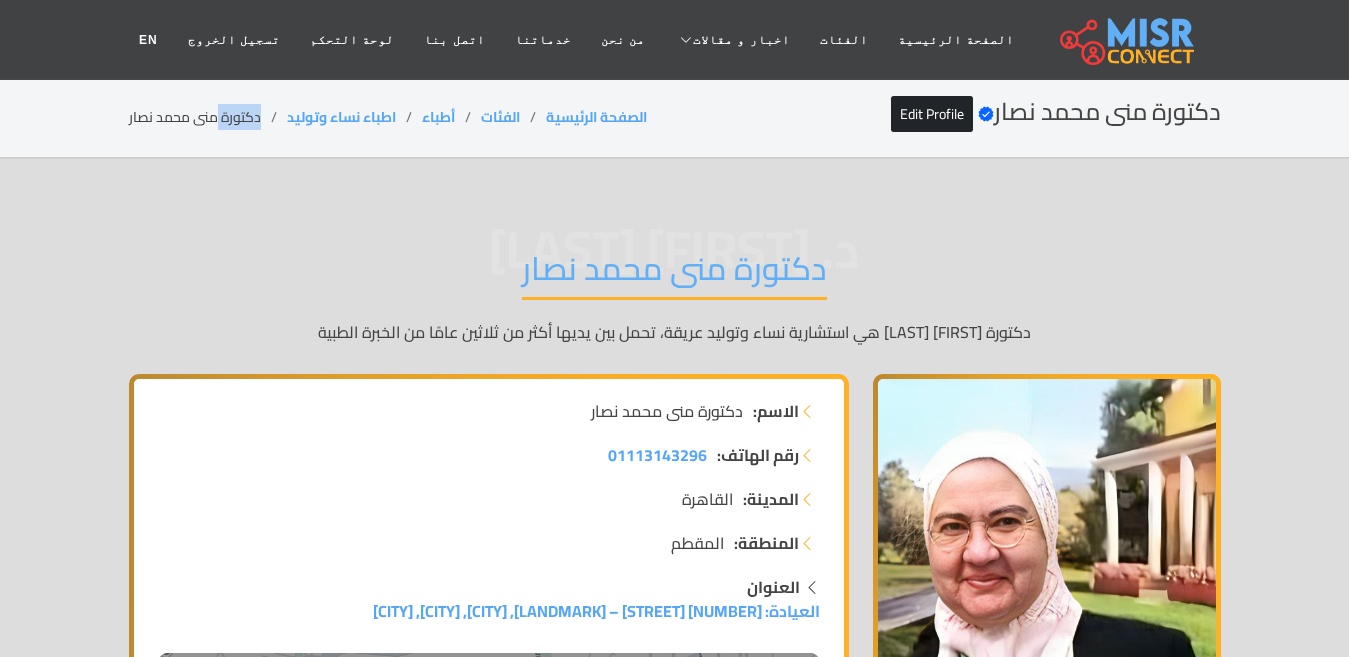 click on "دكتورة منى محمد نصار" at bounding box center (208, 117) 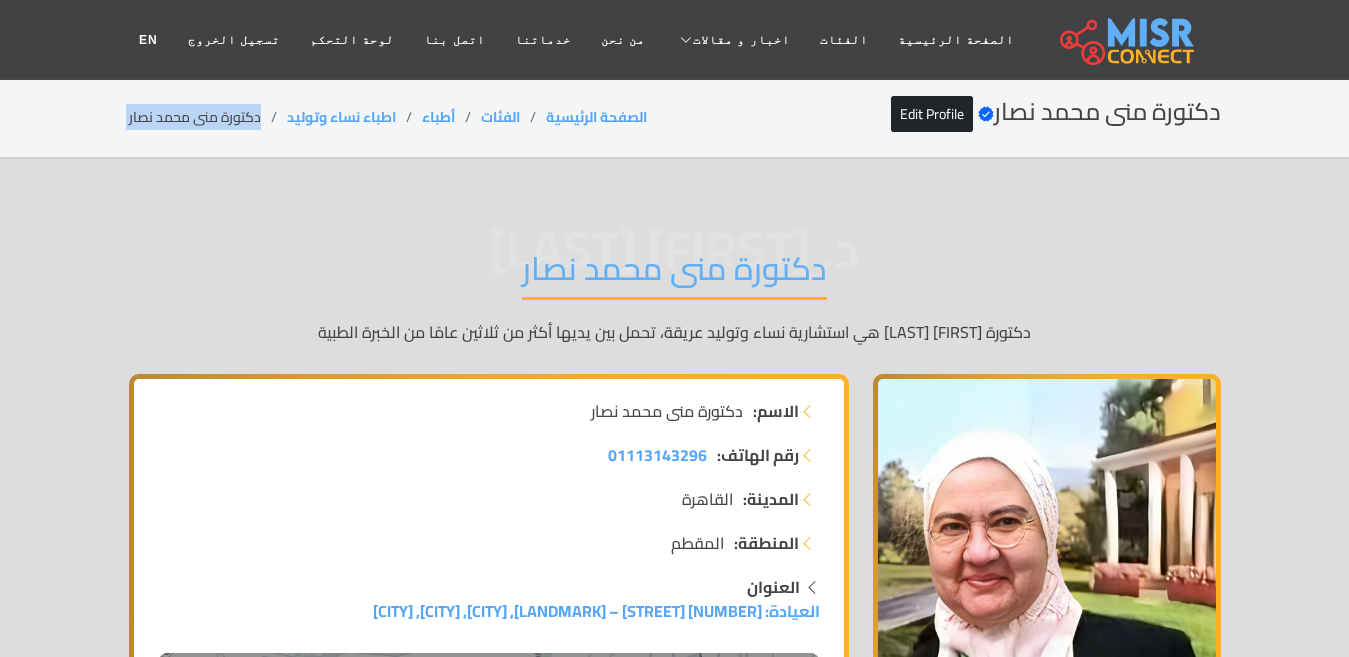 click on "دكتورة منى محمد نصار" at bounding box center [208, 117] 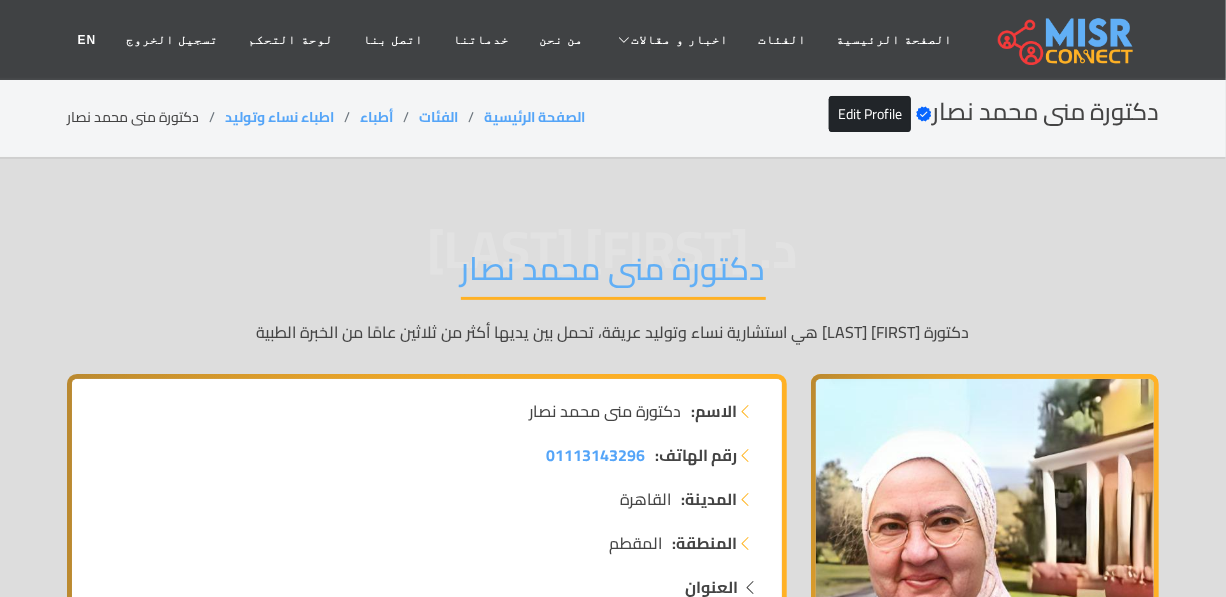 click on "دكتورة منى محمد نصار" at bounding box center (613, 274) 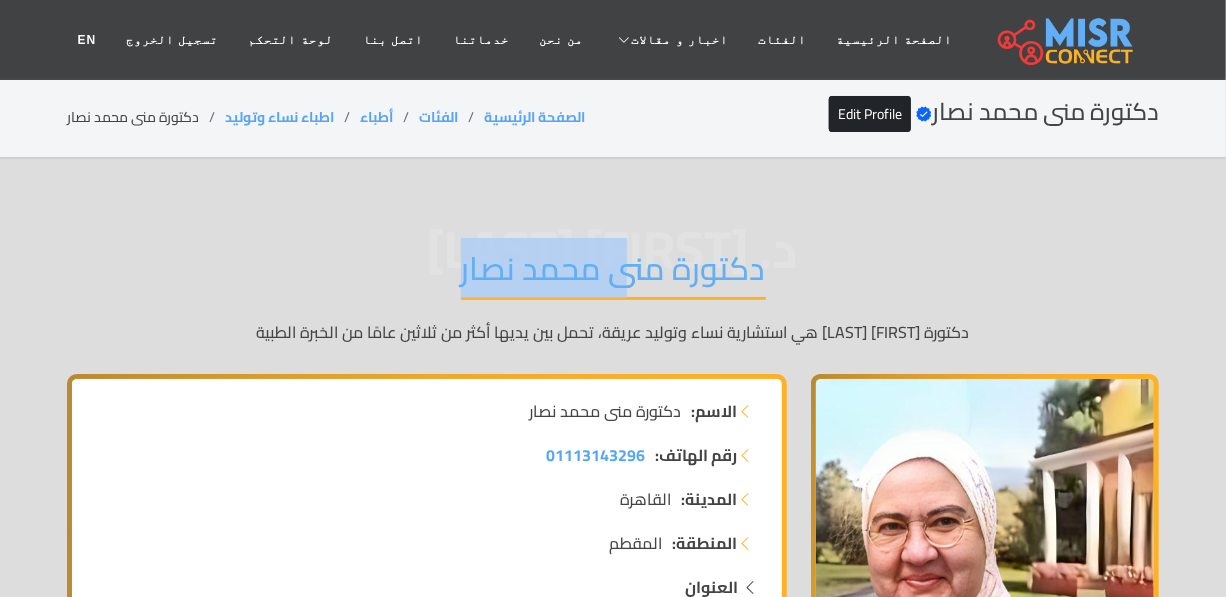 click on "دكتورة منى محمد نصار" at bounding box center [613, 274] 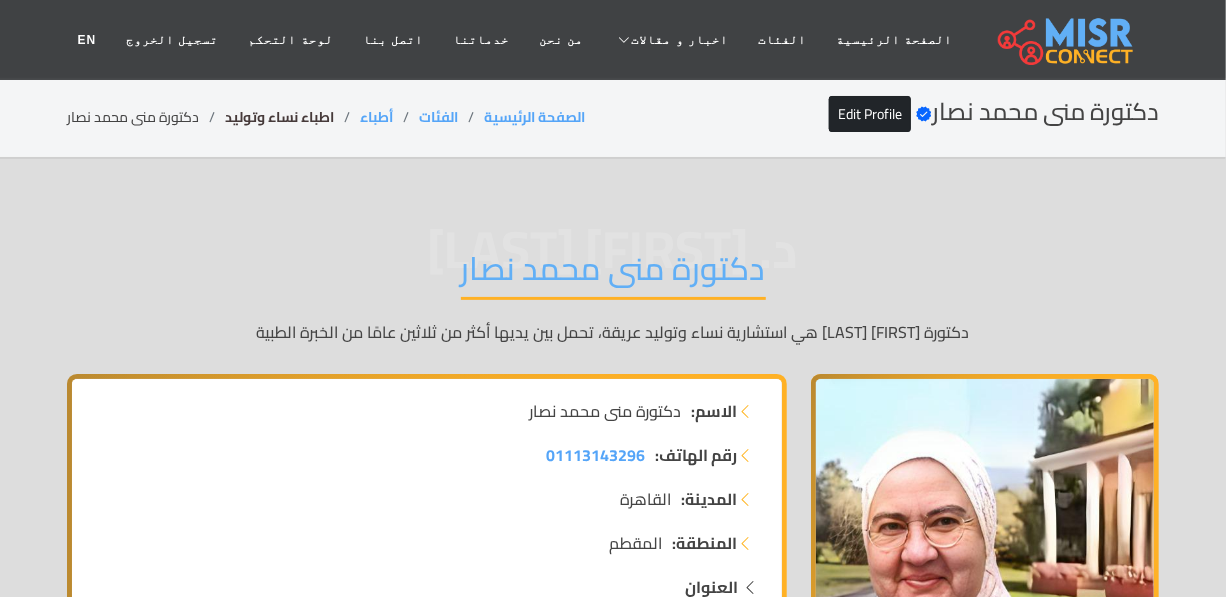 drag, startPoint x: 341, startPoint y: 117, endPoint x: 319, endPoint y: 117, distance: 22 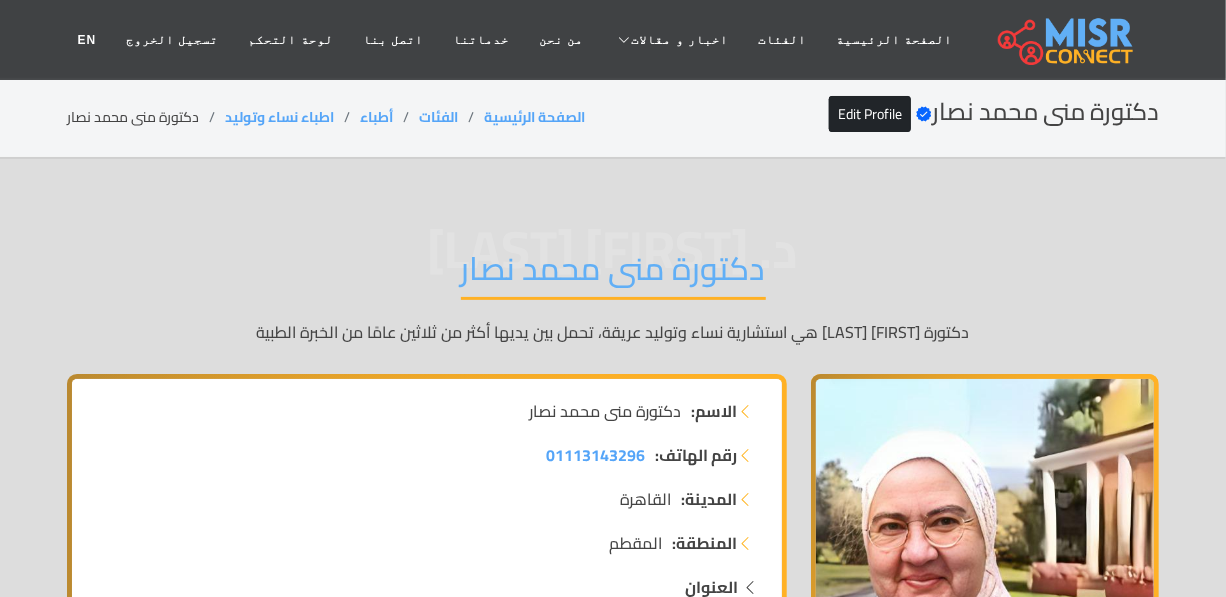 click on "د. منى محمد نصار
دكتورة منى محمد نصار
دكتورة منى محمد نصار هي استشارية نساء وتوليد عريقة، تحمل بين يديها أكثر من ثلاثين عامًا من الخبرة الطبية
للتواصل مع دكتورة منى محمد نصار
الاسم:   دكتورة منى محمد نصار
رقم الهاتف:
01113143296" at bounding box center (613, 4024) 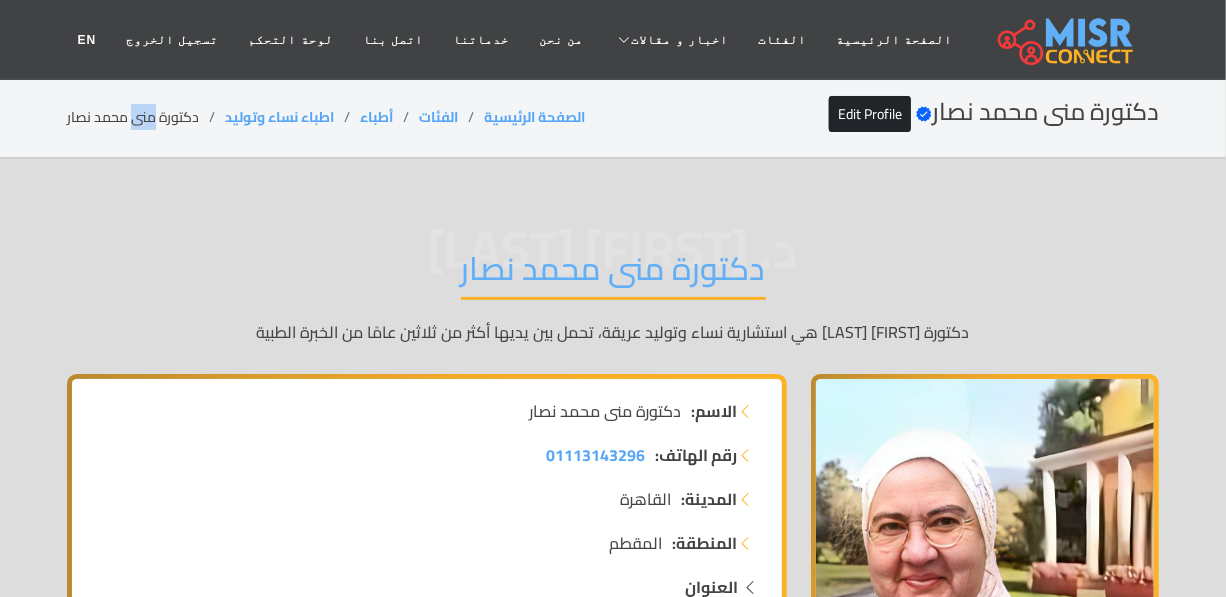 click on "دكتورة منى محمد نصار" at bounding box center [146, 117] 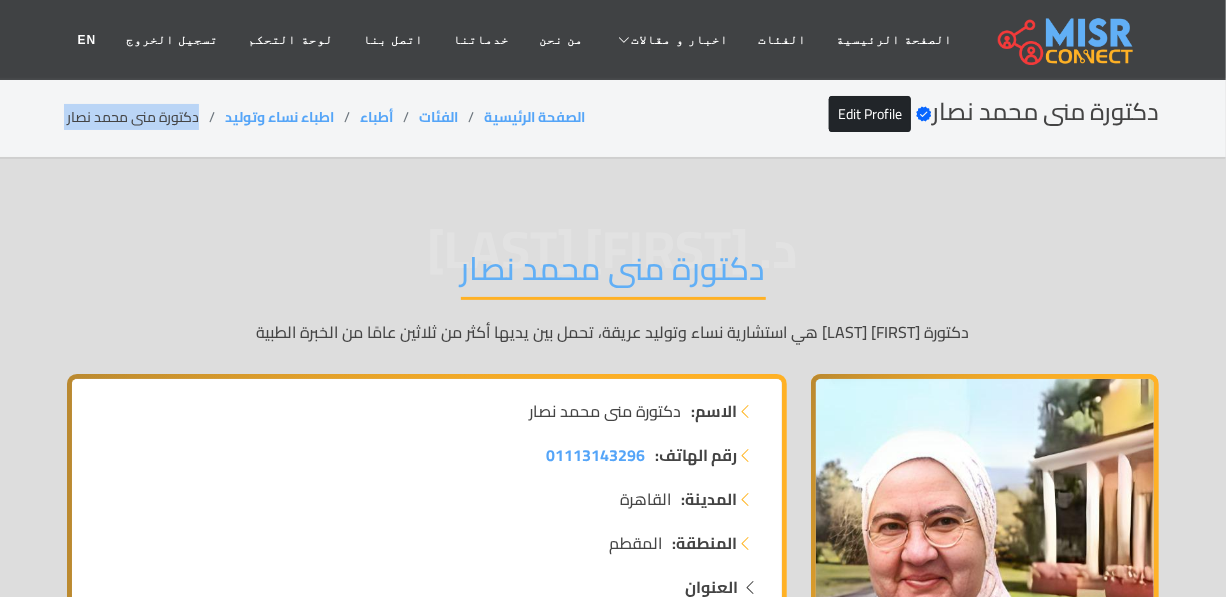 click on "دكتورة منى محمد نصار" at bounding box center (146, 117) 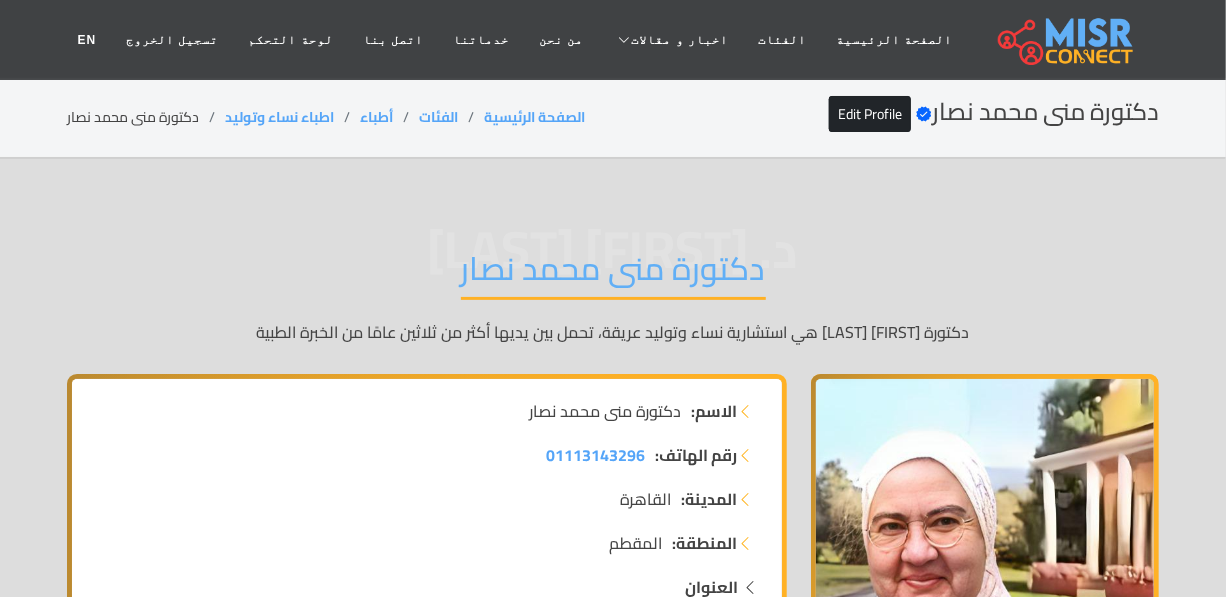 click on "دكتورة منى محمد نصار
Verified account                                      Edit Profile
الصفحة الرئيسية
الفئات
أطباء
اطباء نساء وتوليد
دكتورة منى محمد نصار" at bounding box center [613, 118] 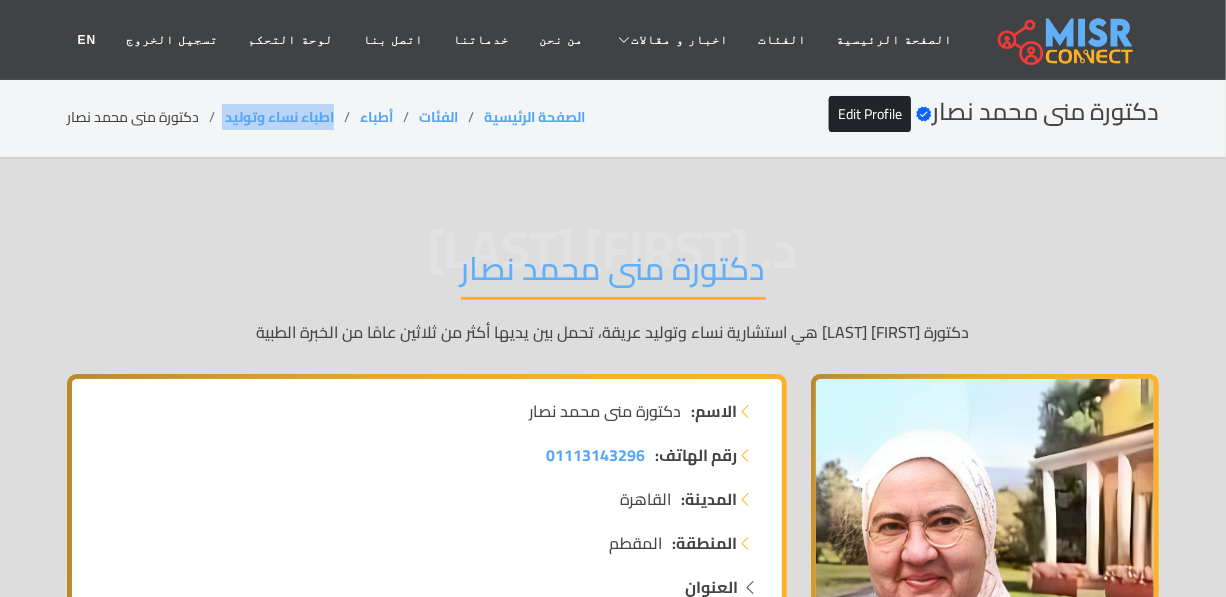 drag, startPoint x: 217, startPoint y: 119, endPoint x: 343, endPoint y: 110, distance: 126.32102 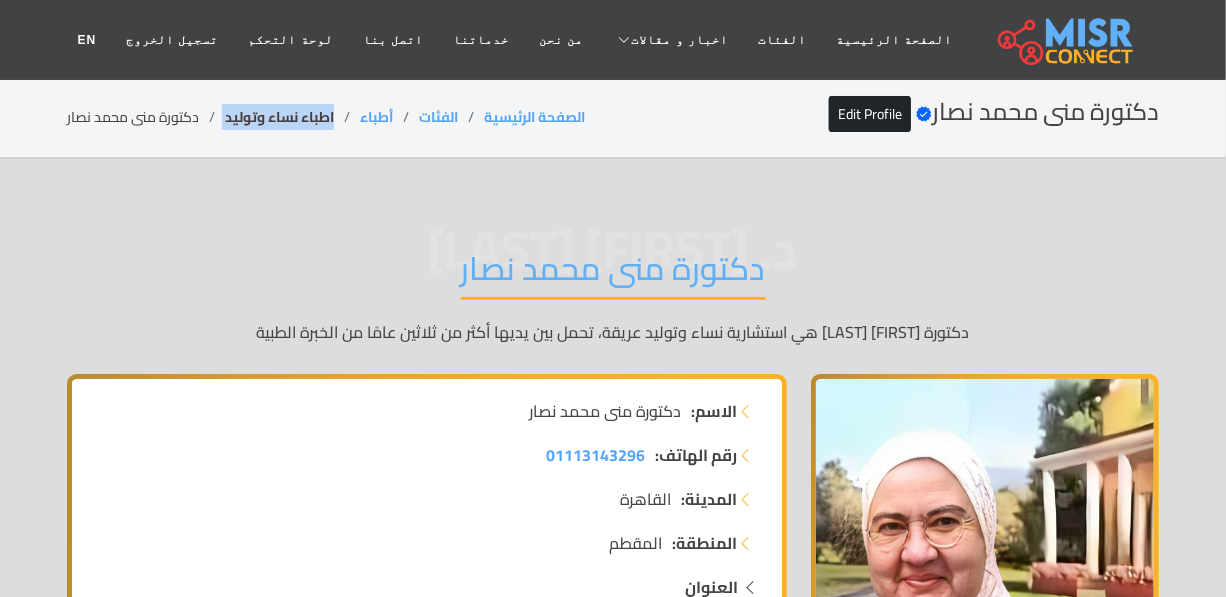 copy on "اطباء نساء وتوليد" 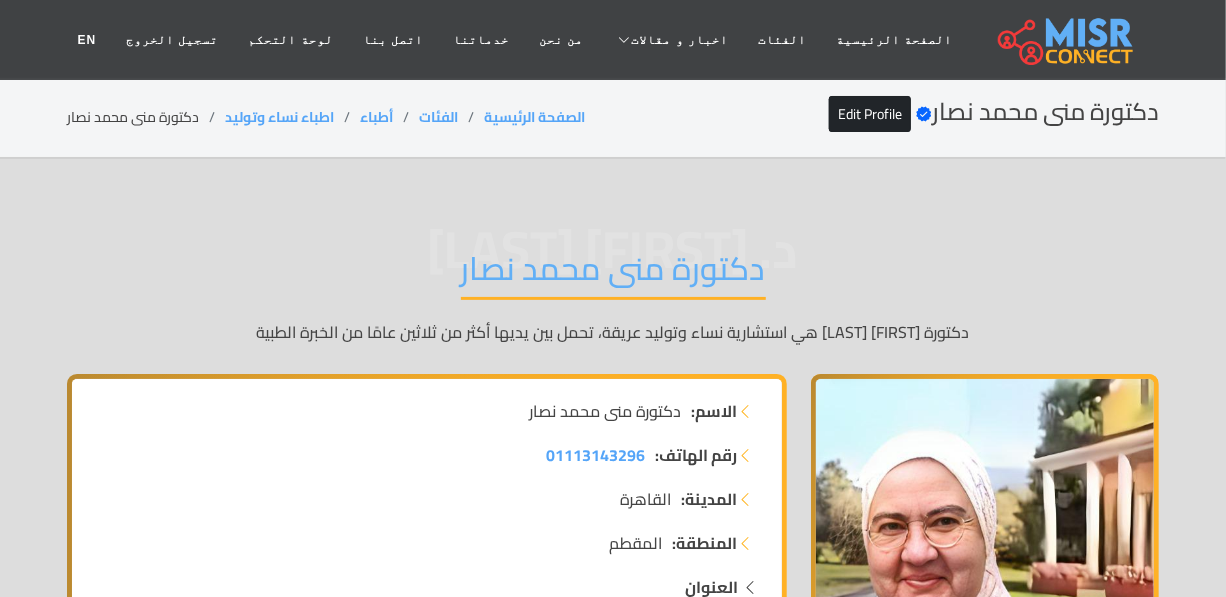 click on "دكتورة منى محمد نصار" at bounding box center (613, 274) 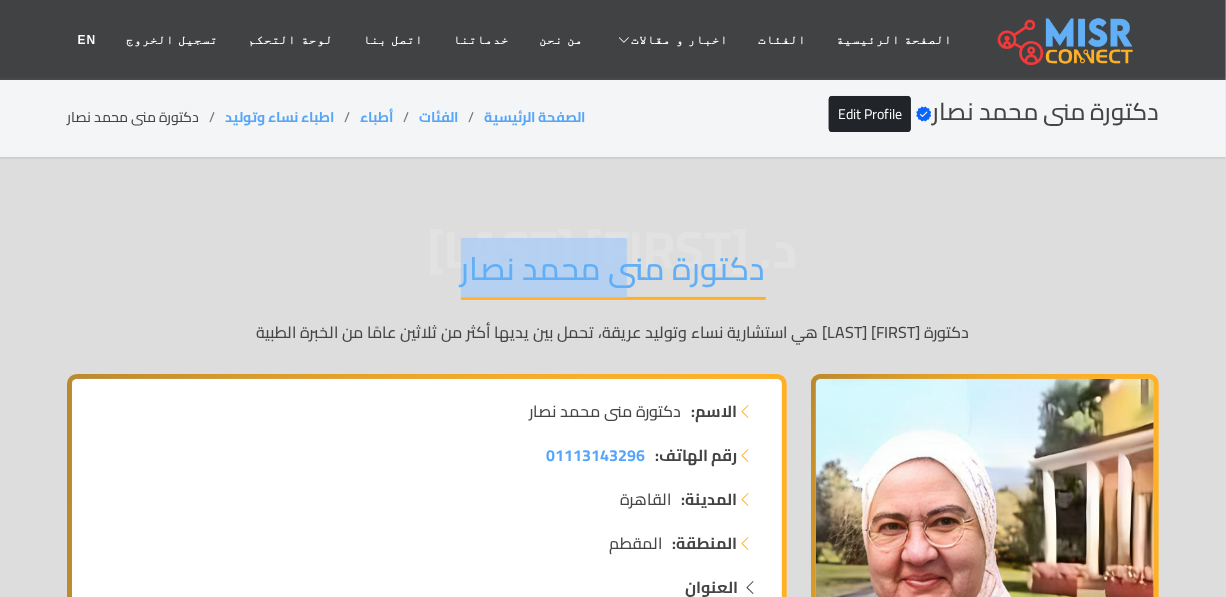 click on "دكتورة منى محمد نصار" at bounding box center [613, 274] 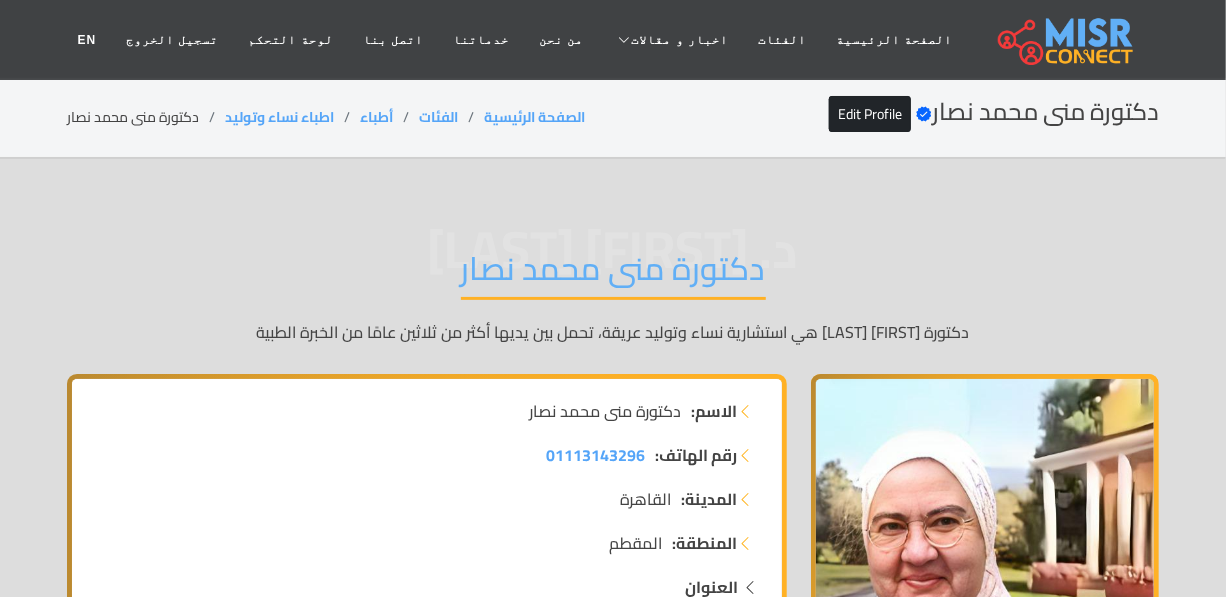 click on "دكتورة منى محمد نصار" at bounding box center (146, 117) 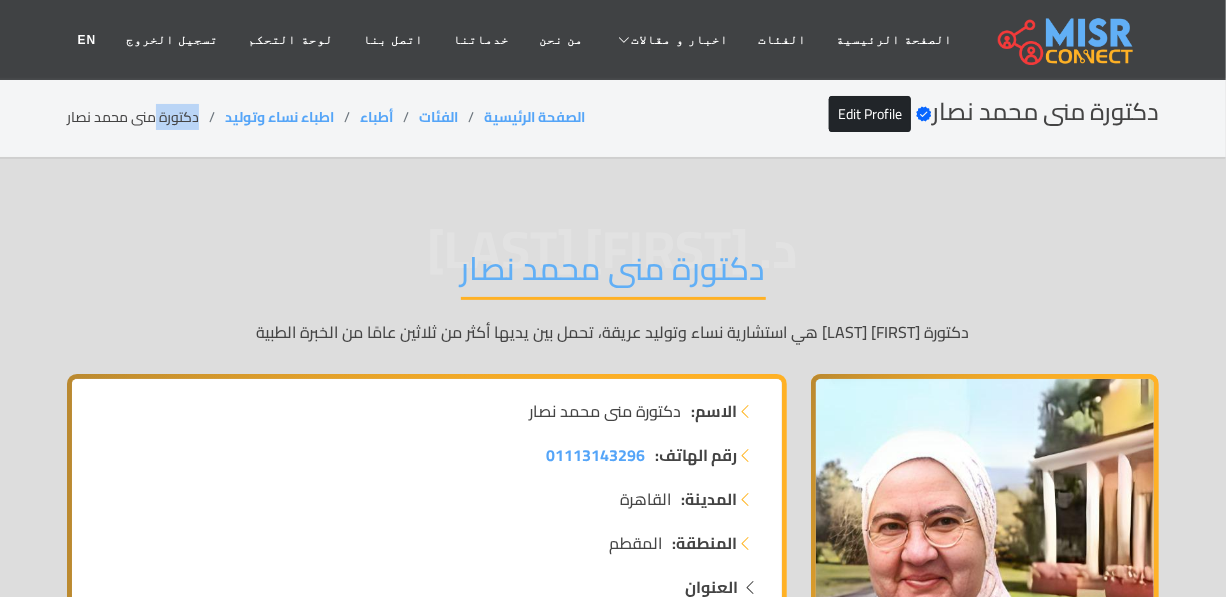 click on "دكتورة منى محمد نصار" at bounding box center (146, 117) 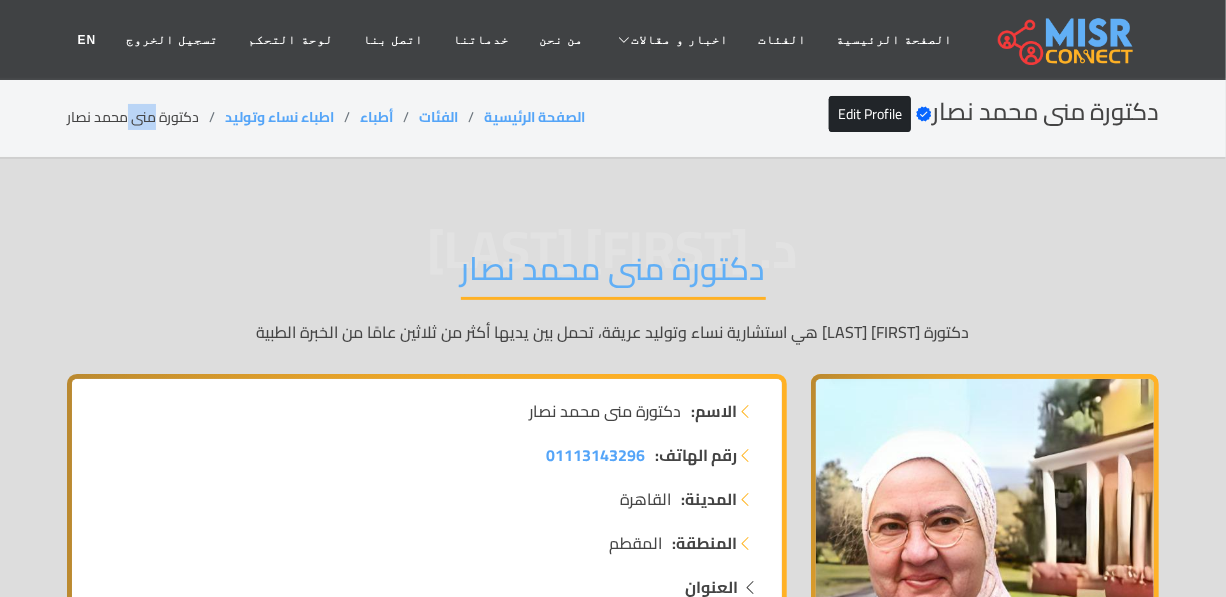 click on "دكتورة منى محمد نصار" at bounding box center (146, 117) 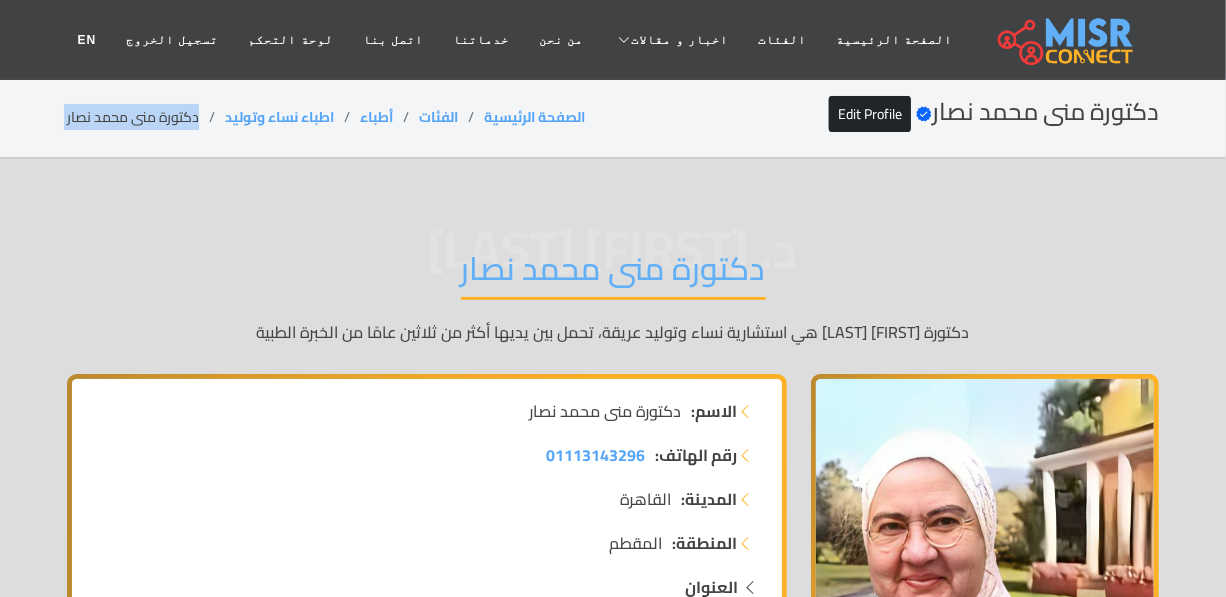 click on "دكتورة منى محمد نصار" at bounding box center [146, 117] 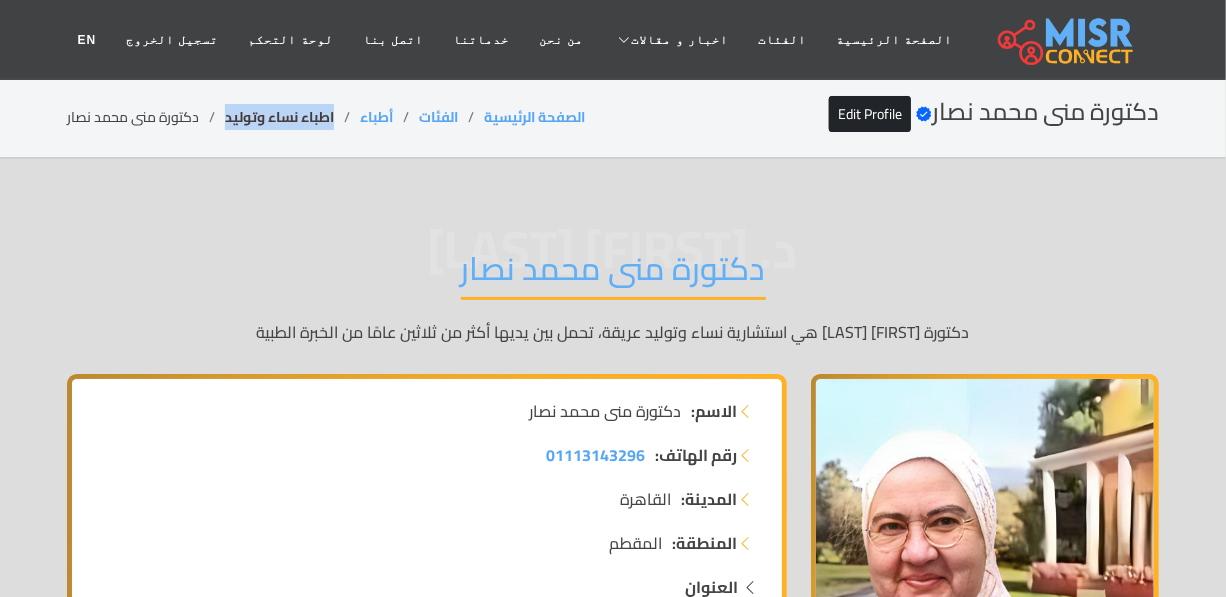 drag, startPoint x: 341, startPoint y: 118, endPoint x: 225, endPoint y: 117, distance: 116.00431 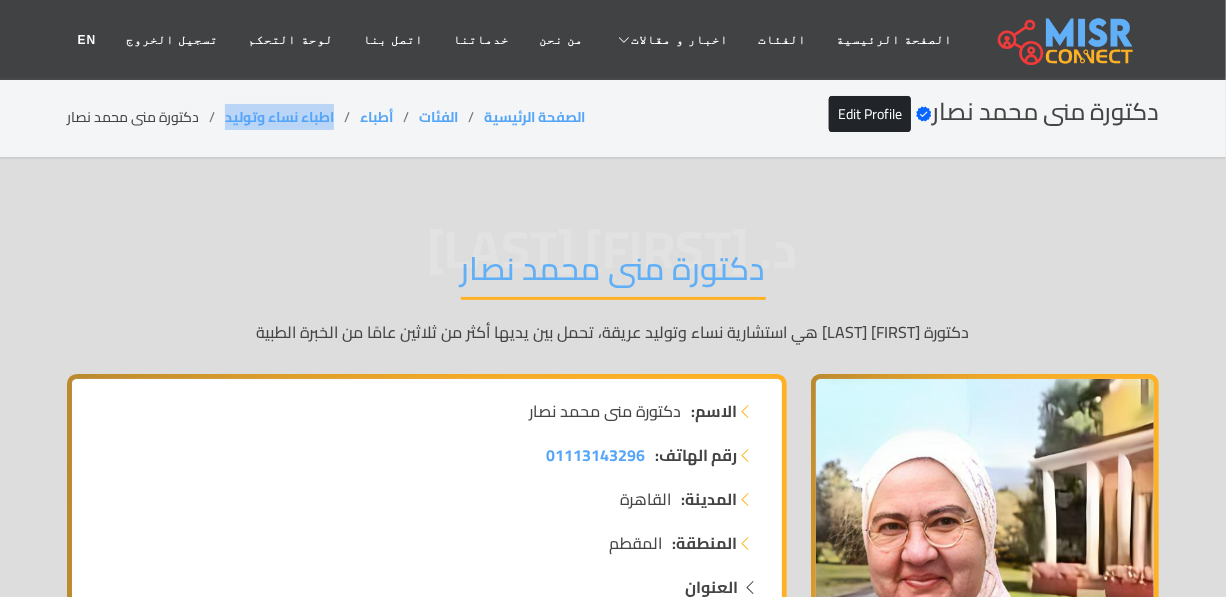 copy on "اطباء نساء وتوليد" 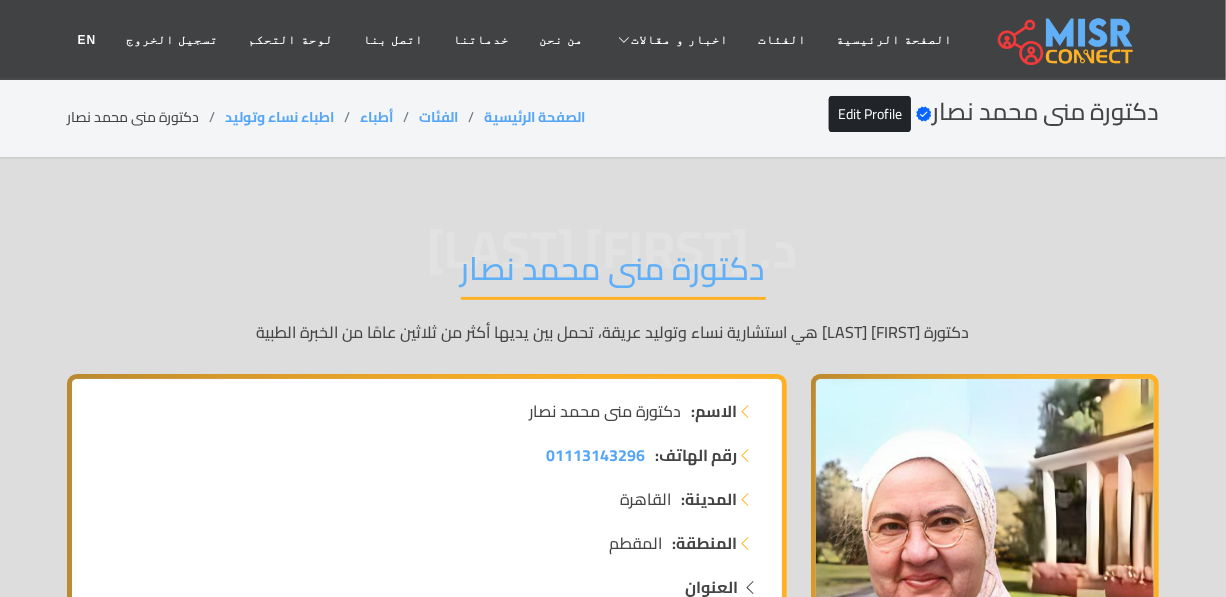 click on "دكتورة منى محمد نصار" at bounding box center (146, 117) 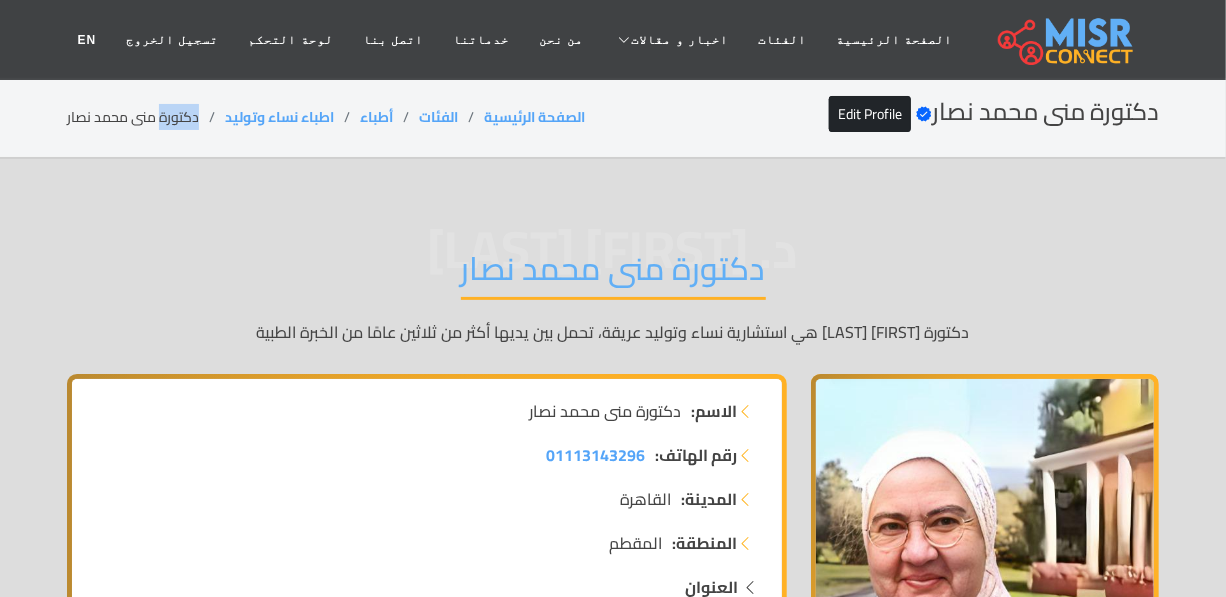 click on "دكتورة منى محمد نصار" at bounding box center (146, 117) 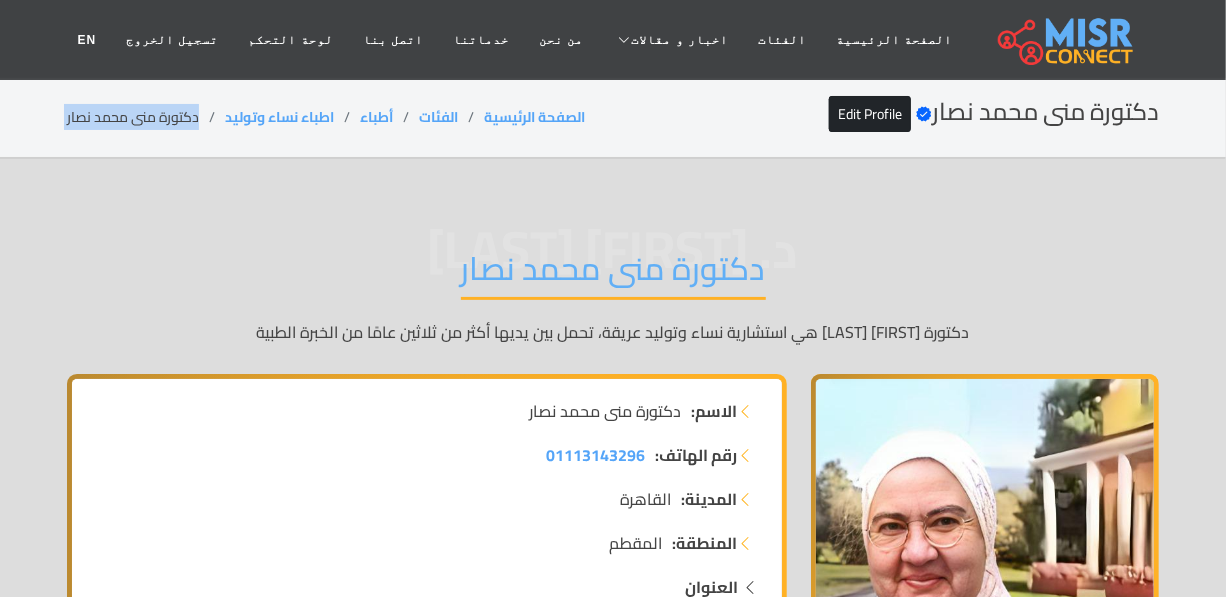 click on "دكتورة منى محمد نصار" at bounding box center [146, 117] 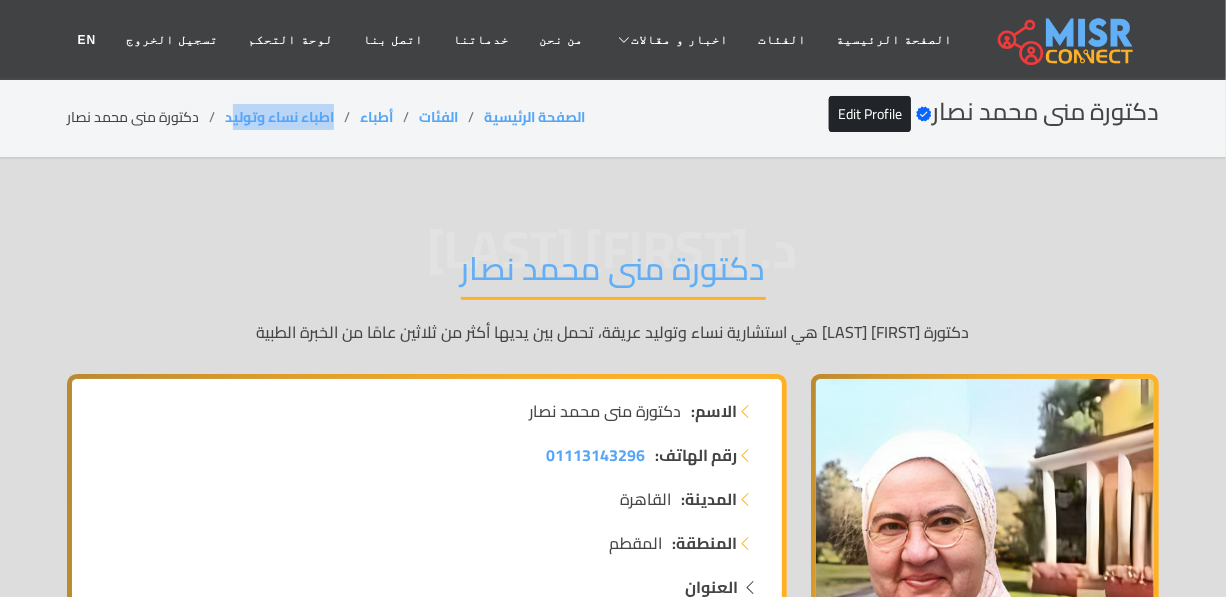 drag, startPoint x: 338, startPoint y: 108, endPoint x: 229, endPoint y: 102, distance: 109.165016 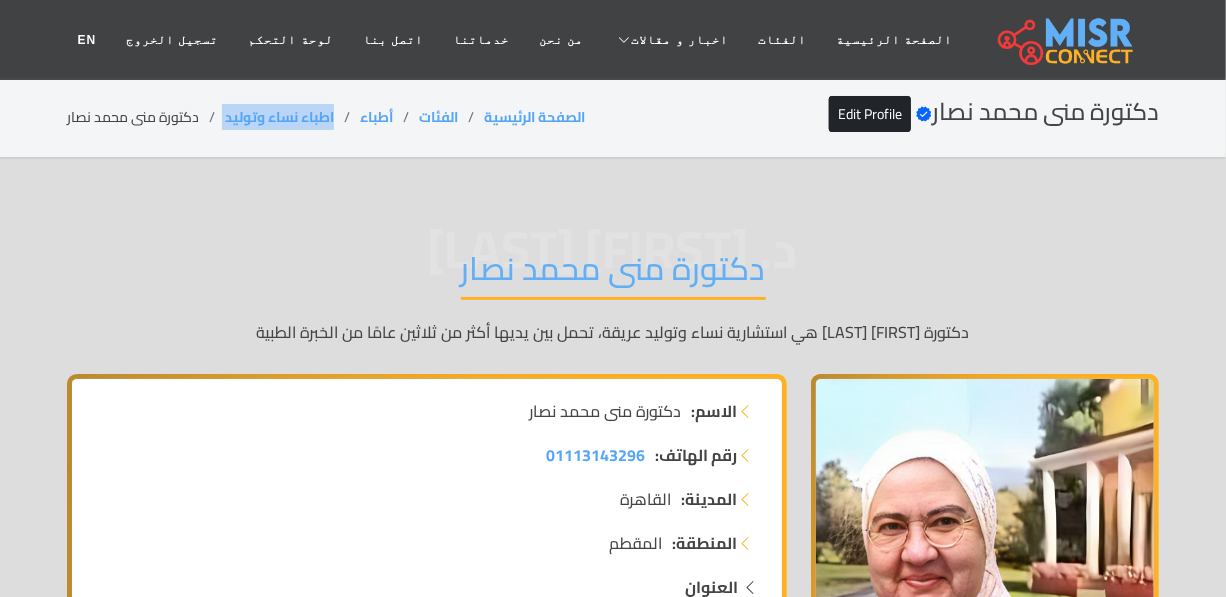 drag, startPoint x: 335, startPoint y: 109, endPoint x: 222, endPoint y: 114, distance: 113.110565 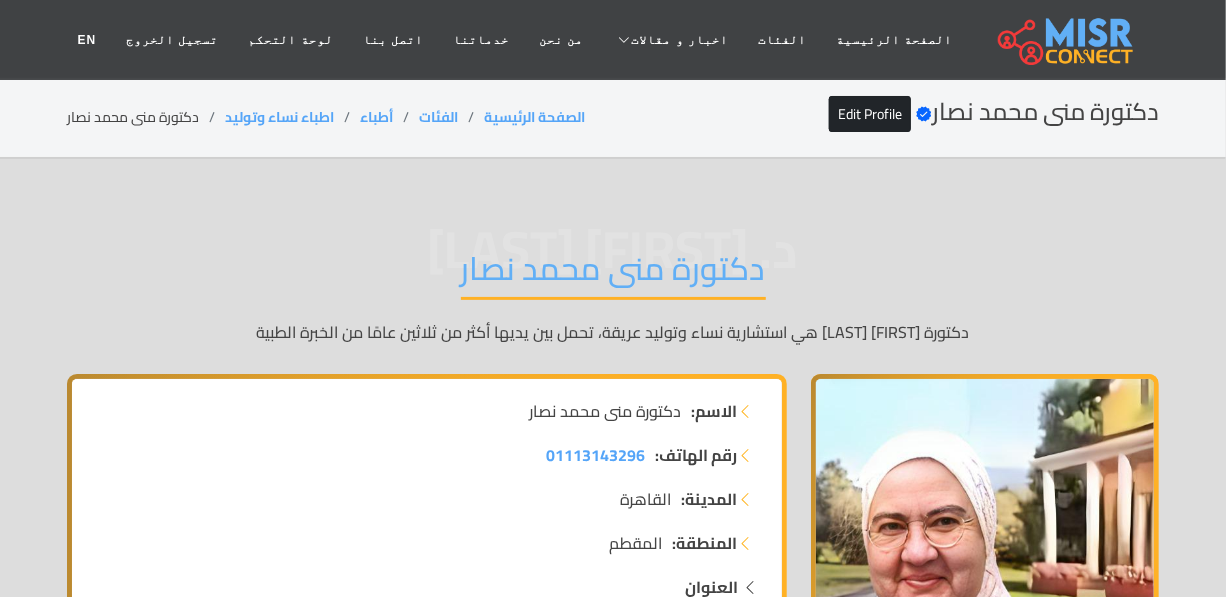click on "دكتورة منى محمد نصار" at bounding box center [146, 117] 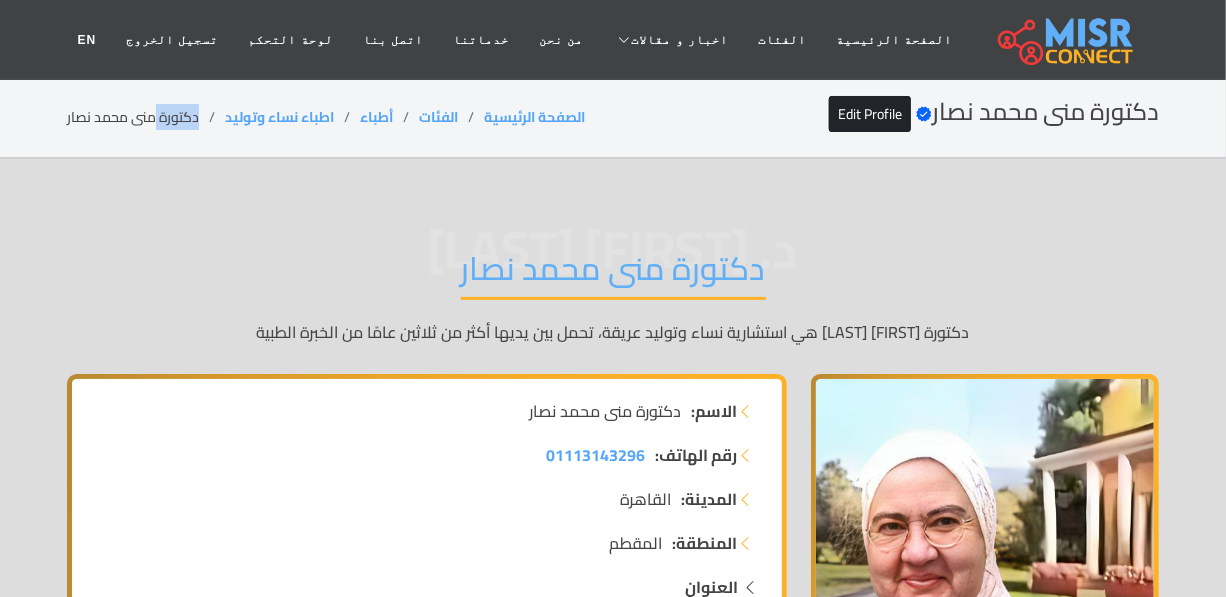 click on "دكتورة منى محمد نصار" at bounding box center [146, 117] 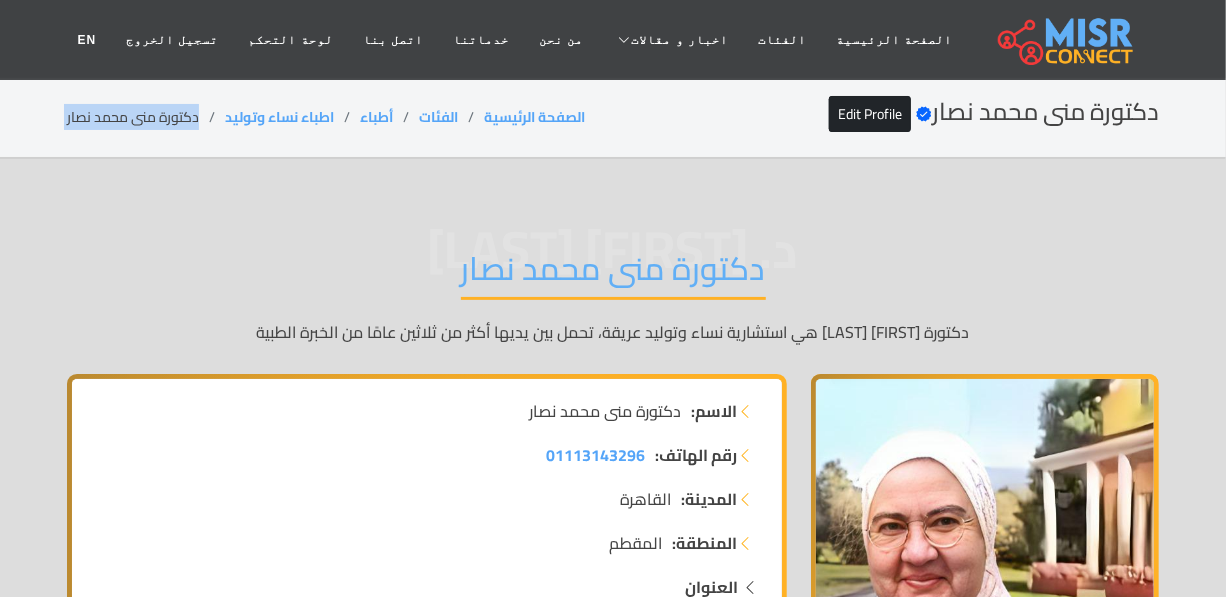 click on "دكتورة منى محمد نصار" at bounding box center (146, 117) 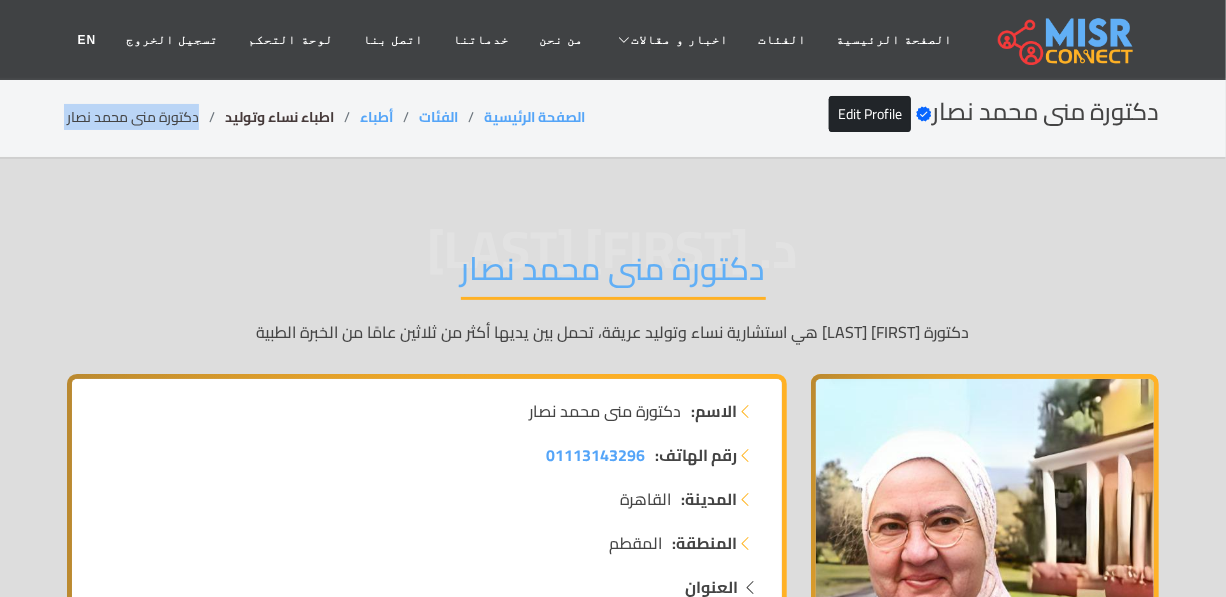 click on "اطباء نساء وتوليد" at bounding box center (279, 117) 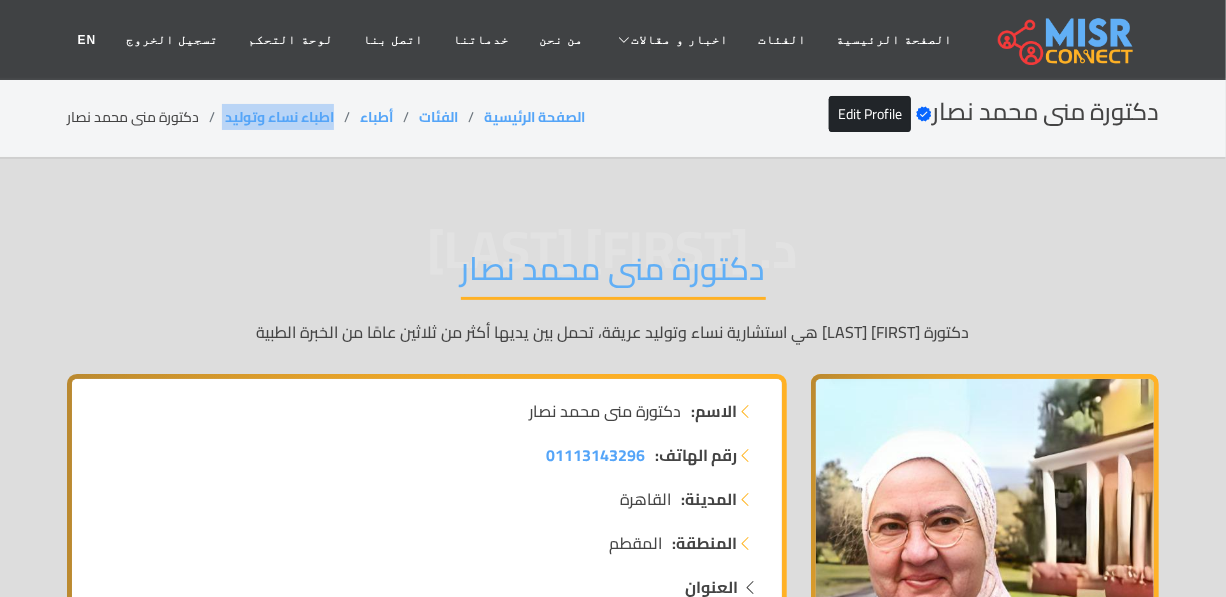 drag, startPoint x: 336, startPoint y: 120, endPoint x: 218, endPoint y: 129, distance: 118.34272 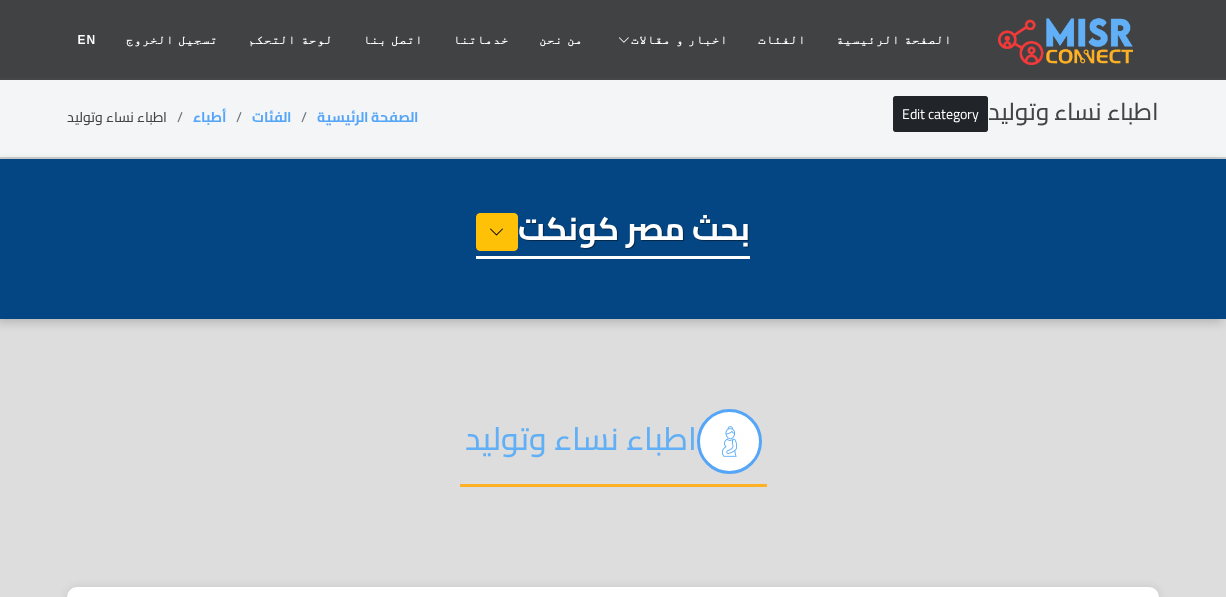 select on "*****" 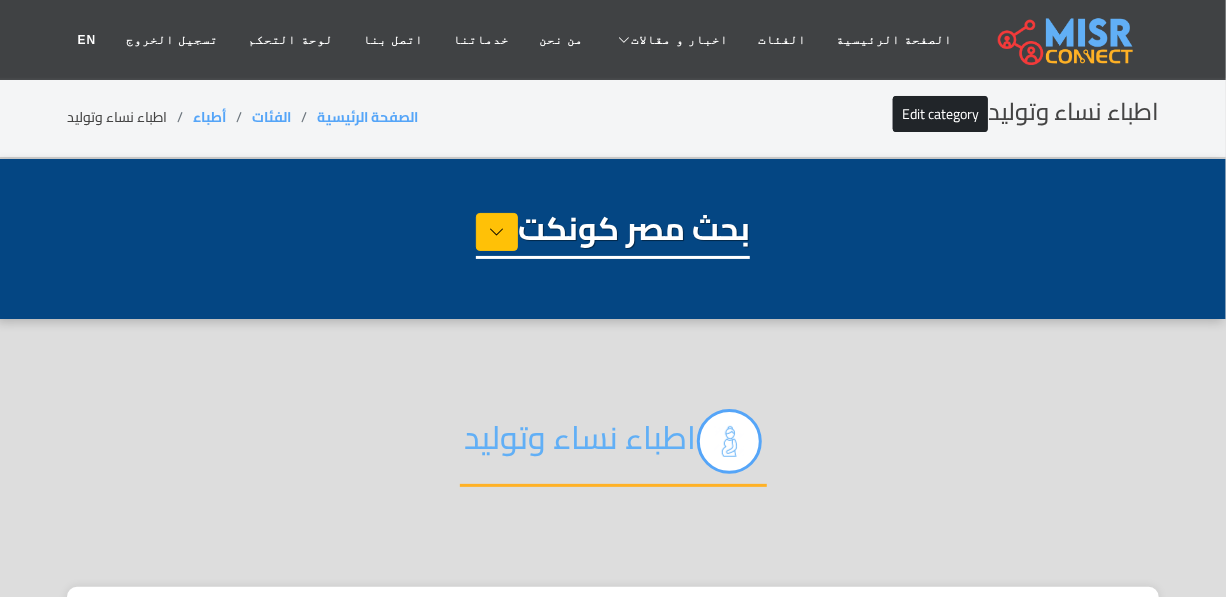 click on "اطباء نساء وتوليد" at bounding box center (613, 448) 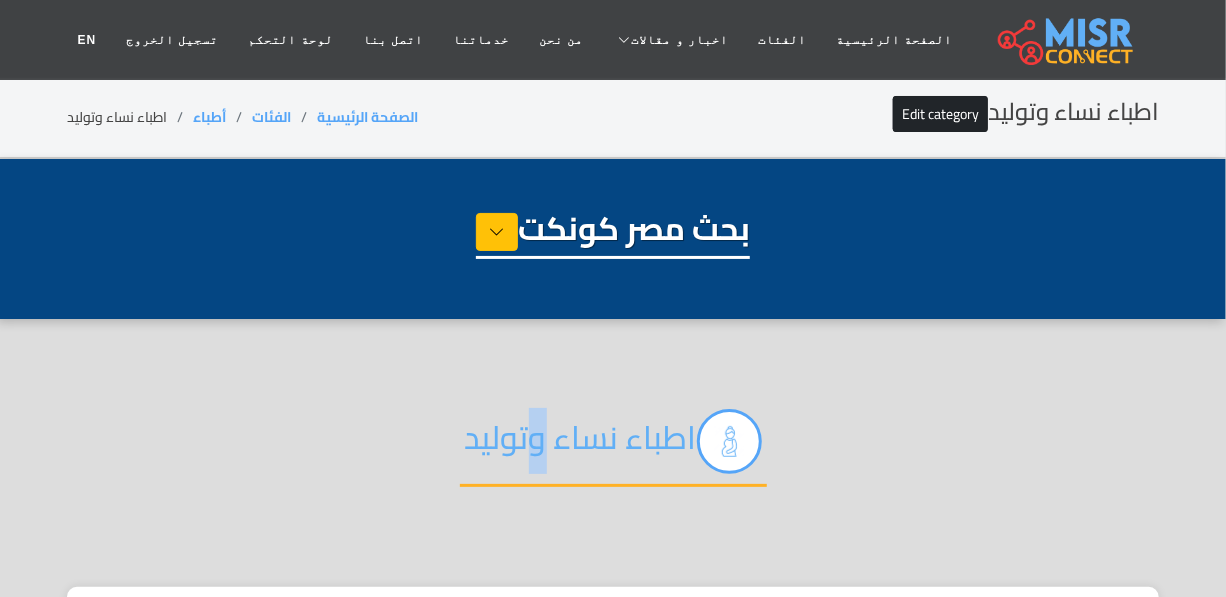 click on "اطباء نساء وتوليد" at bounding box center [613, 448] 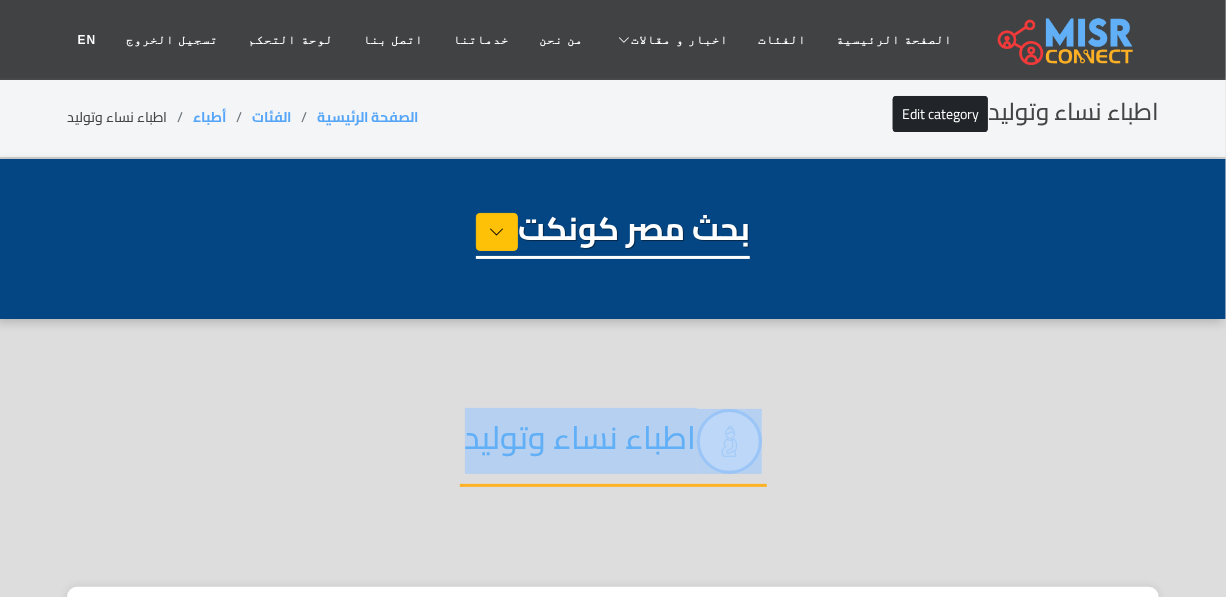 click on "اطباء نساء وتوليد" at bounding box center (613, 448) 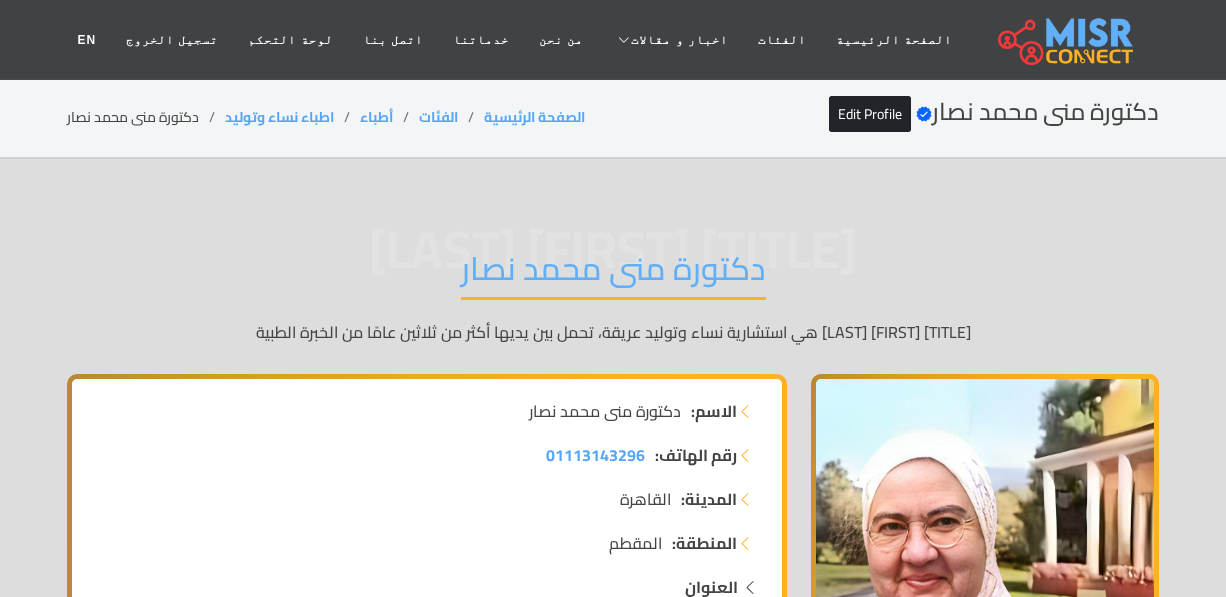 click on "دكتورة منى محمد نصار" at bounding box center [146, 117] 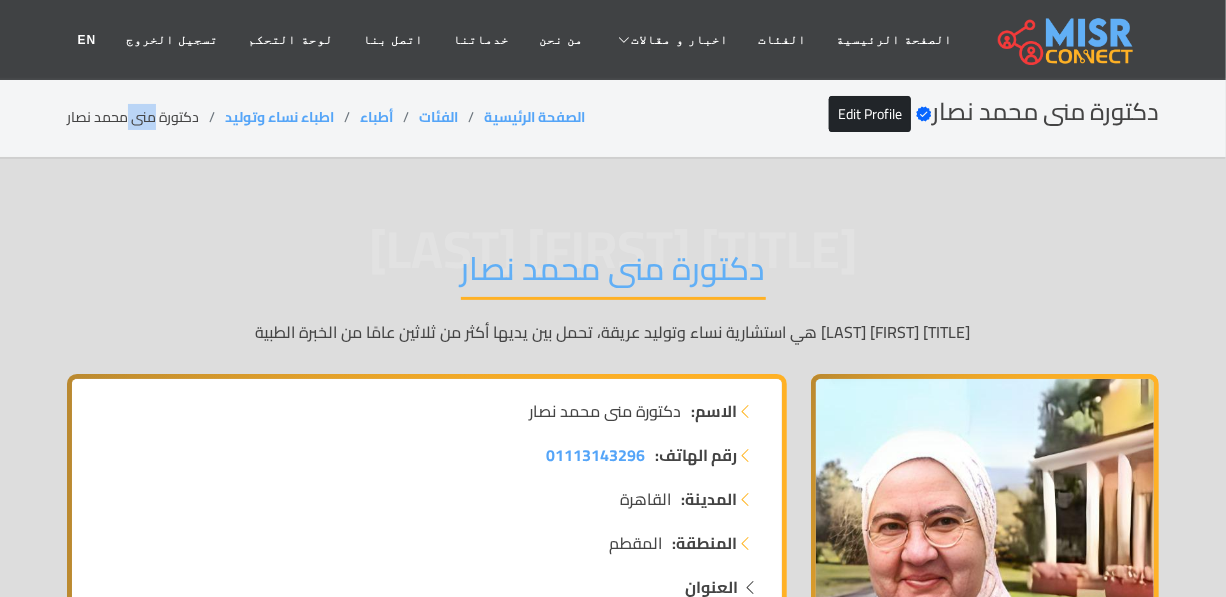 click on "دكتورة منى محمد نصار" at bounding box center [146, 117] 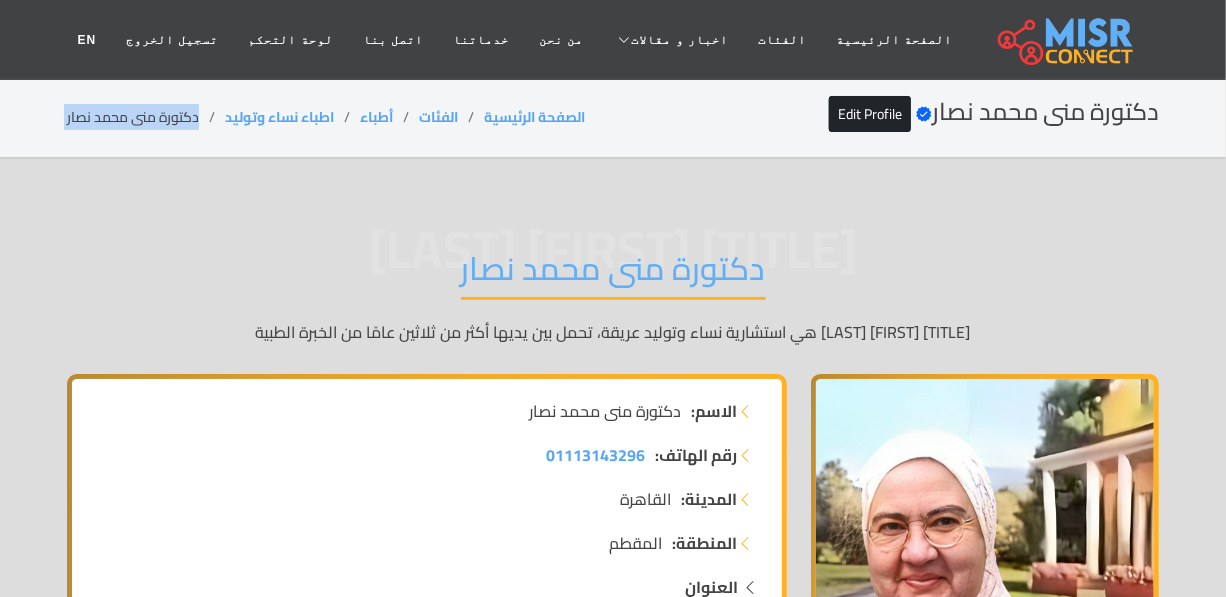 click on "دكتورة منى محمد نصار" at bounding box center [146, 117] 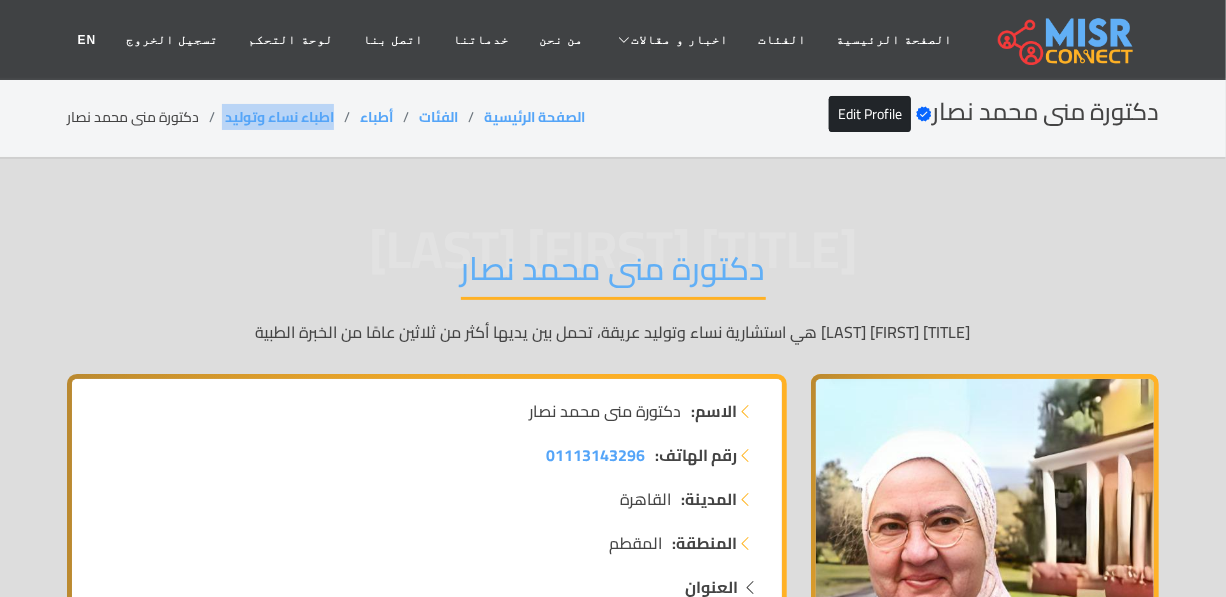drag, startPoint x: 336, startPoint y: 114, endPoint x: 222, endPoint y: 116, distance: 114.01754 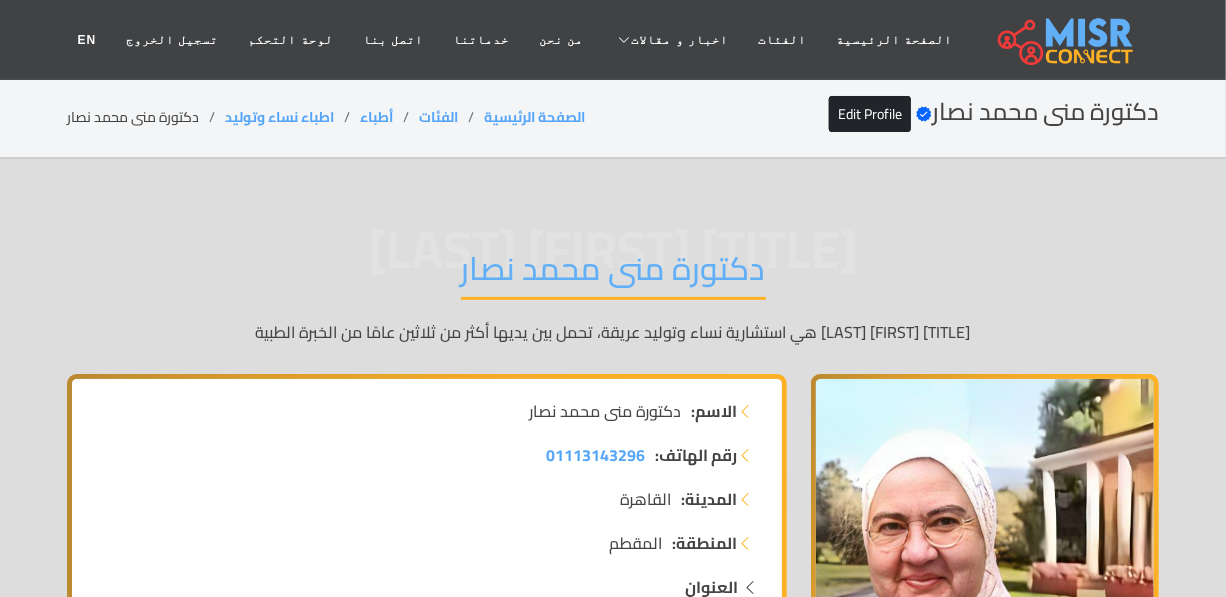 click on "دكتورة منى محمد نصار" at bounding box center [146, 117] 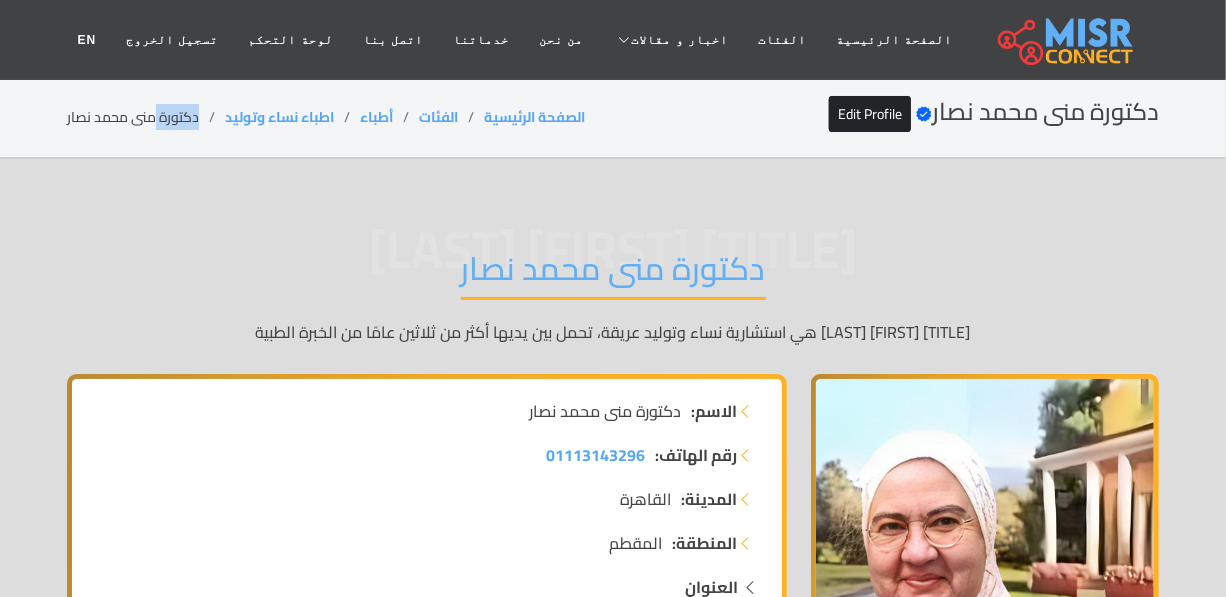 click on "دكتورة منى محمد نصار" at bounding box center [146, 117] 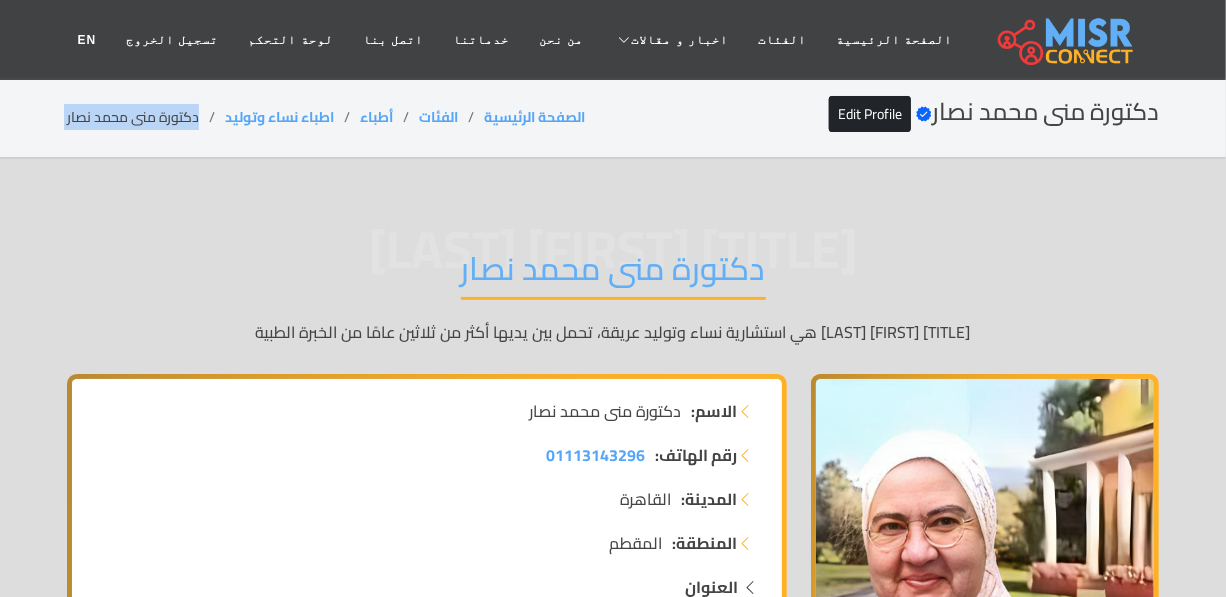 click on "دكتورة منى محمد نصار" at bounding box center [146, 117] 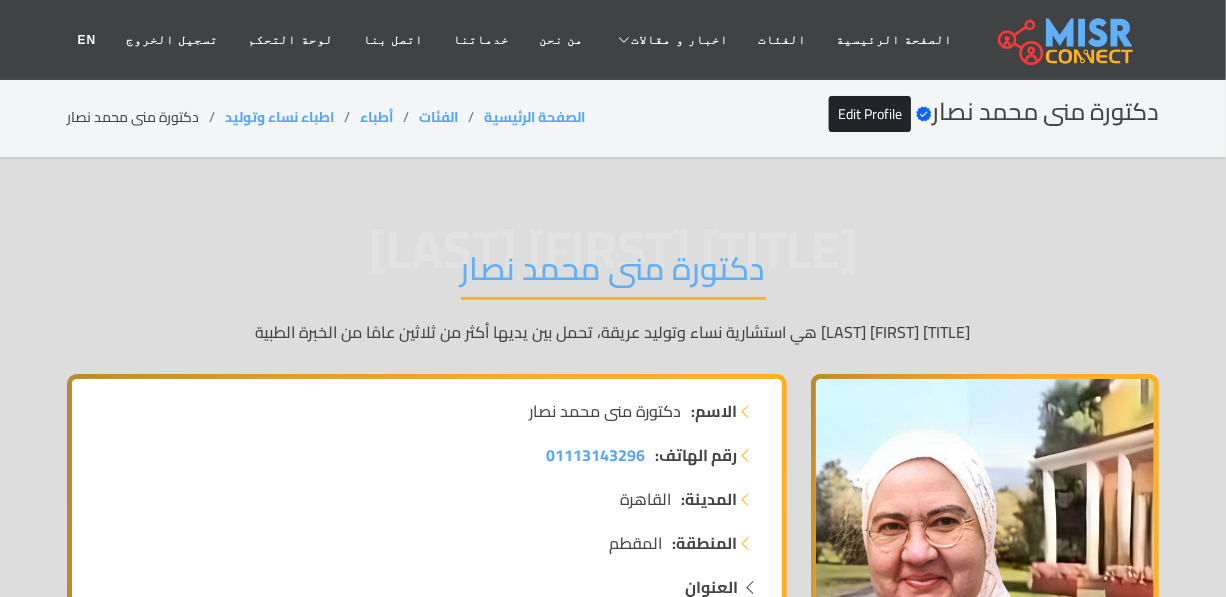 click on "اطباء نساء وتوليد" at bounding box center (292, 117) 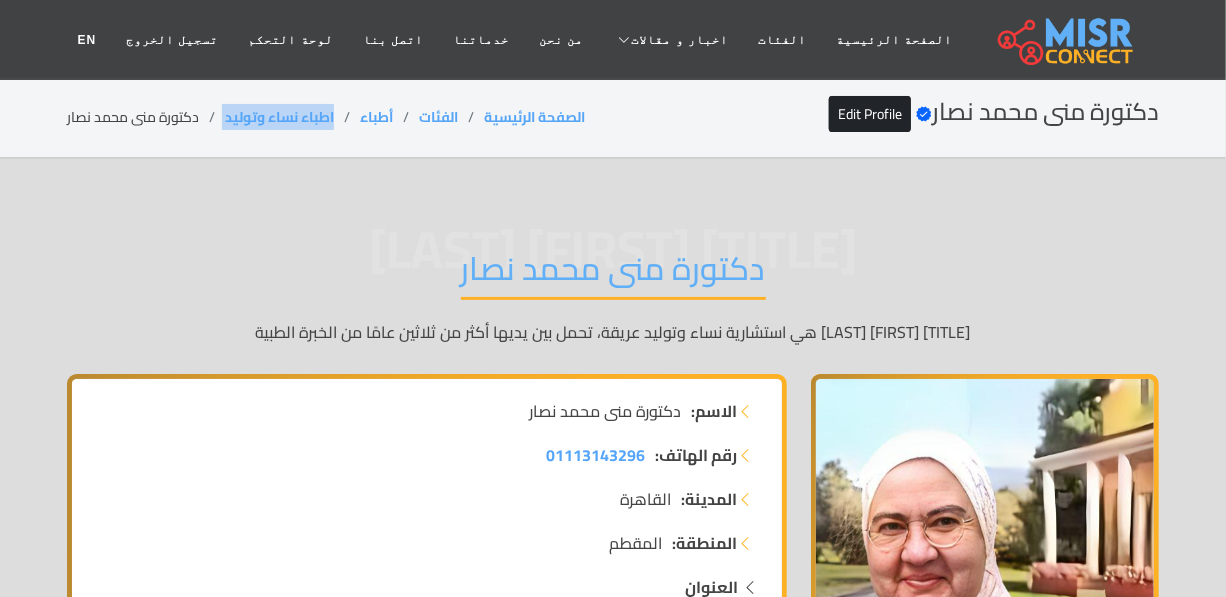 drag, startPoint x: 335, startPoint y: 109, endPoint x: 205, endPoint y: 110, distance: 130.00385 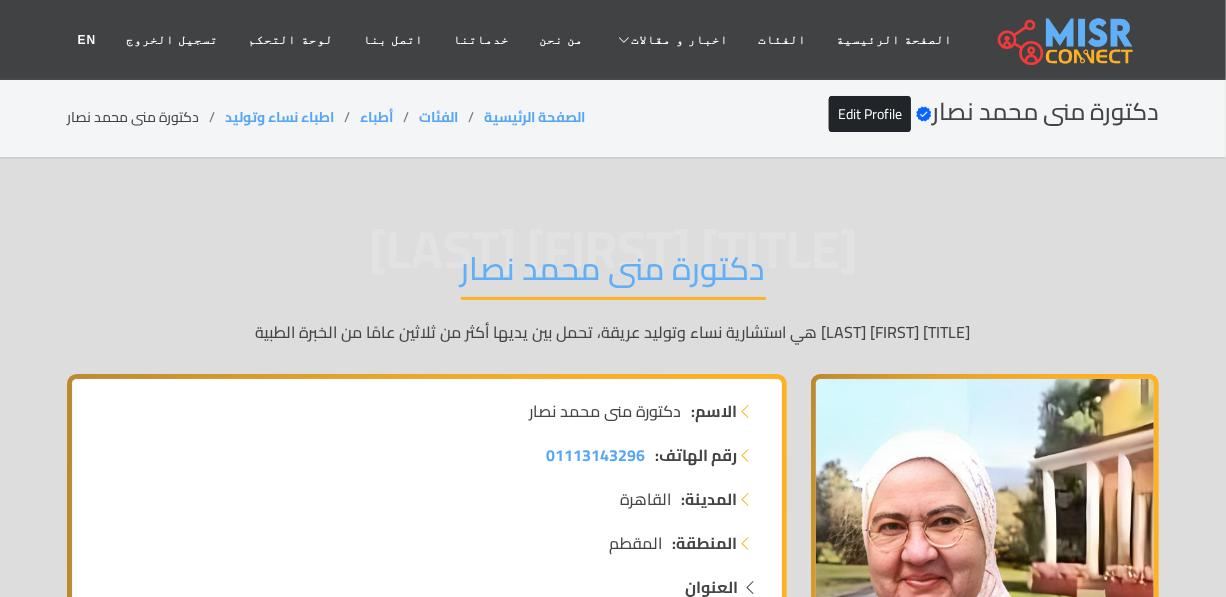 click on "دكتورة منى محمد نصار" at bounding box center (613, 274) 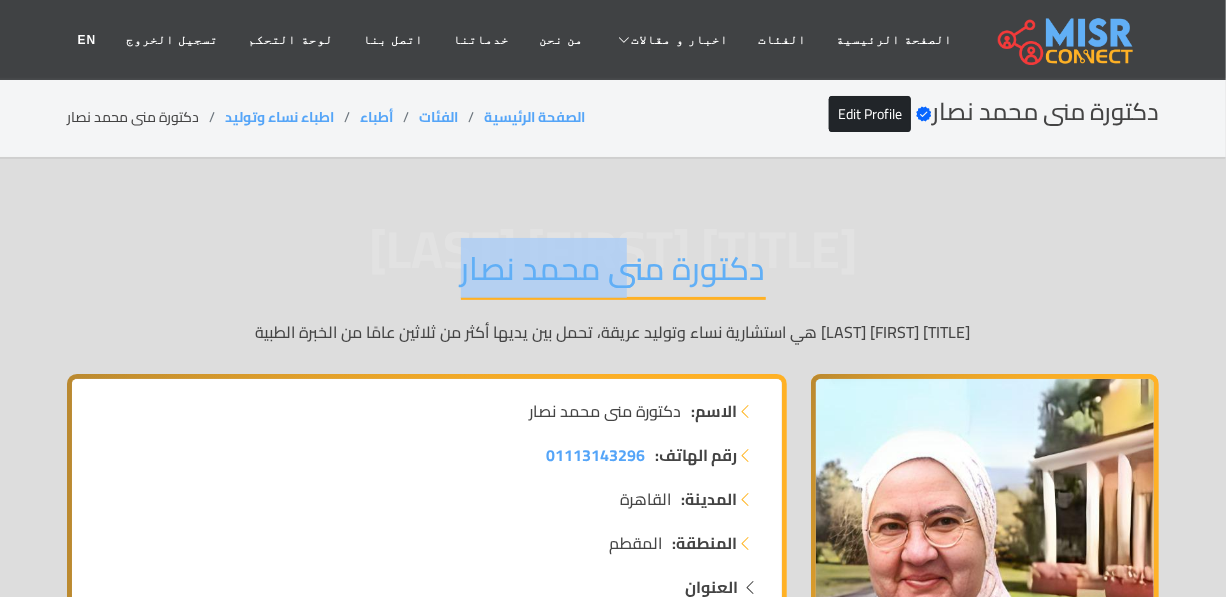 click on "دكتورة منى محمد نصار" at bounding box center (613, 274) 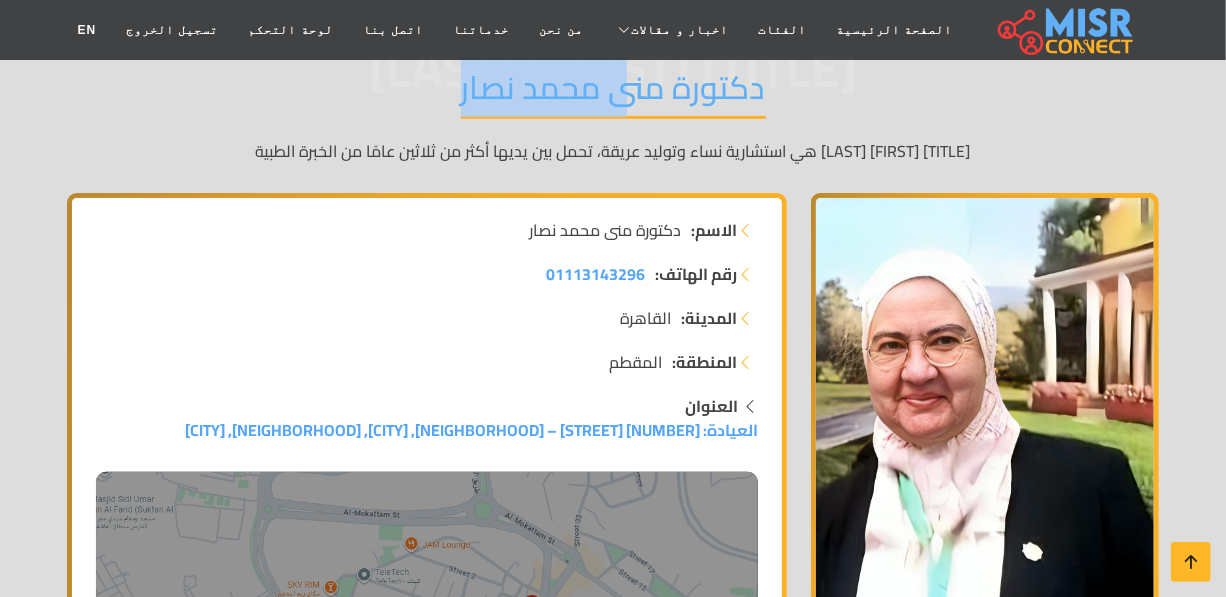 copy on "دكتورة منى محمد نصار" 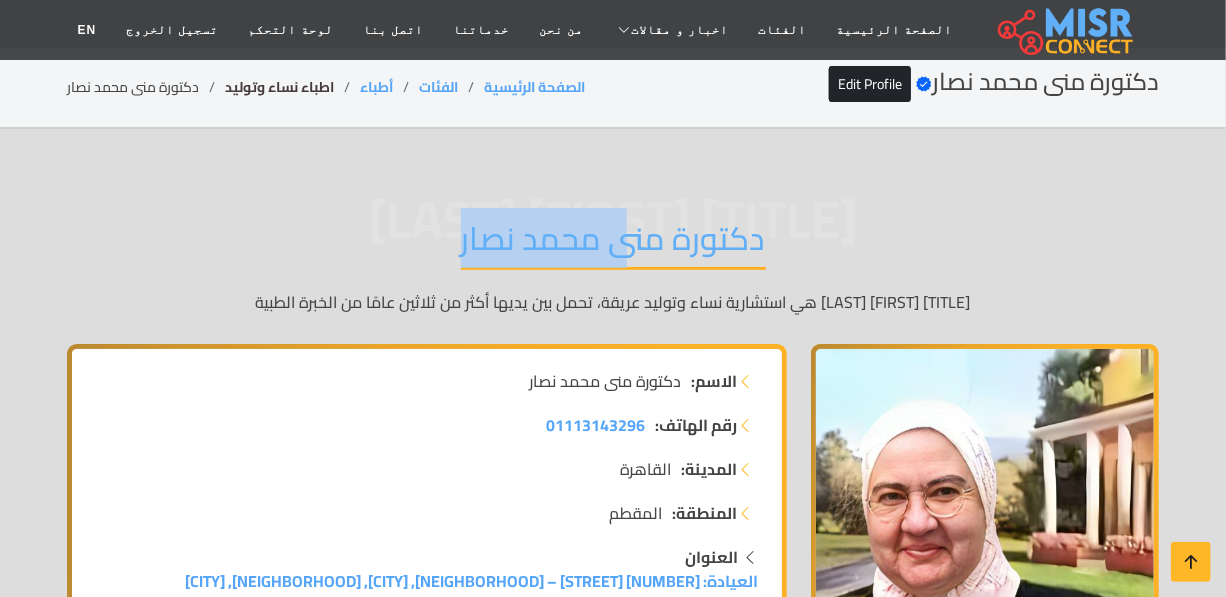 scroll, scrollTop: 0, scrollLeft: 0, axis: both 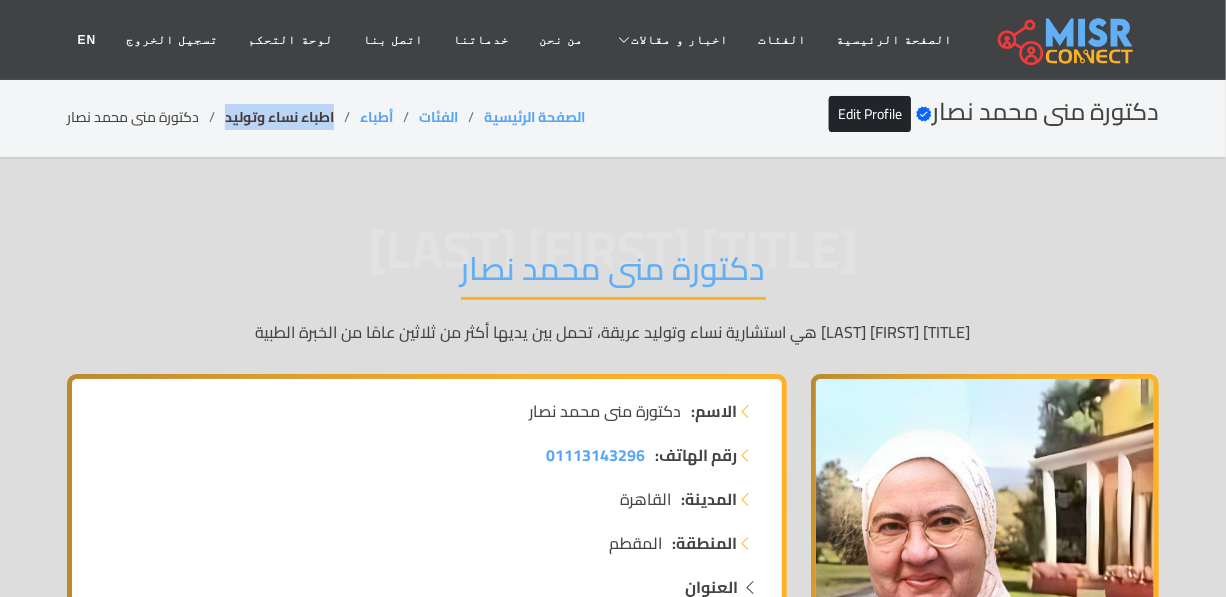copy on "اطباء نساء وتوليد" 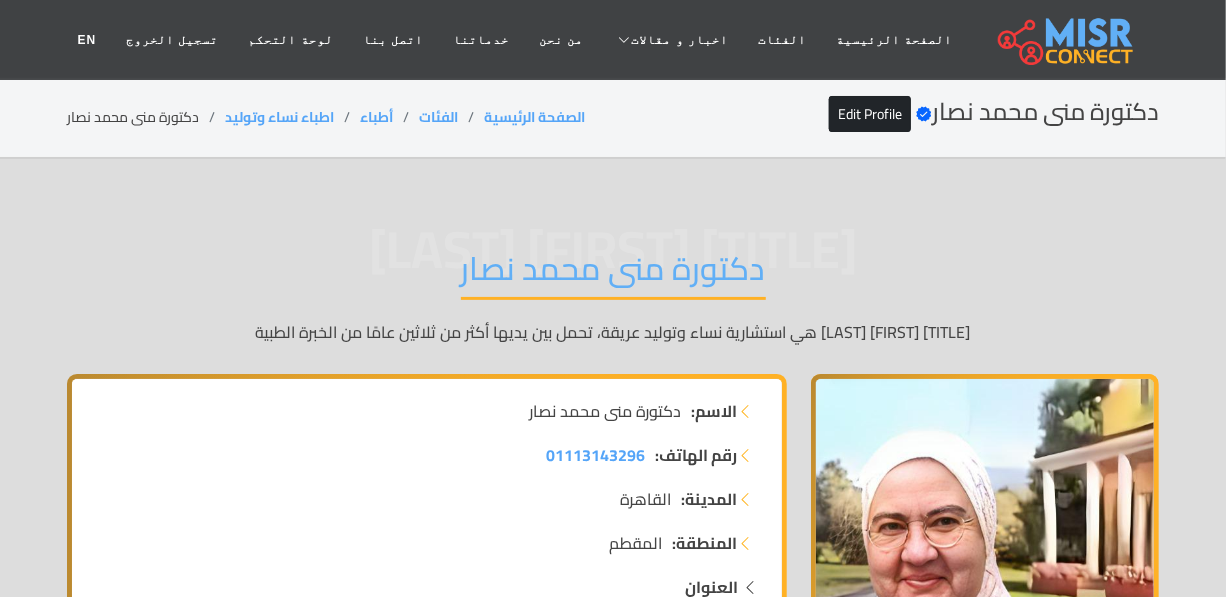 click on "دكتورة منى محمد نصار" at bounding box center [613, 274] 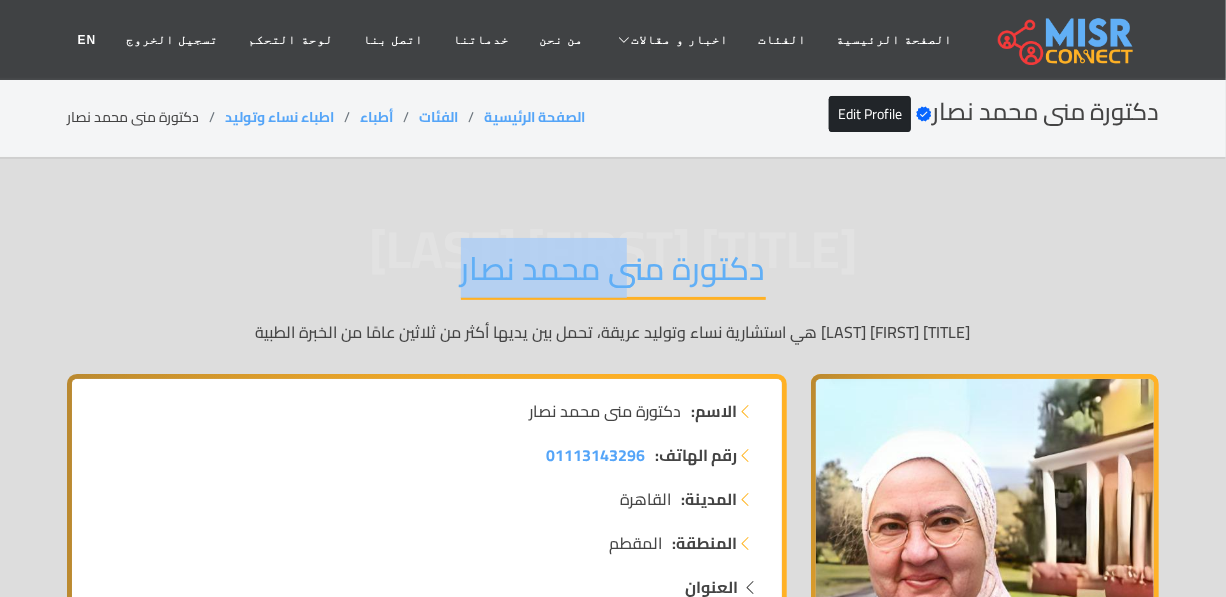 click on "دكتورة منى محمد نصار" at bounding box center (613, 274) 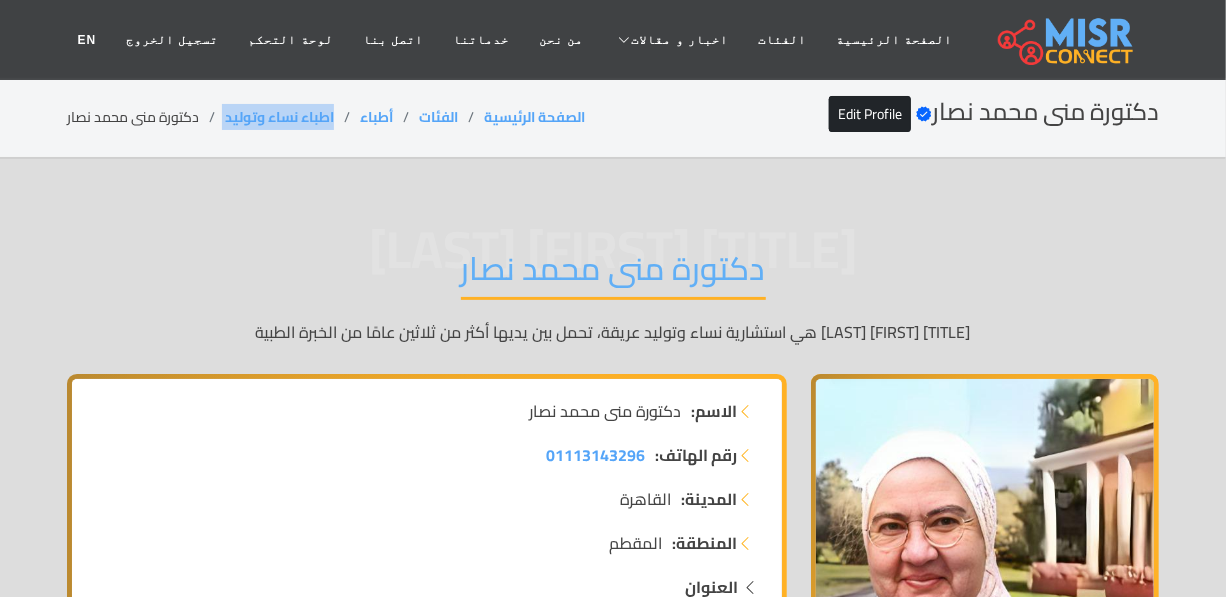 drag, startPoint x: 334, startPoint y: 117, endPoint x: 217, endPoint y: 117, distance: 117 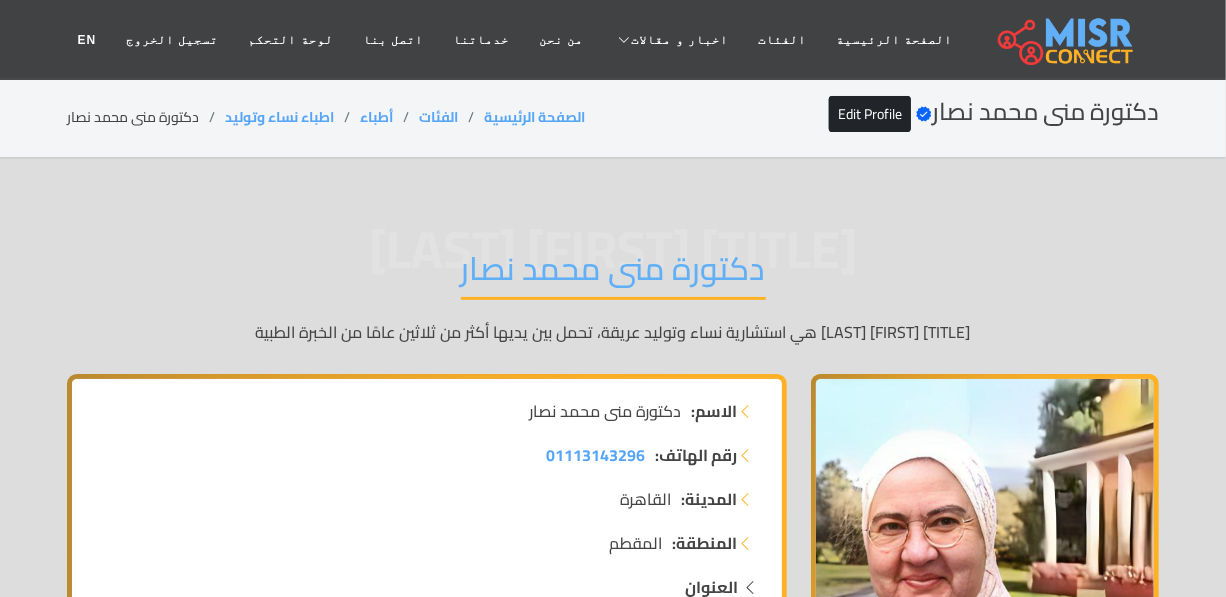 click on "دكتورة منى محمد نصار" at bounding box center [613, 274] 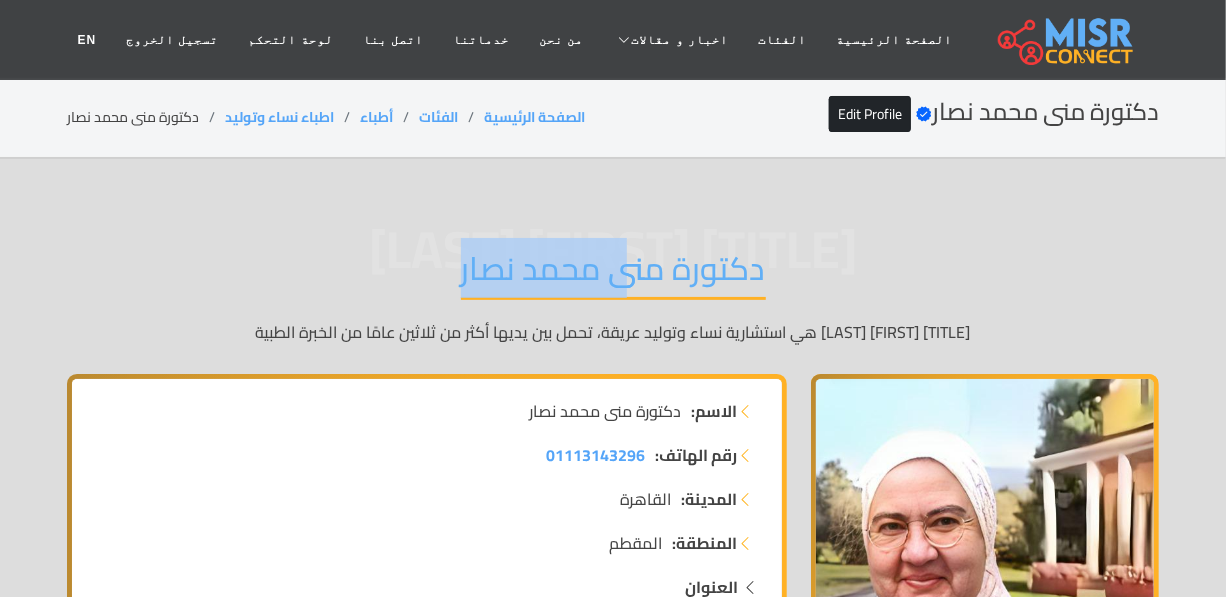click on "دكتورة منى محمد نصار" at bounding box center [613, 274] 